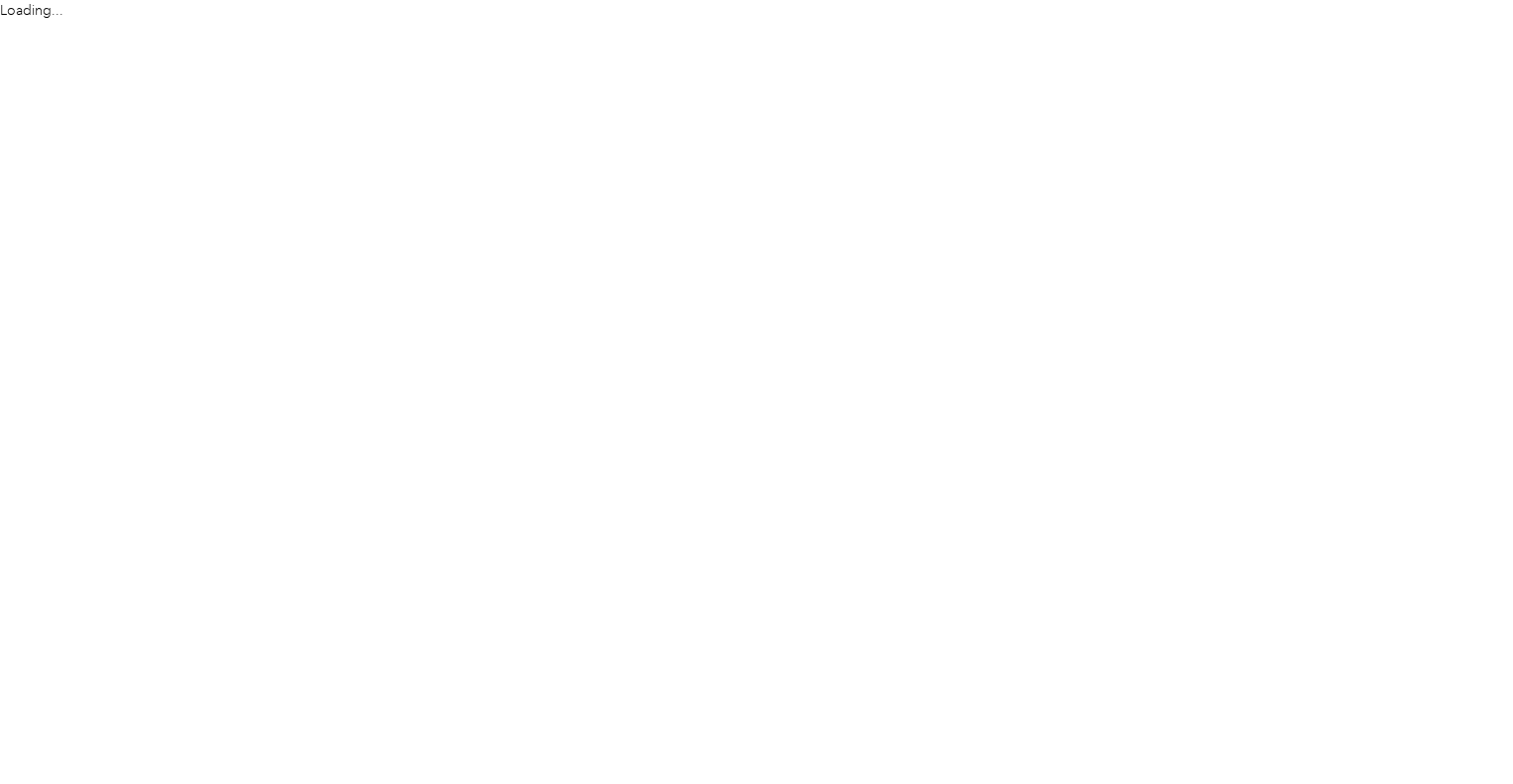 scroll, scrollTop: 0, scrollLeft: 0, axis: both 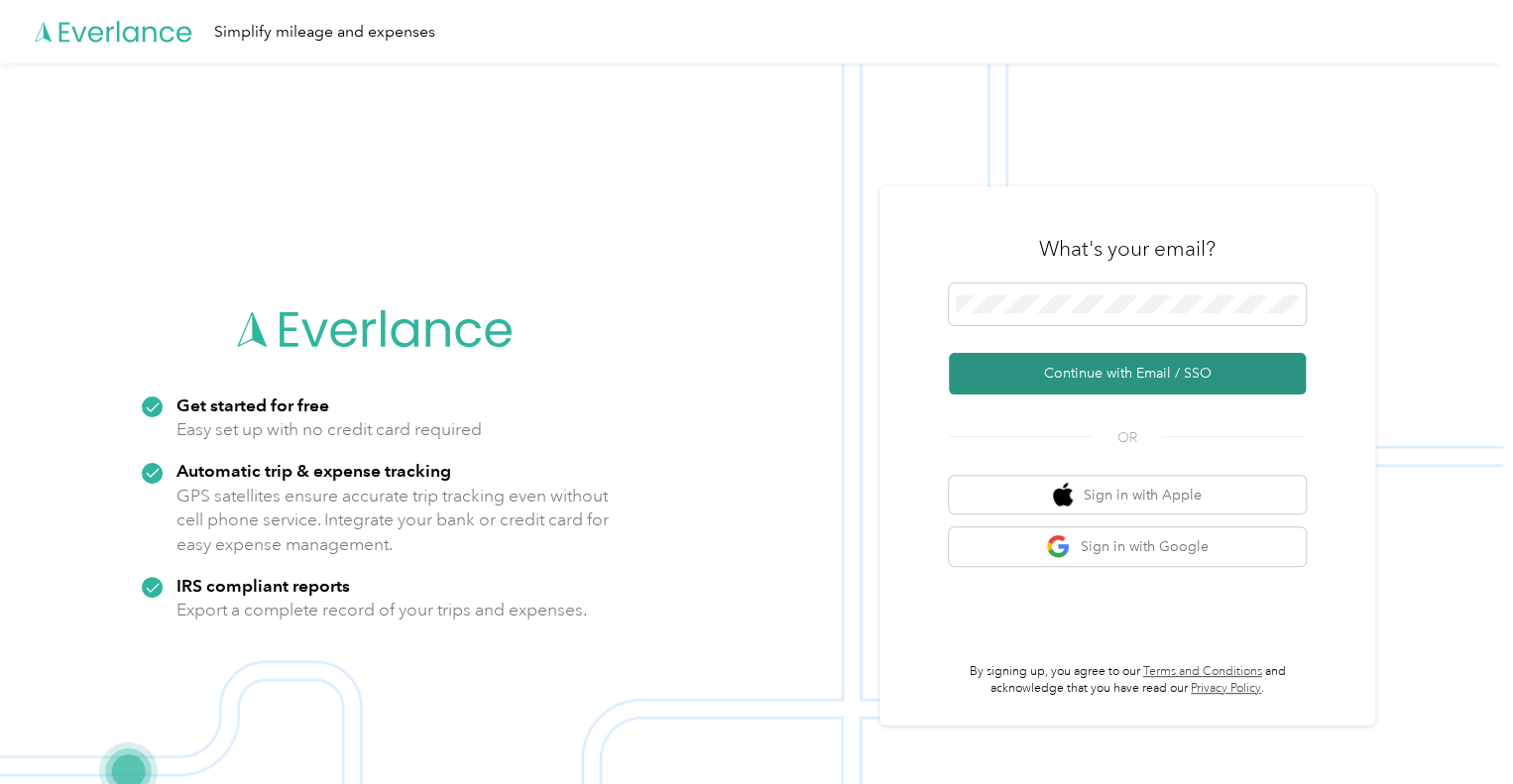 click on "Continue with Email / SSO" at bounding box center (1127, 374) 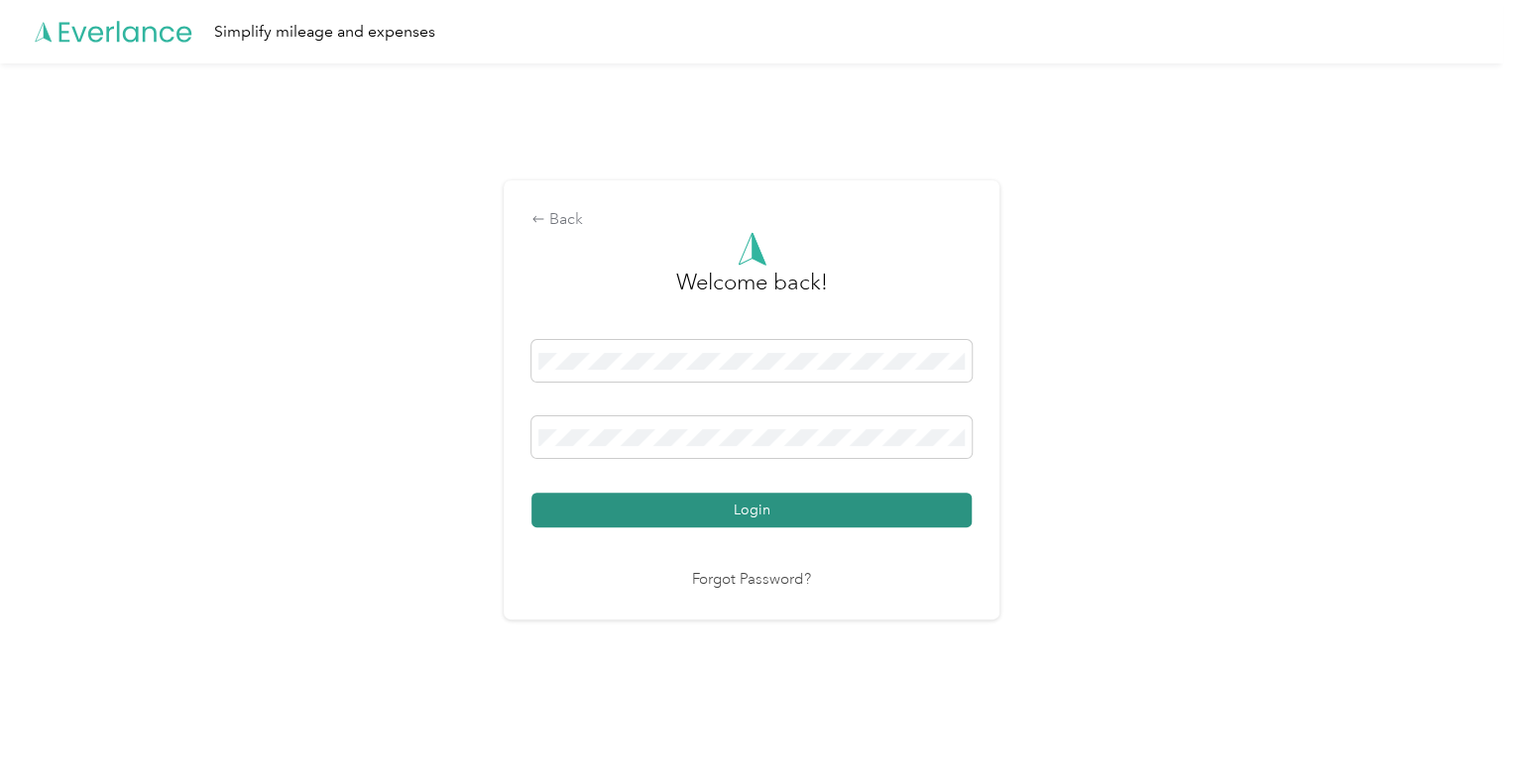 click on "Login" at bounding box center [752, 509] 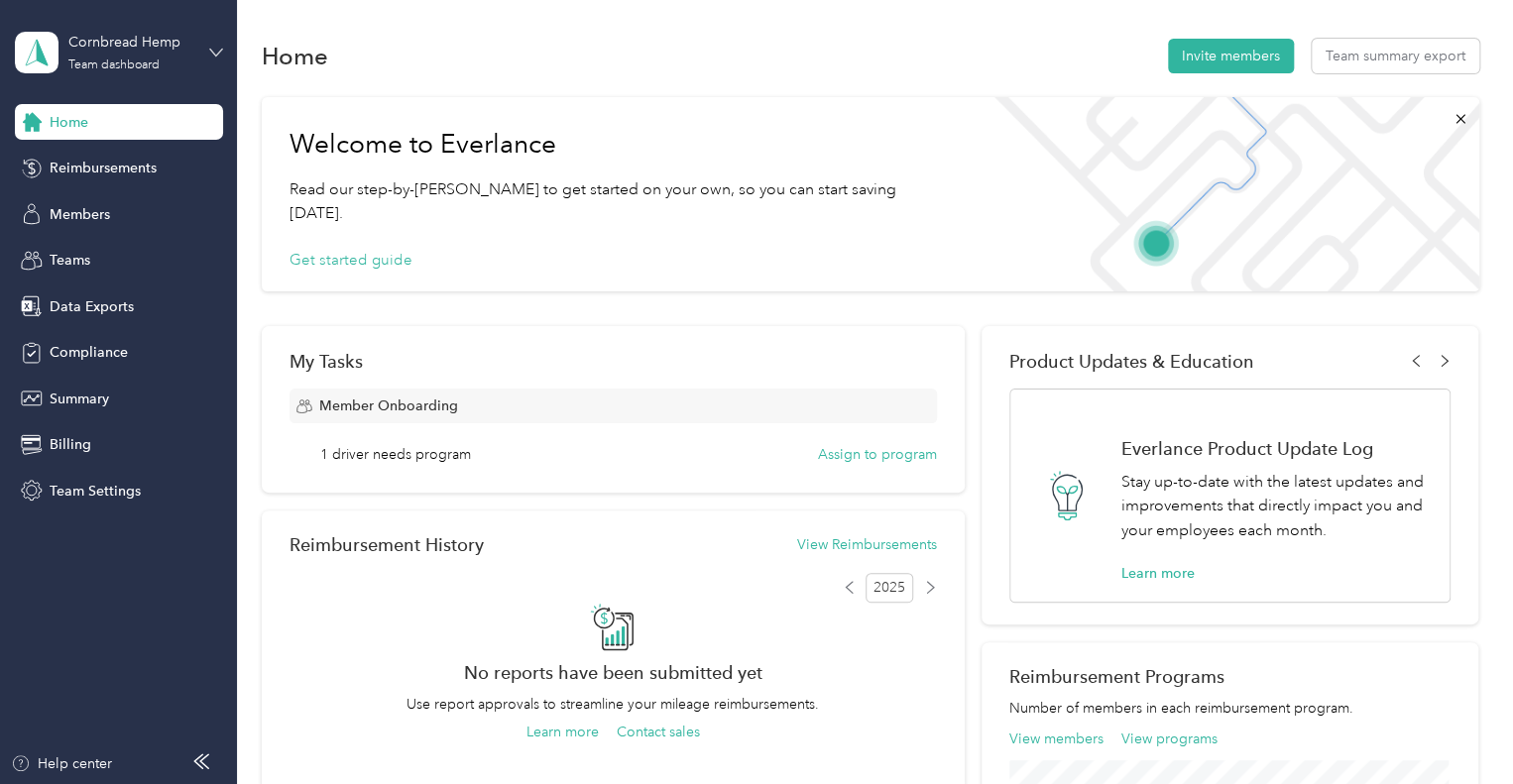 click 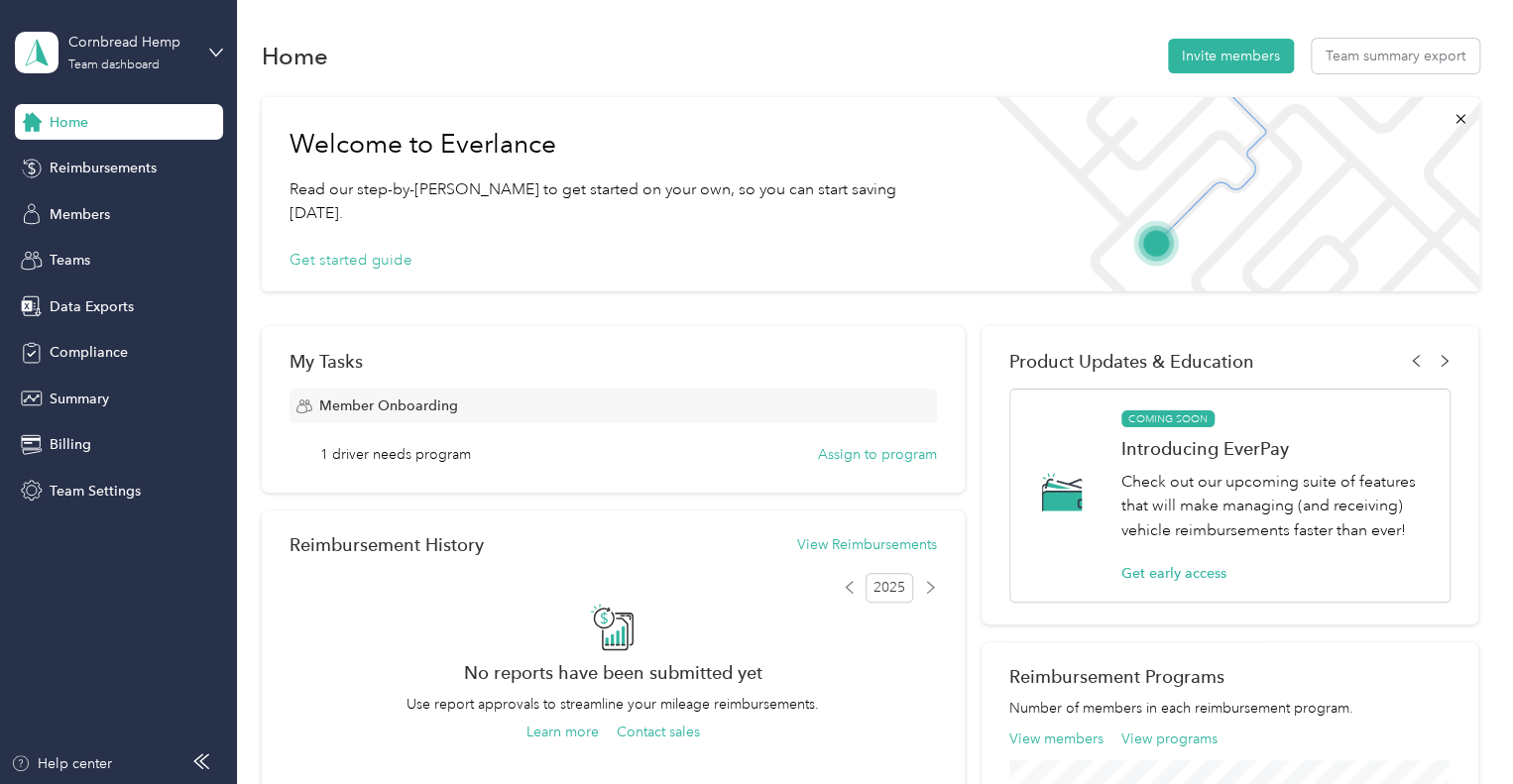 click on "Personal dashboard" at bounding box center [94, 207] 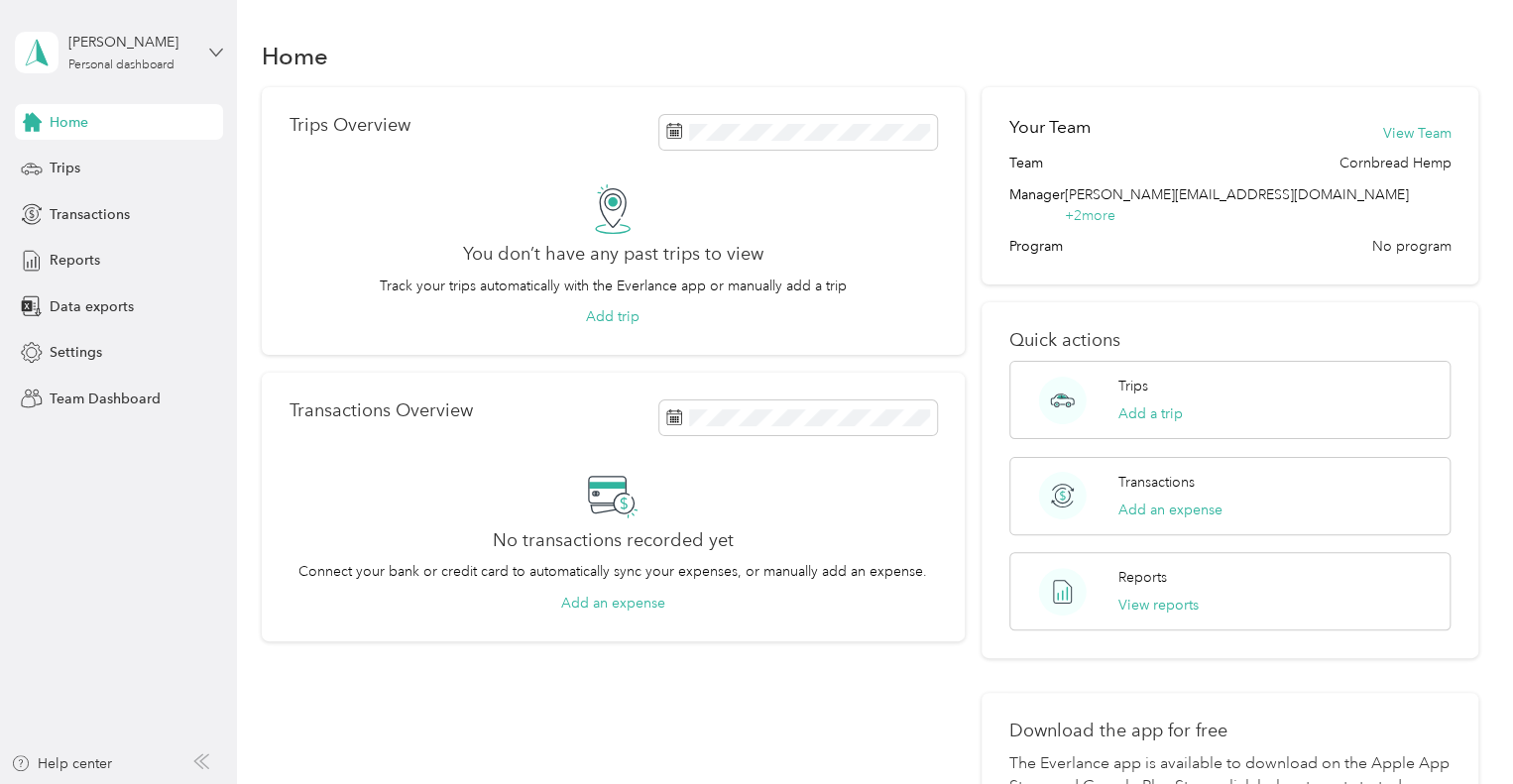 click 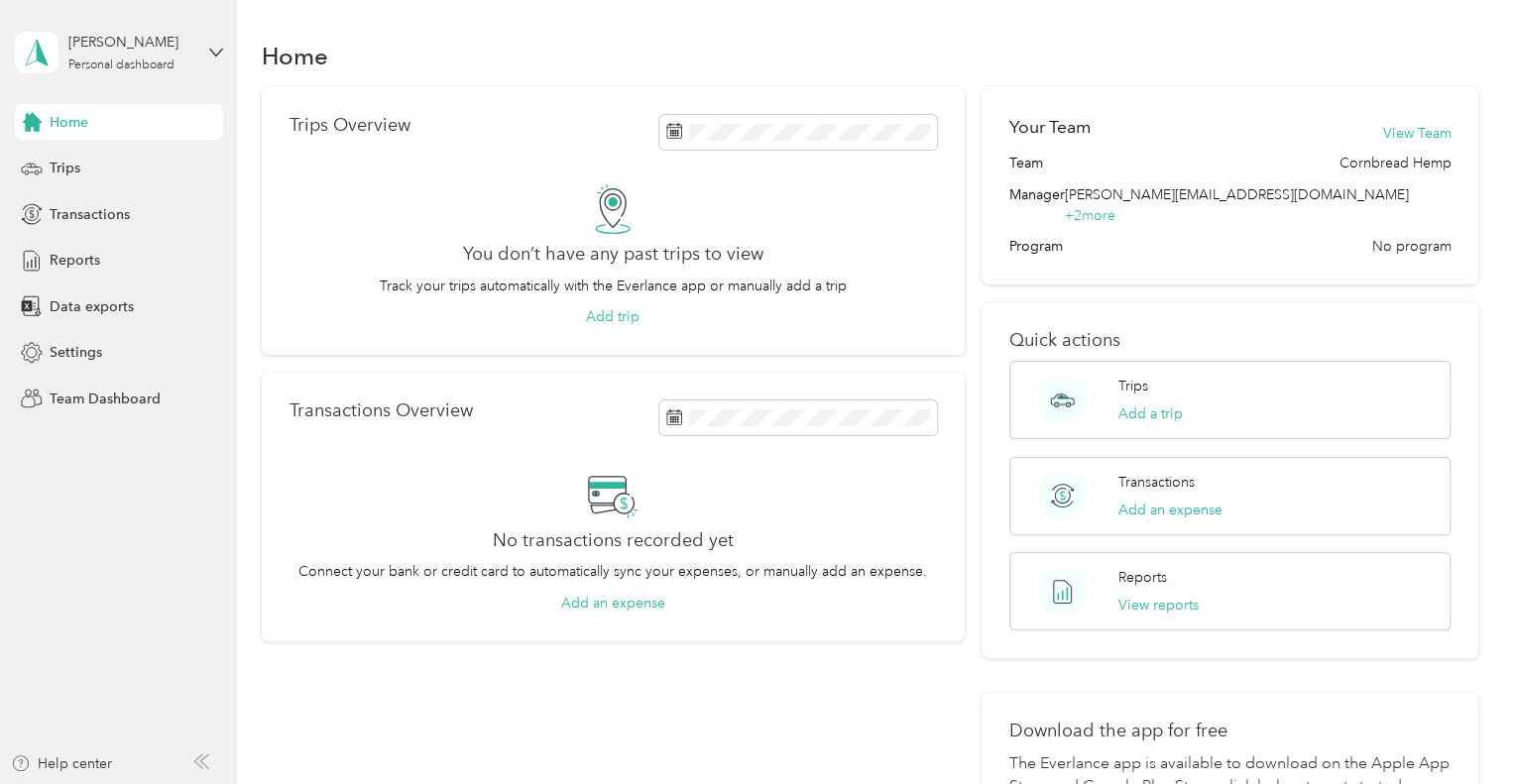 click on "Team dashboard" at bounding box center (84, 163) 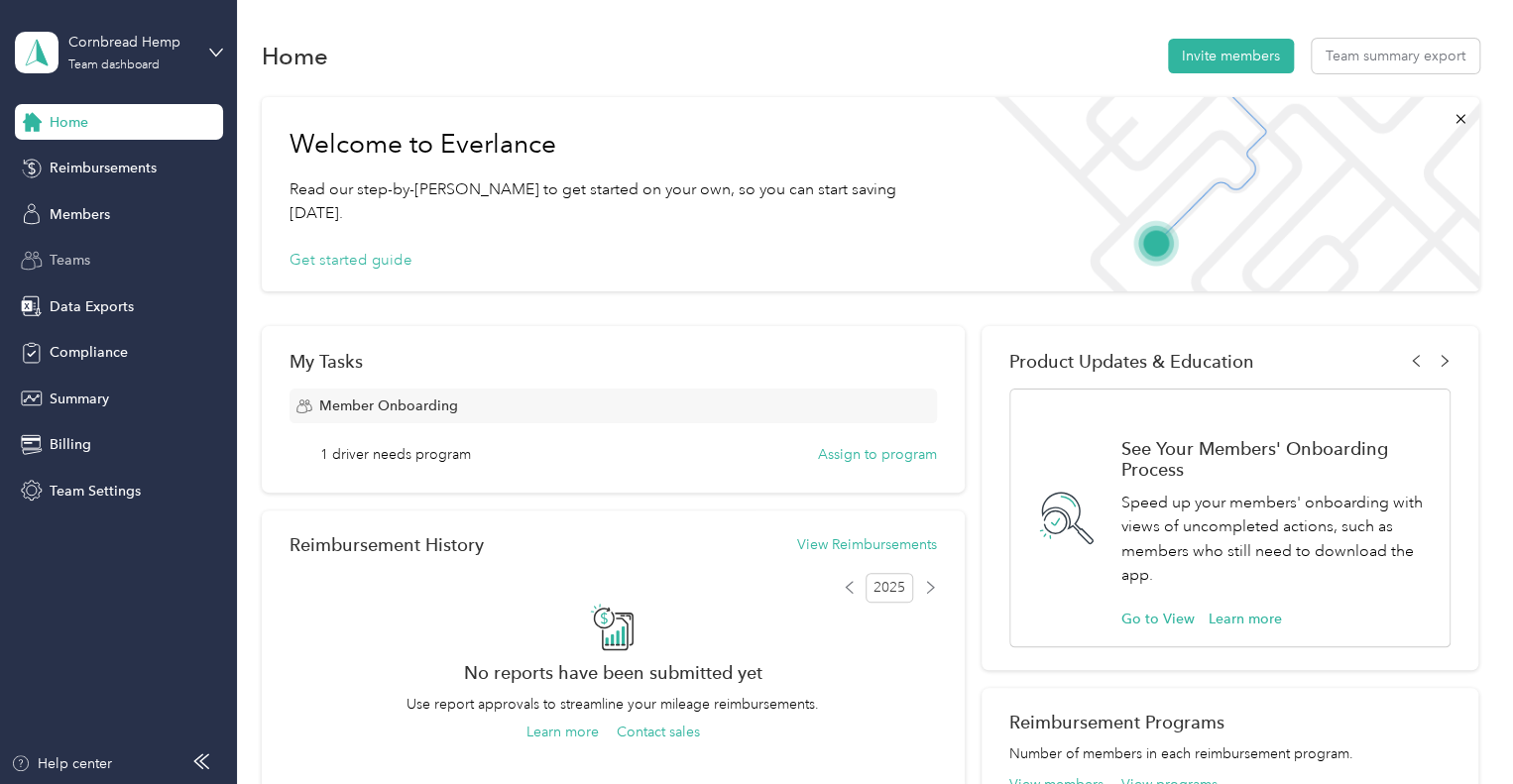 click on "Teams" at bounding box center [69, 260] 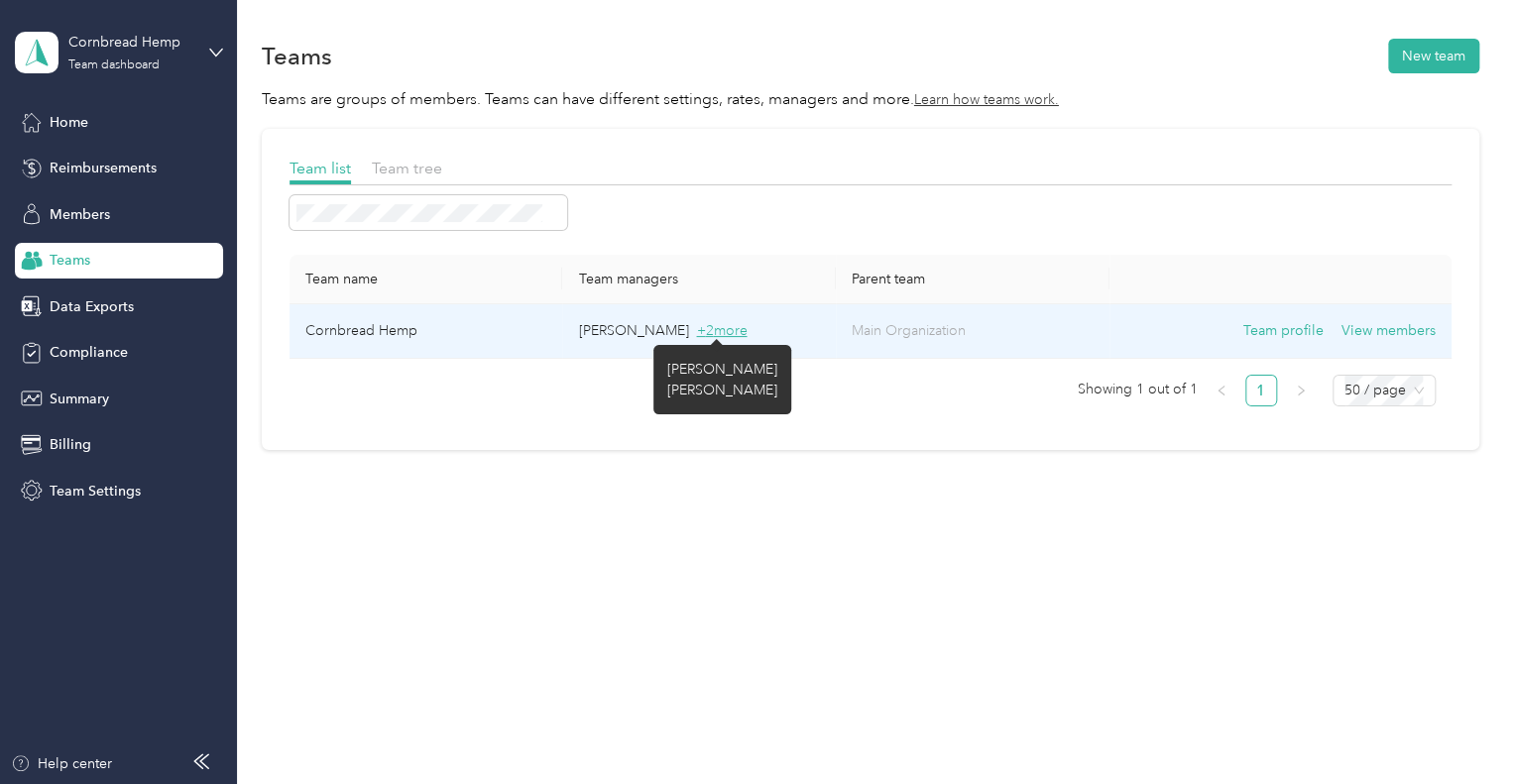 click on "+  2  more" at bounding box center (721, 330) 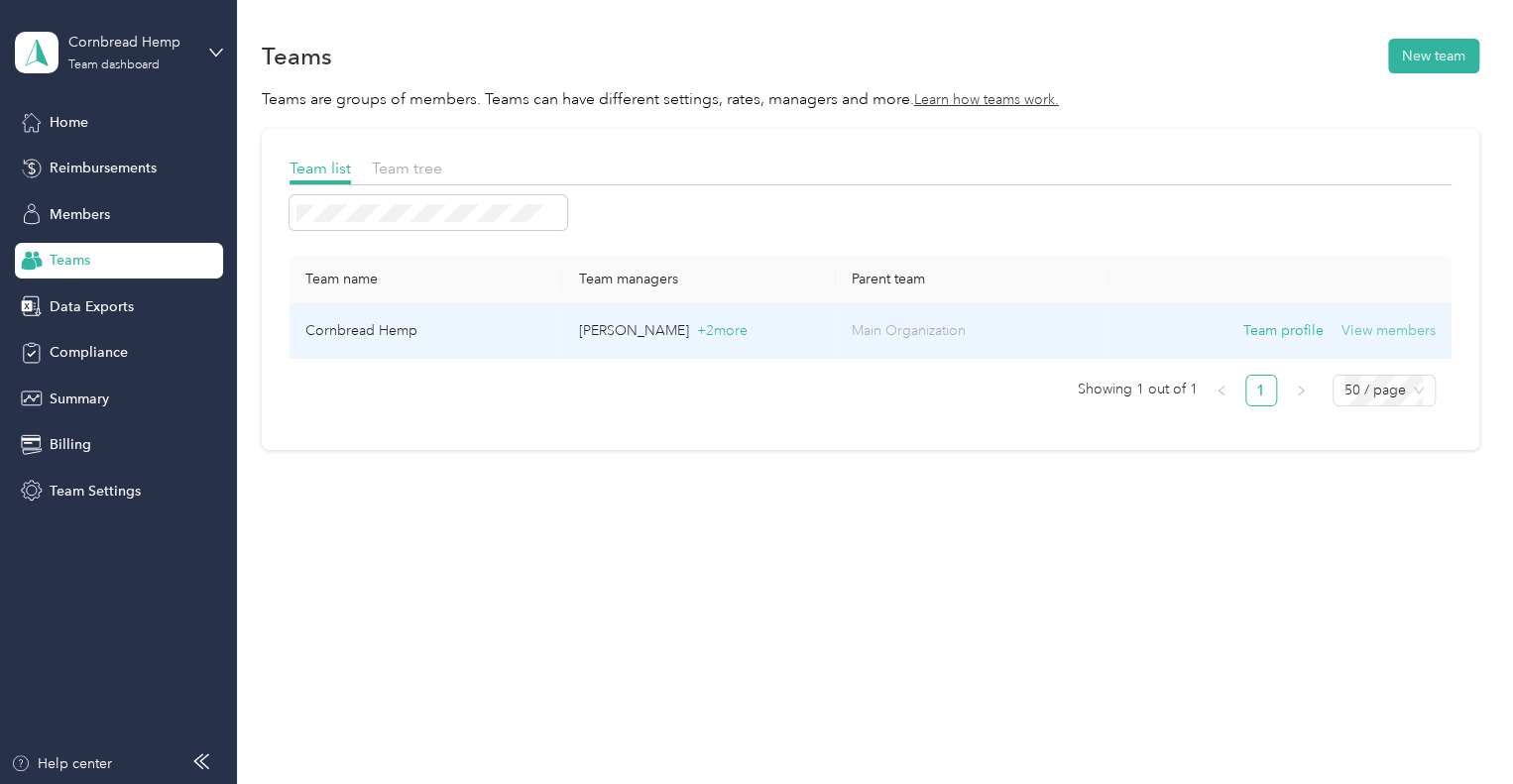click on "View members" at bounding box center (1388, 331) 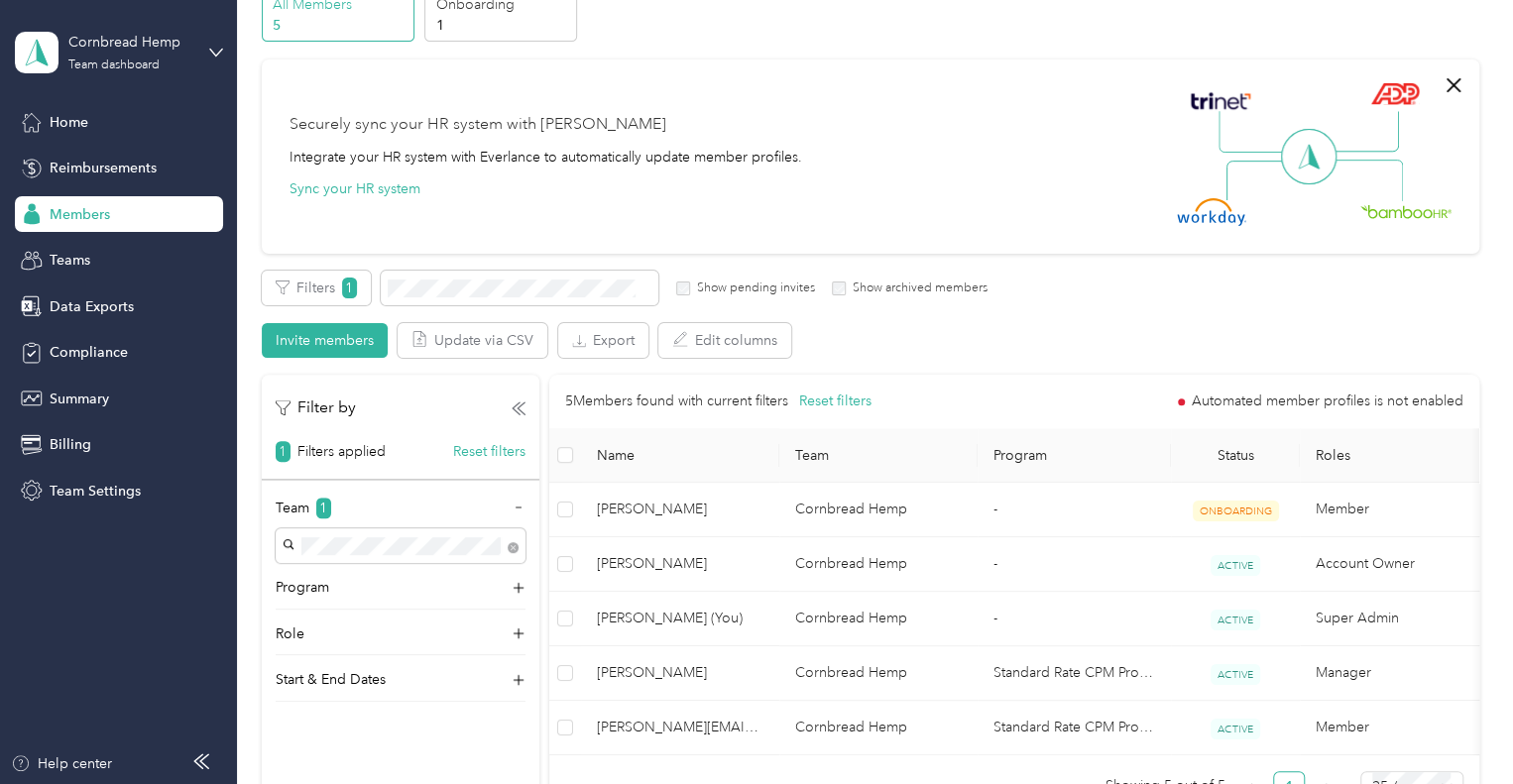 scroll, scrollTop: 0, scrollLeft: 0, axis: both 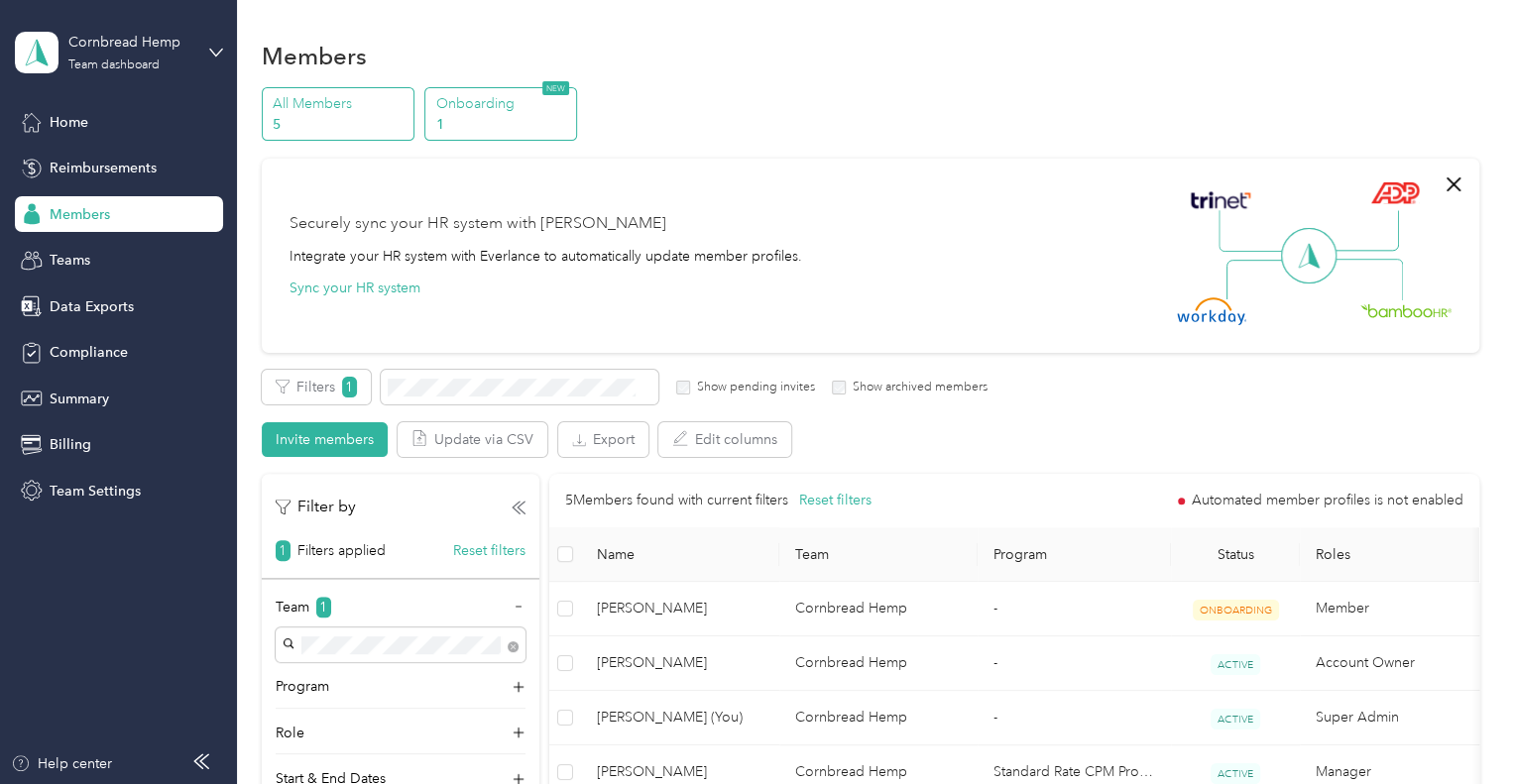 click on "Onboarding" at bounding box center (504, 103) 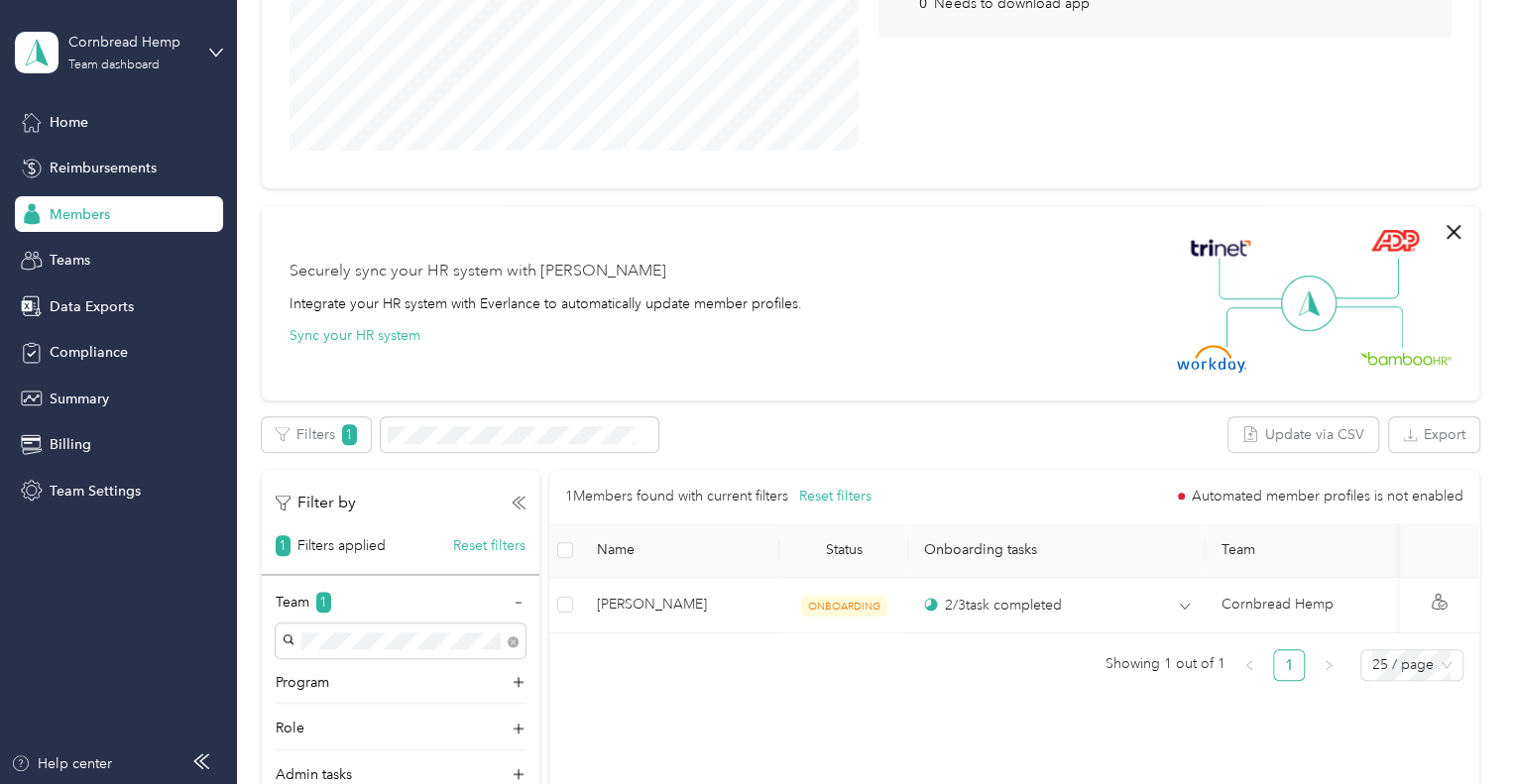 scroll, scrollTop: 396, scrollLeft: 0, axis: vertical 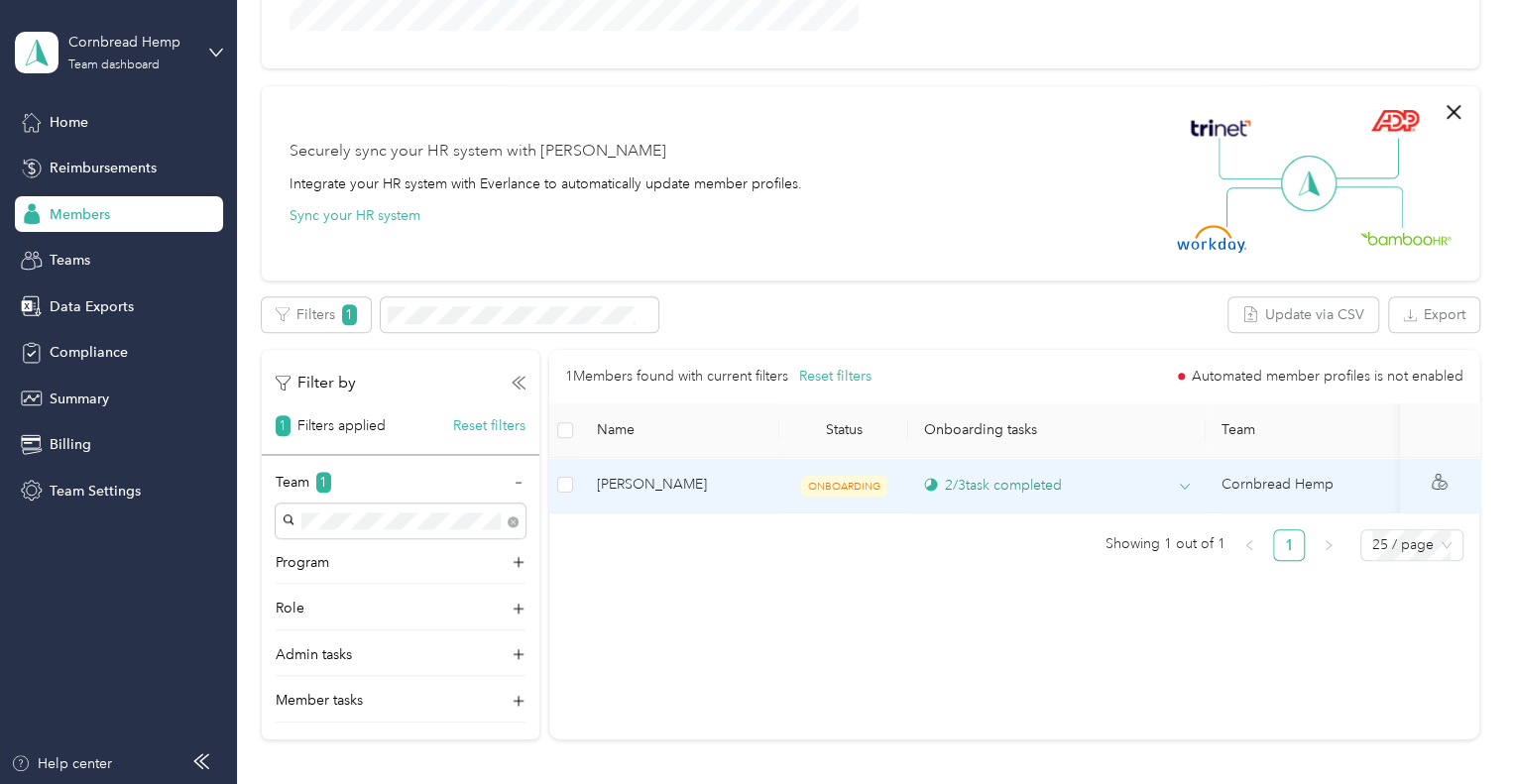 click 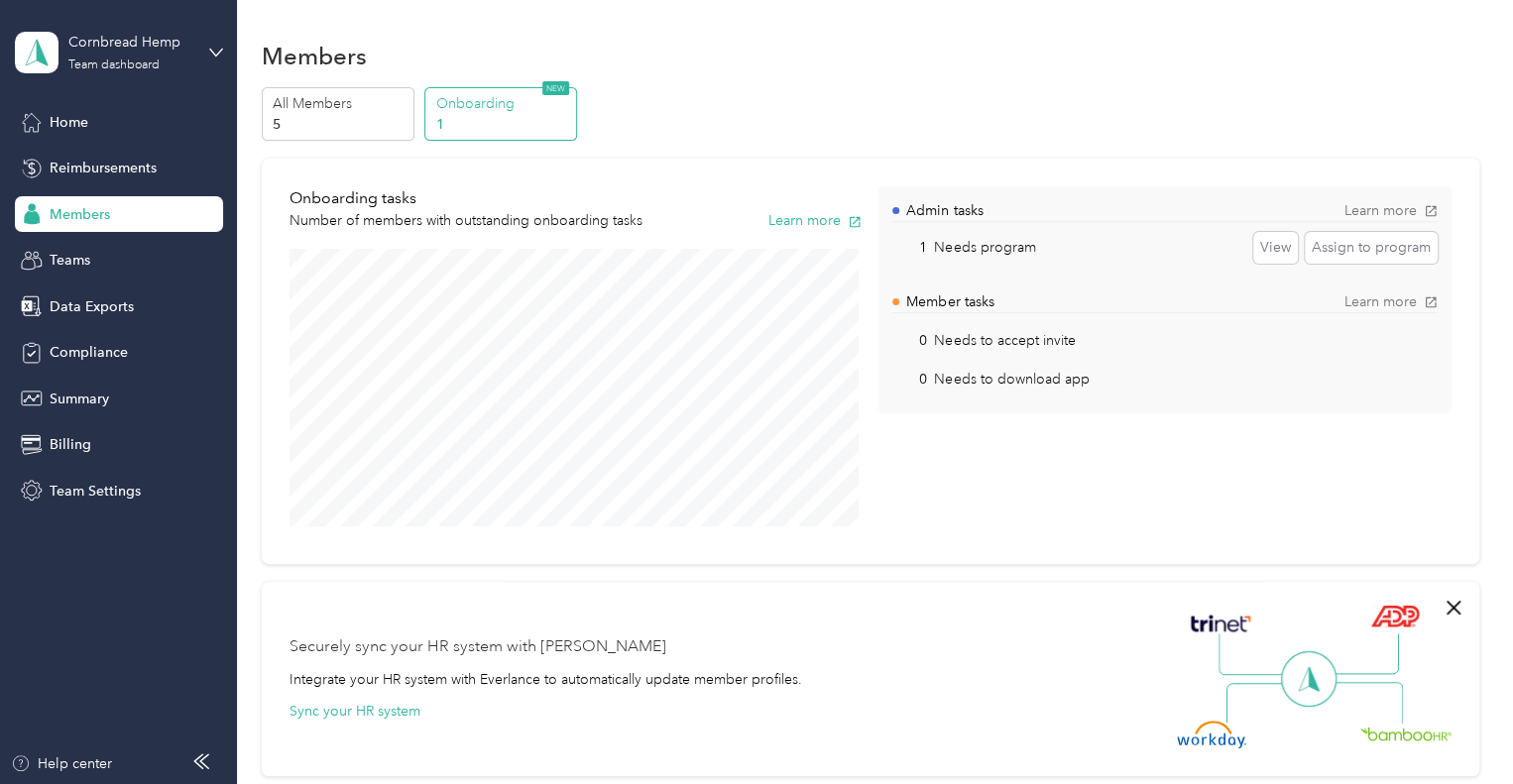 scroll, scrollTop: 396, scrollLeft: 0, axis: vertical 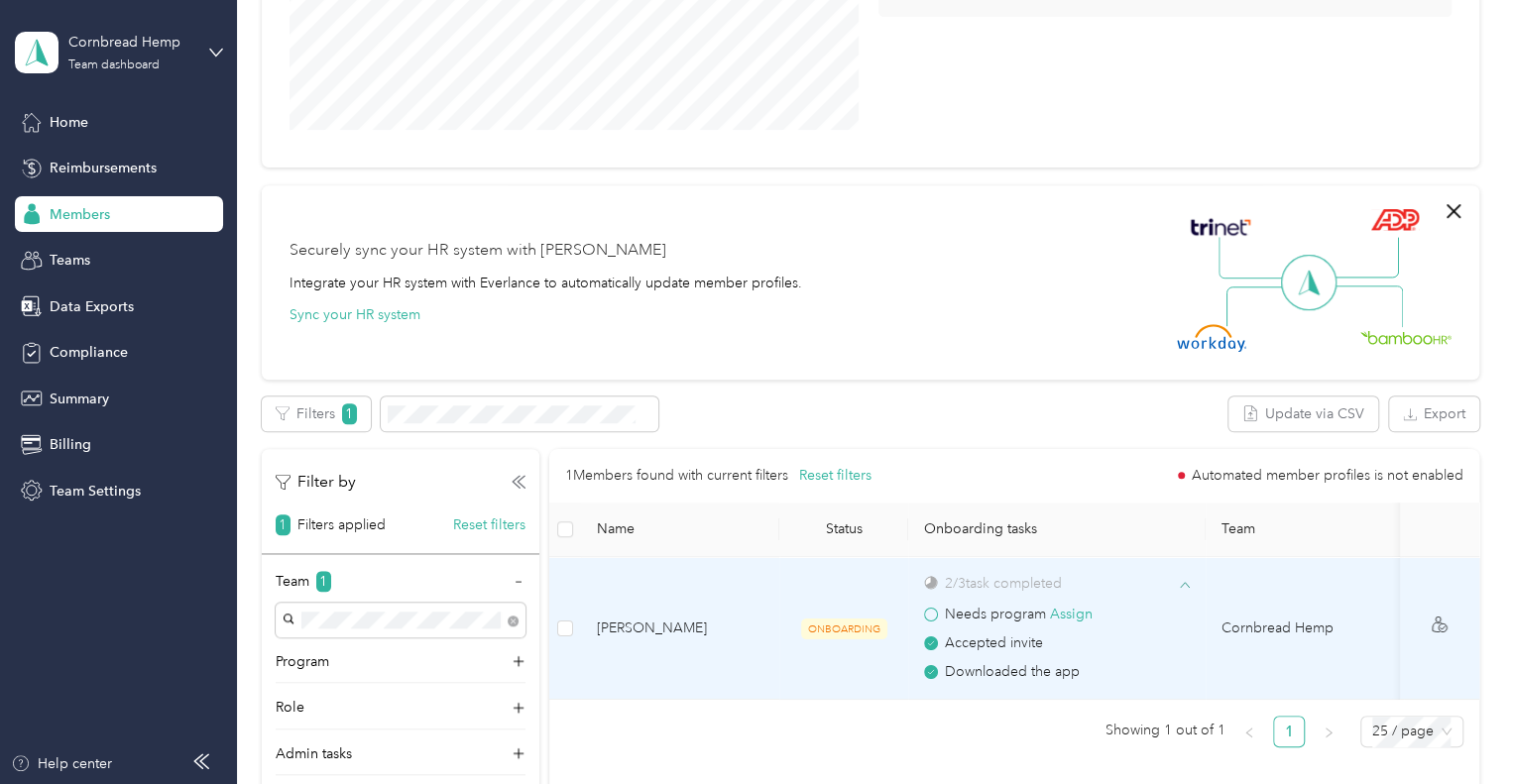 click on "[PERSON_NAME]" at bounding box center (680, 628) 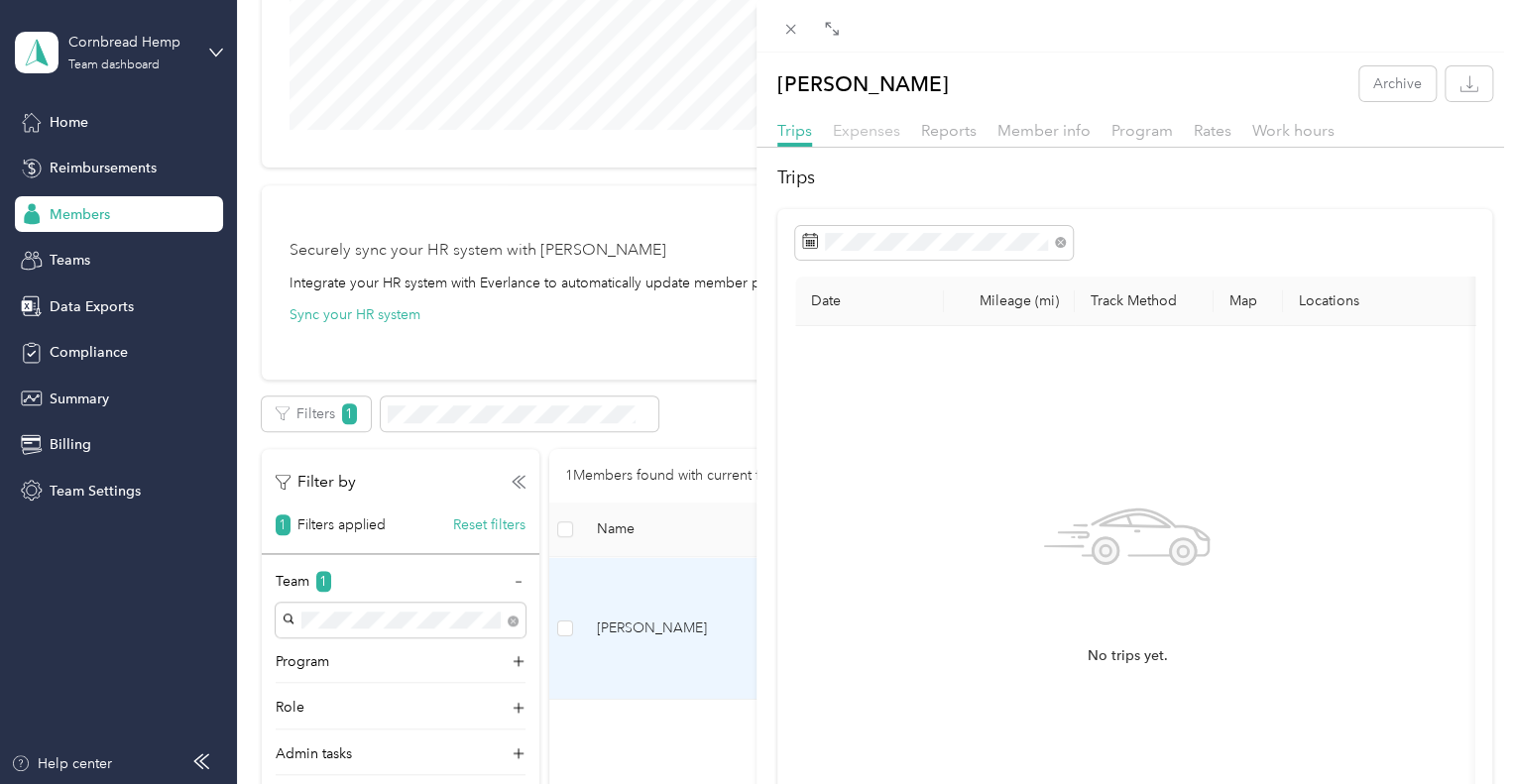 click on "Expenses" at bounding box center [867, 130] 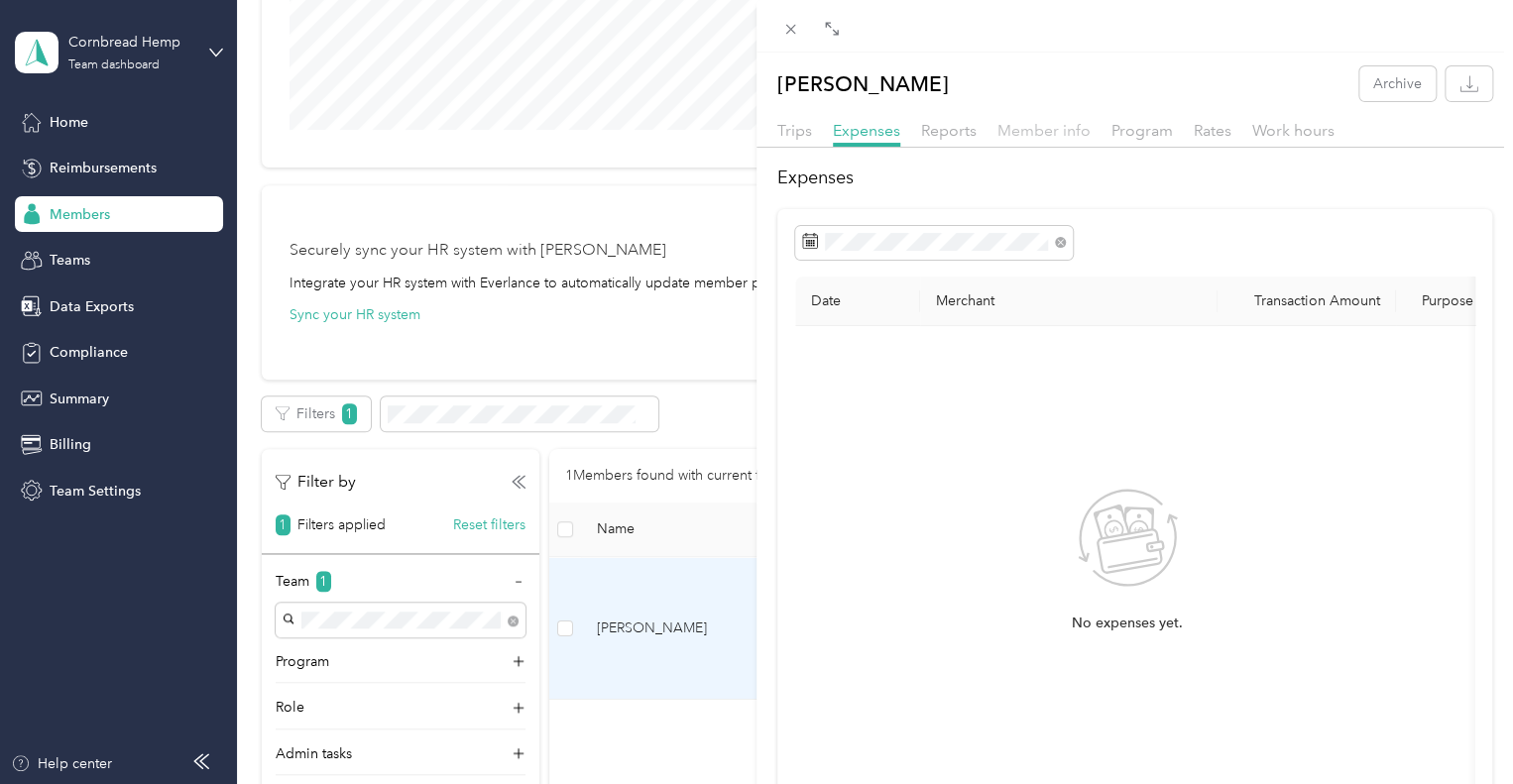 click on "Member info" at bounding box center [1044, 130] 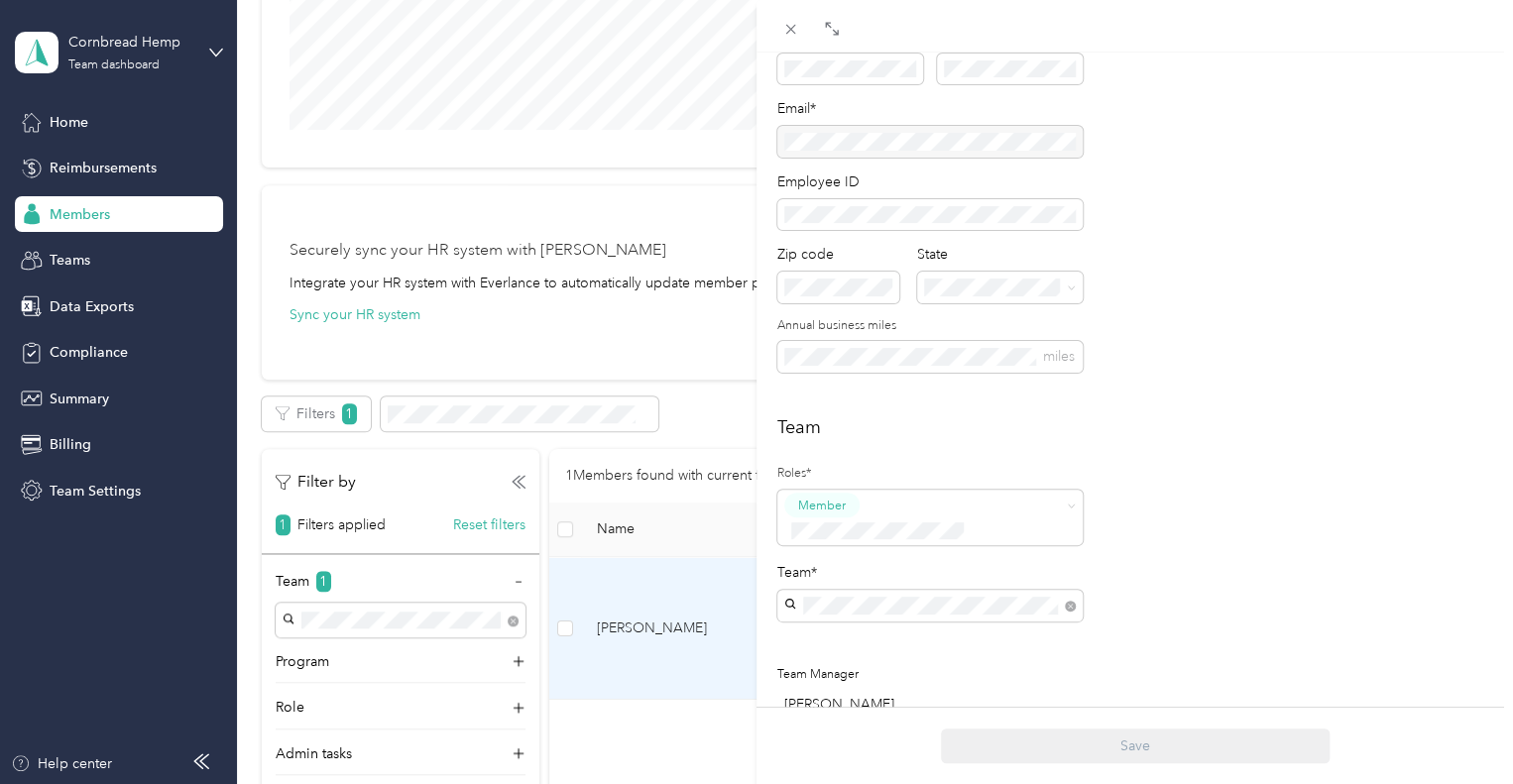 scroll, scrollTop: 297, scrollLeft: 0, axis: vertical 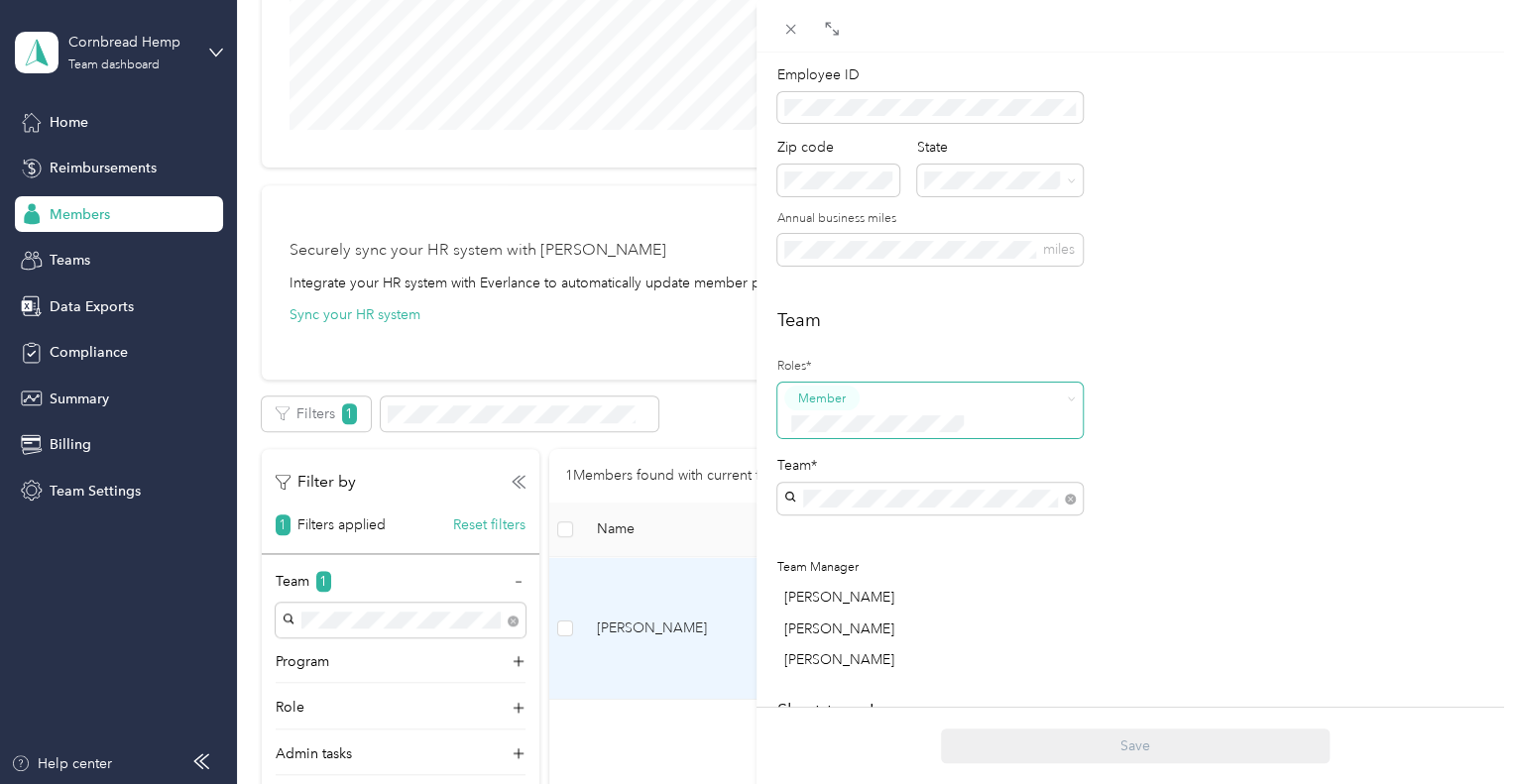 click at bounding box center (1068, 398) 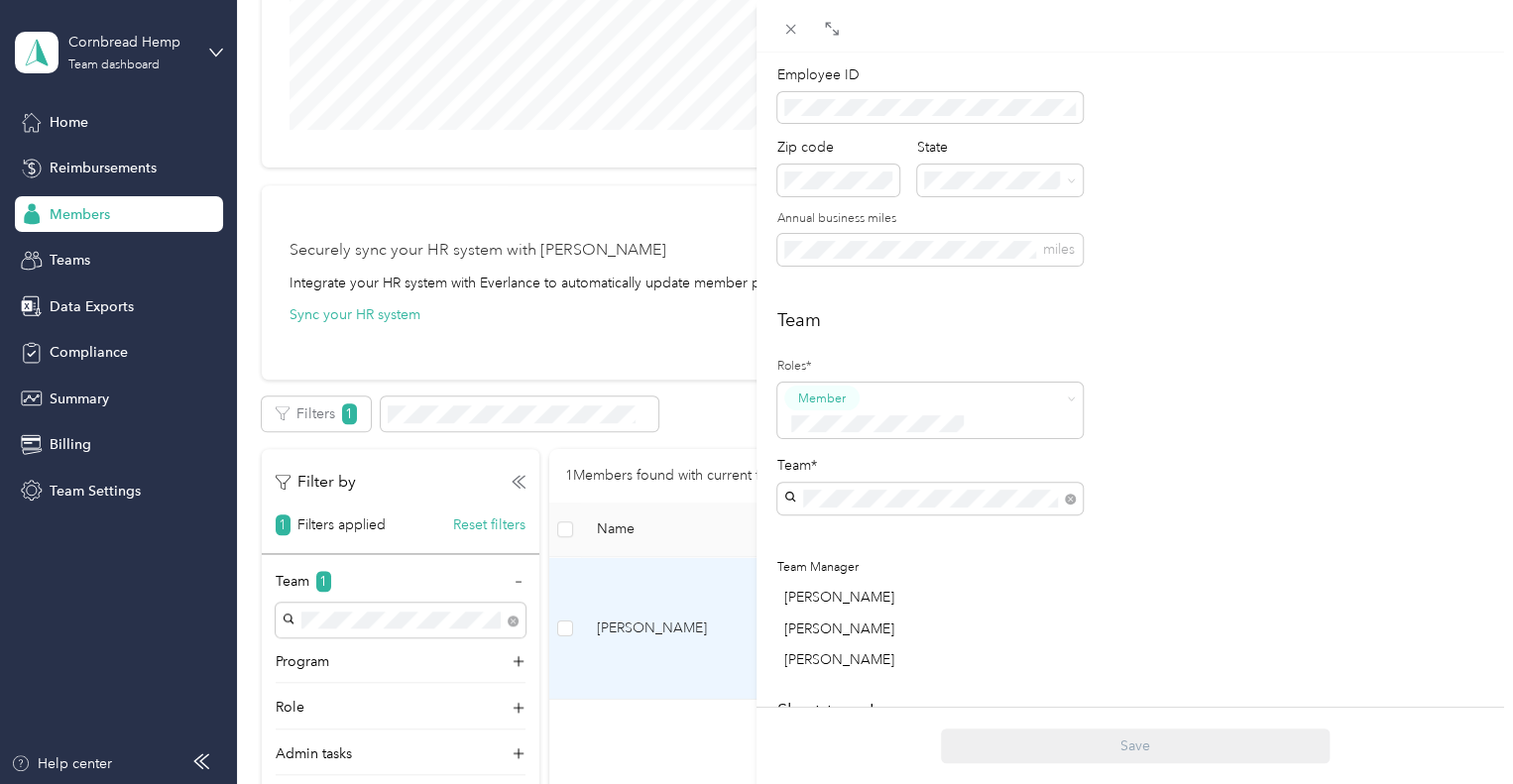 click on "Super Admin" at bounding box center (930, 585) 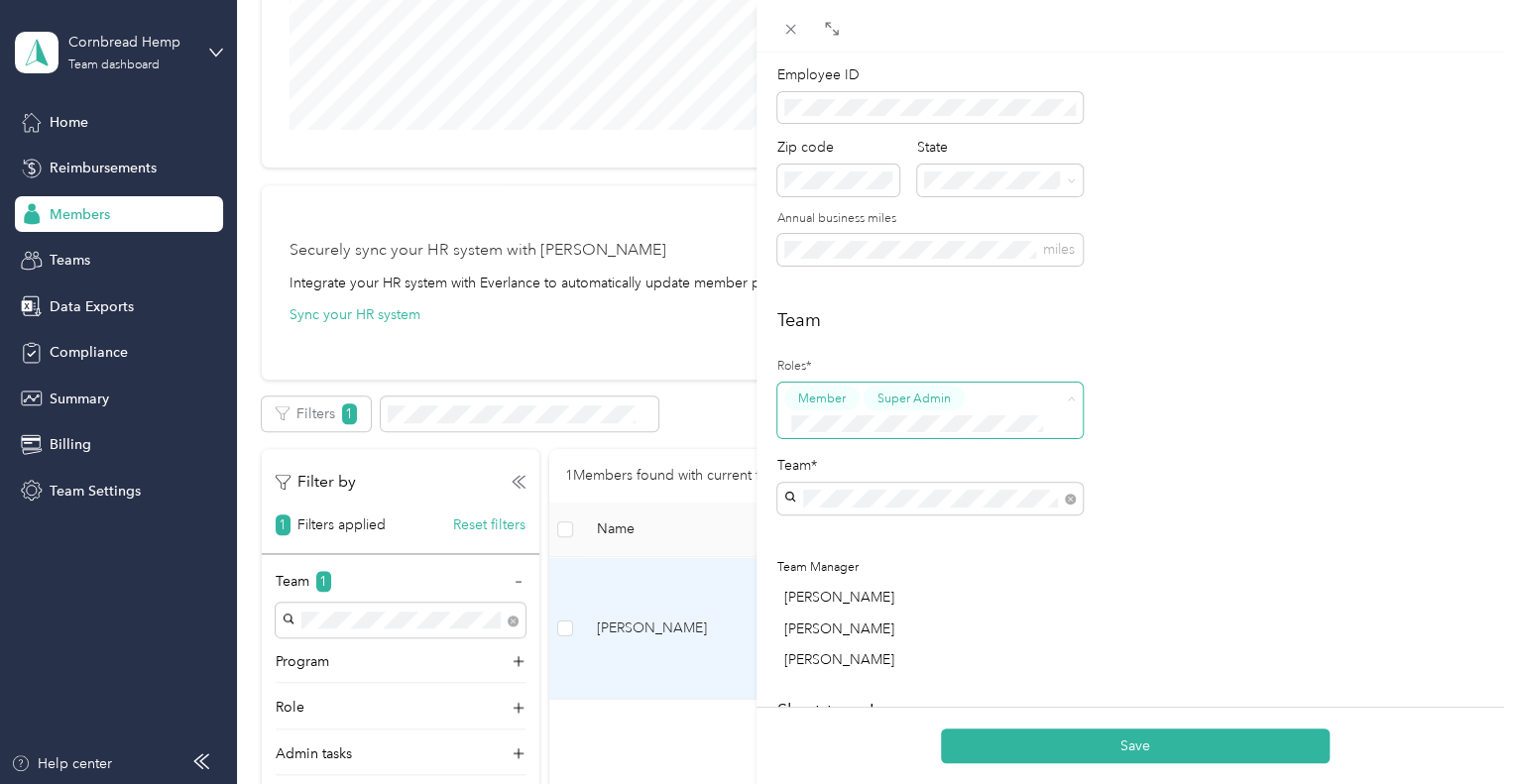 click on "Member" at bounding box center [822, 397] 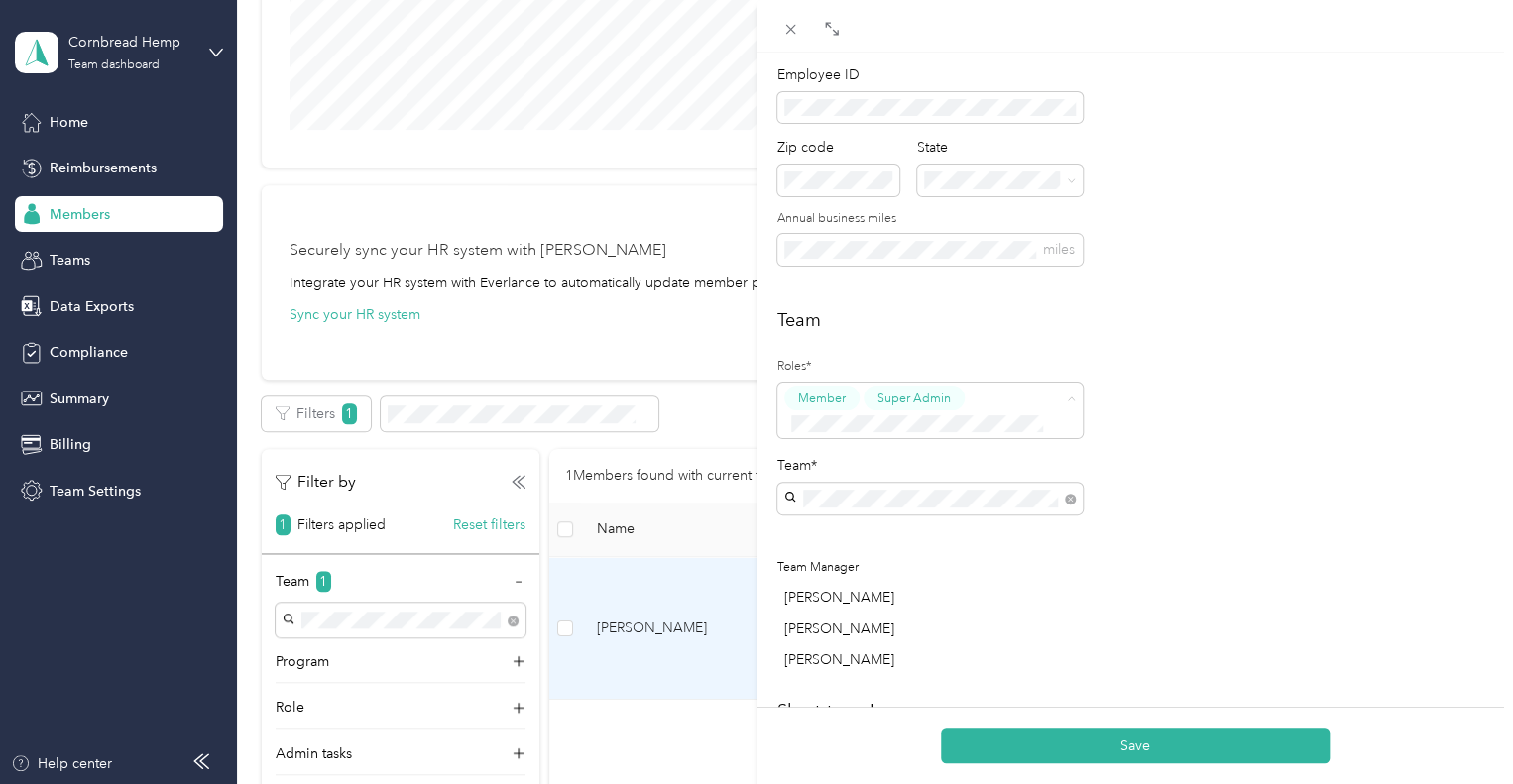 click on "Member" at bounding box center (918, 458) 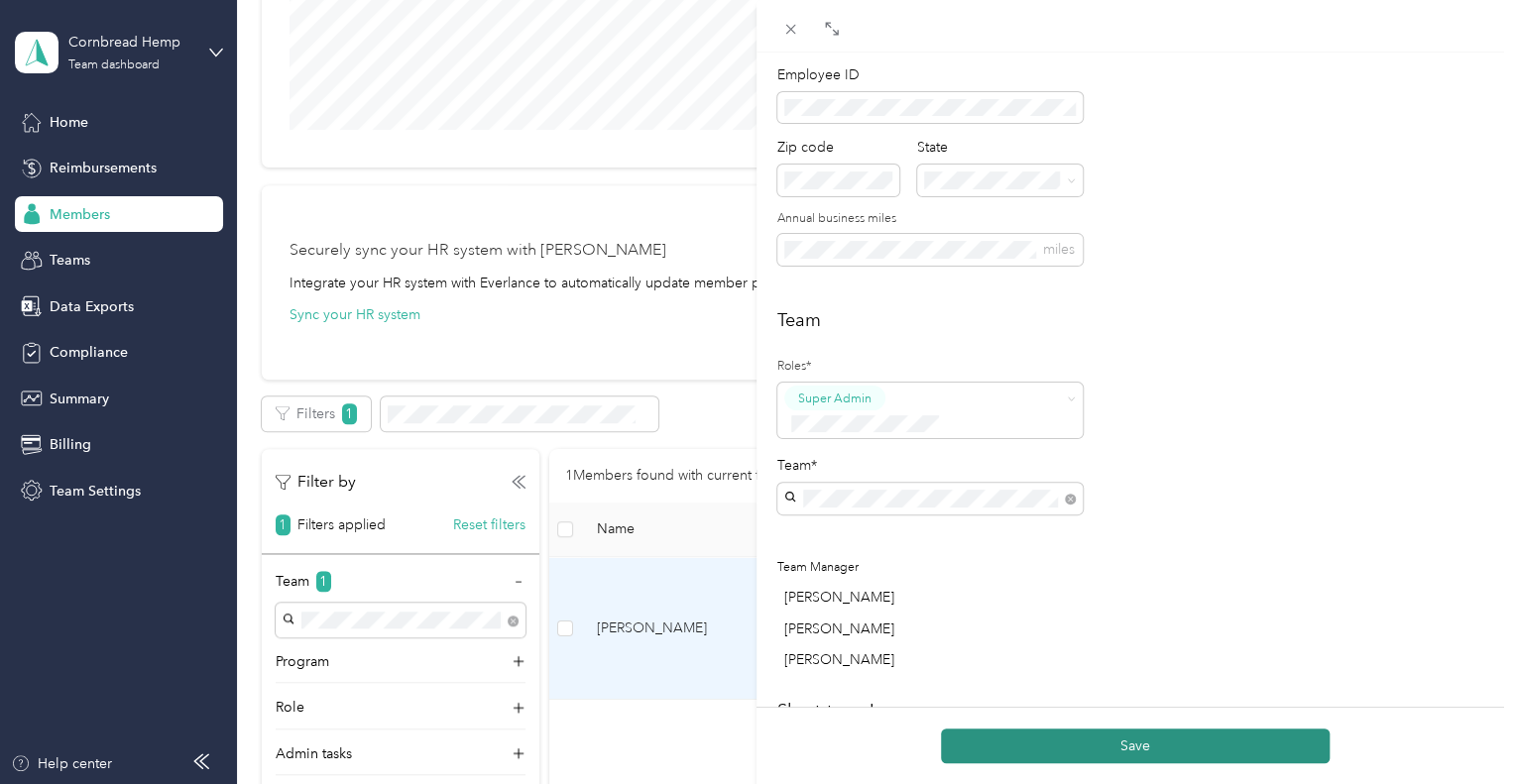 click on "Save" at bounding box center [1135, 745] 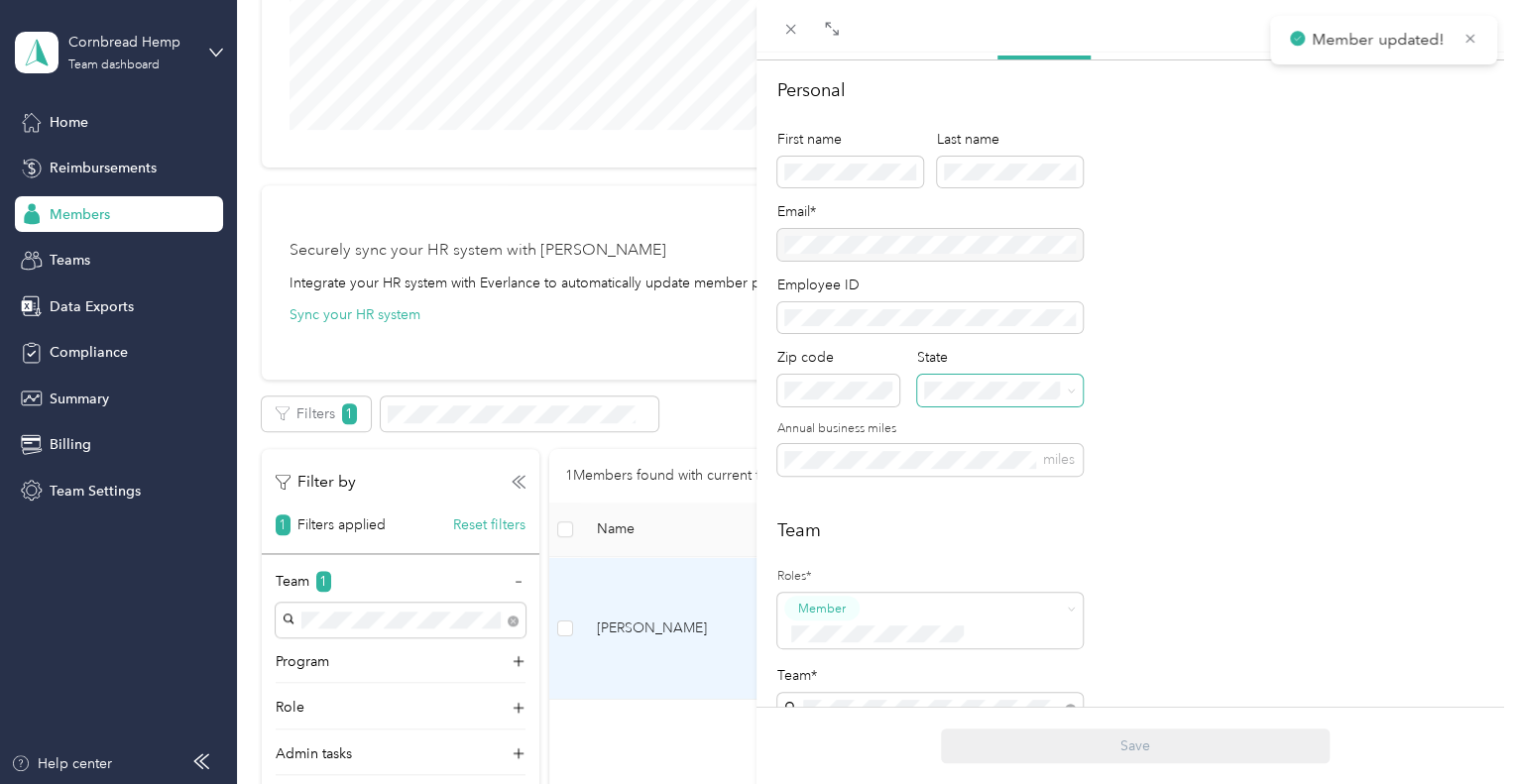 scroll, scrollTop: 0, scrollLeft: 0, axis: both 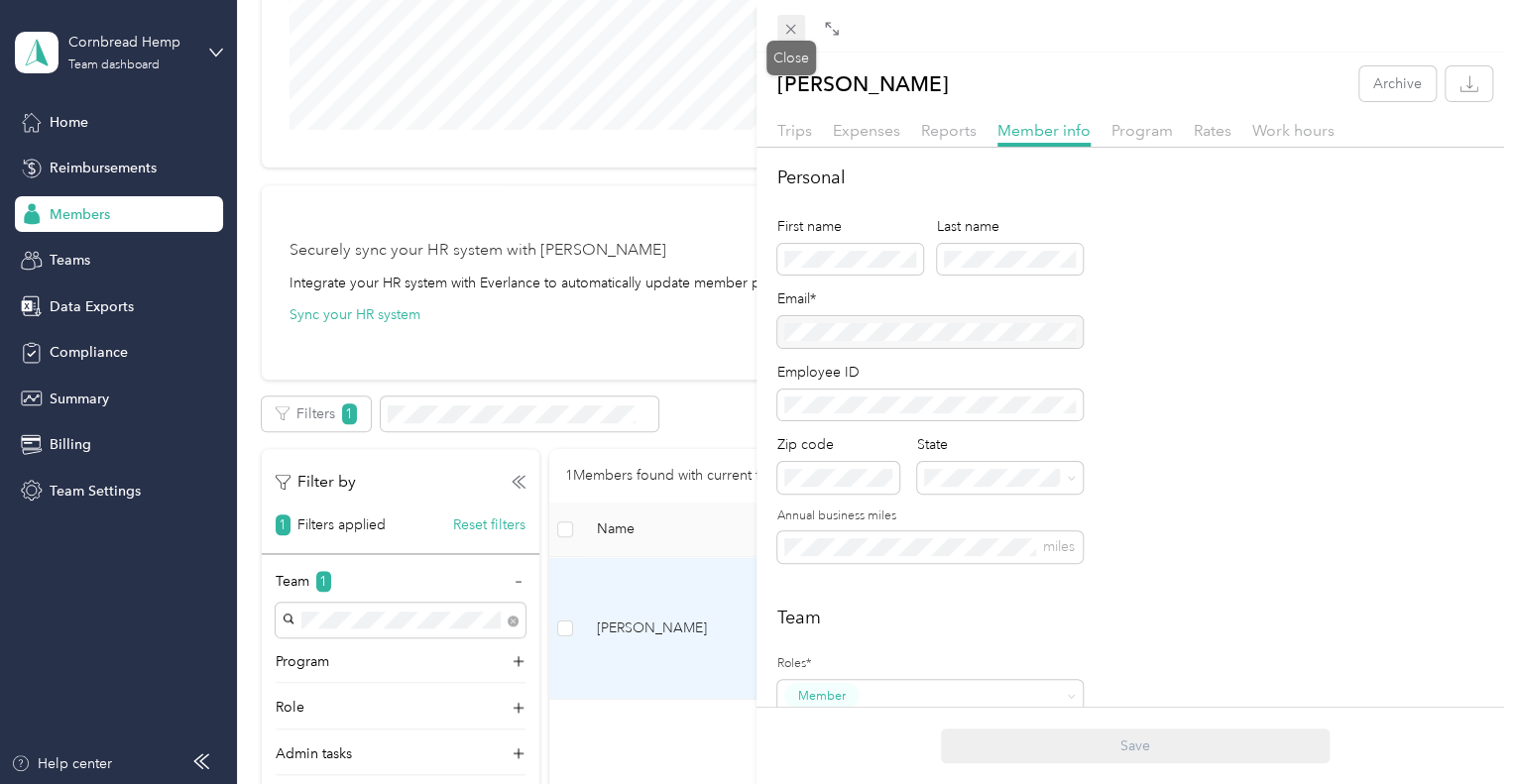 click 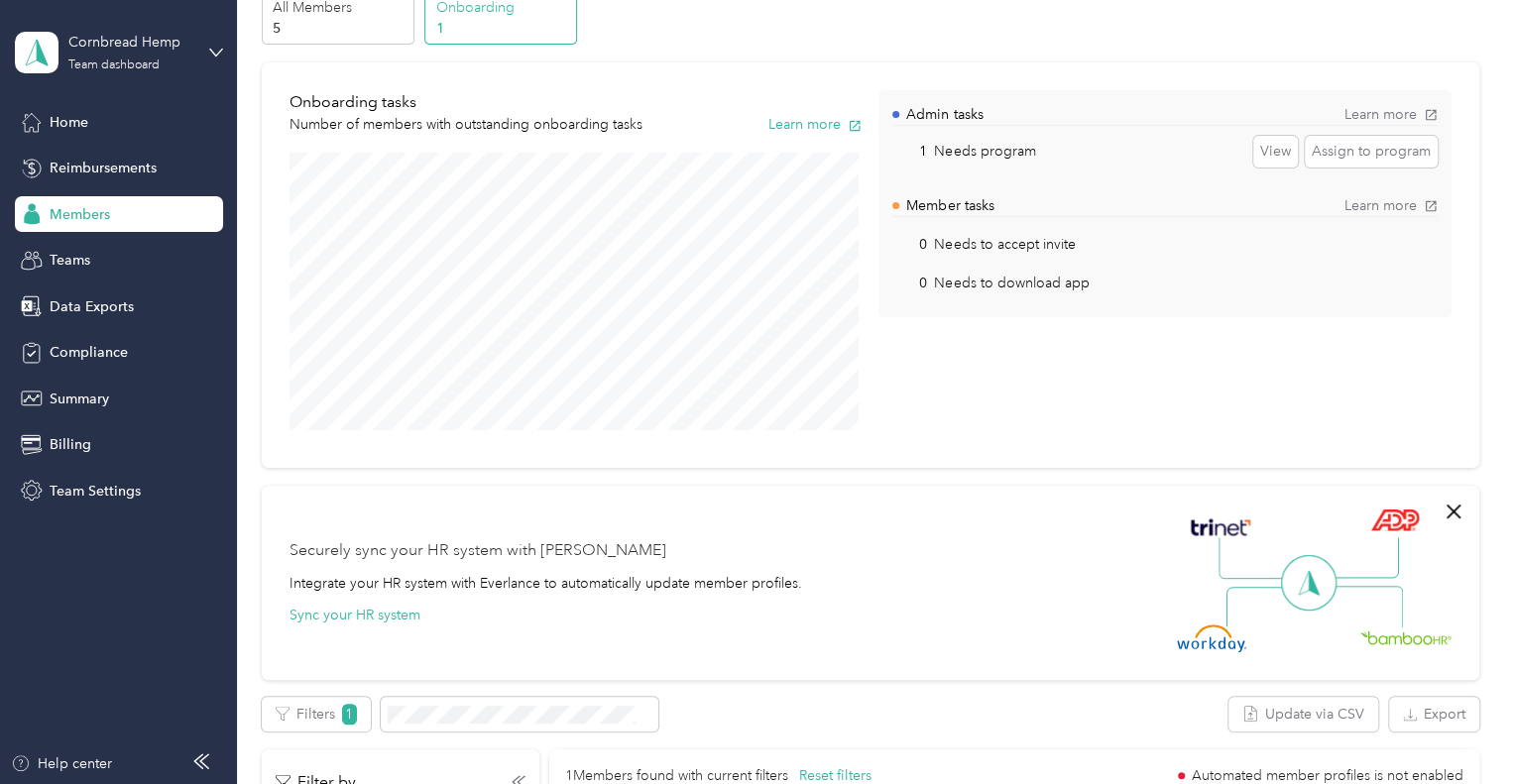scroll, scrollTop: 0, scrollLeft: 0, axis: both 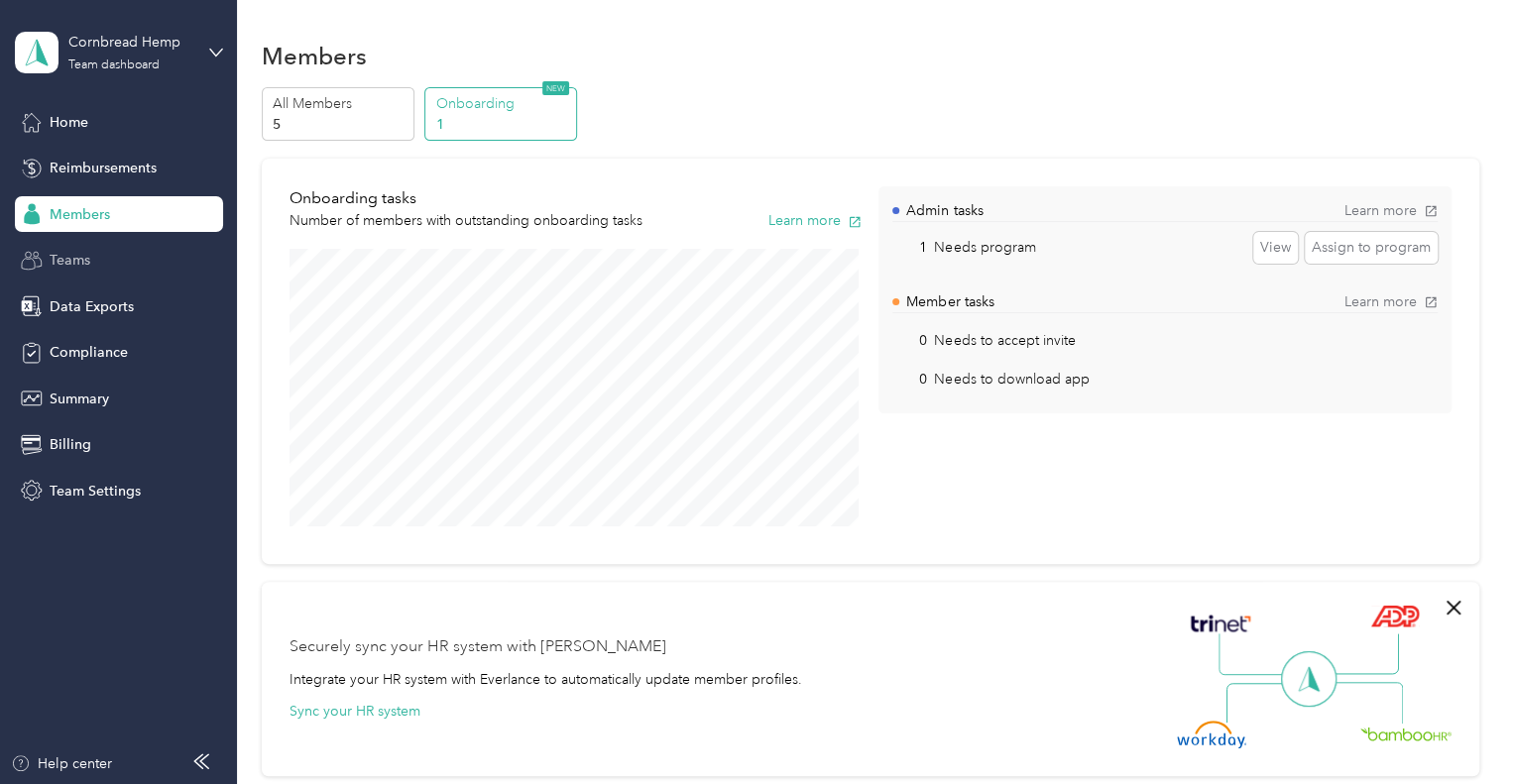 click on "Teams" at bounding box center [69, 260] 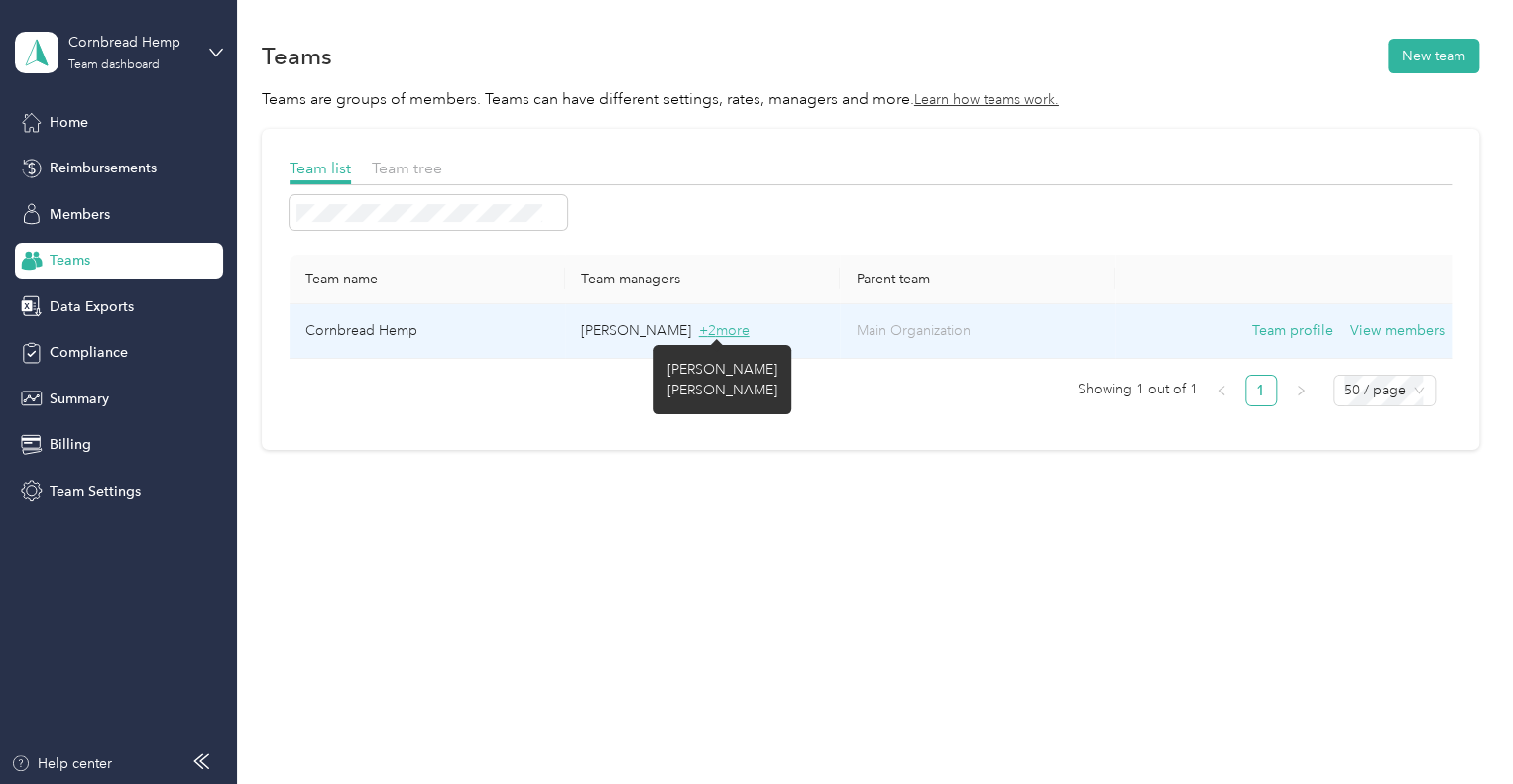 click on "+  2  more" at bounding box center [724, 330] 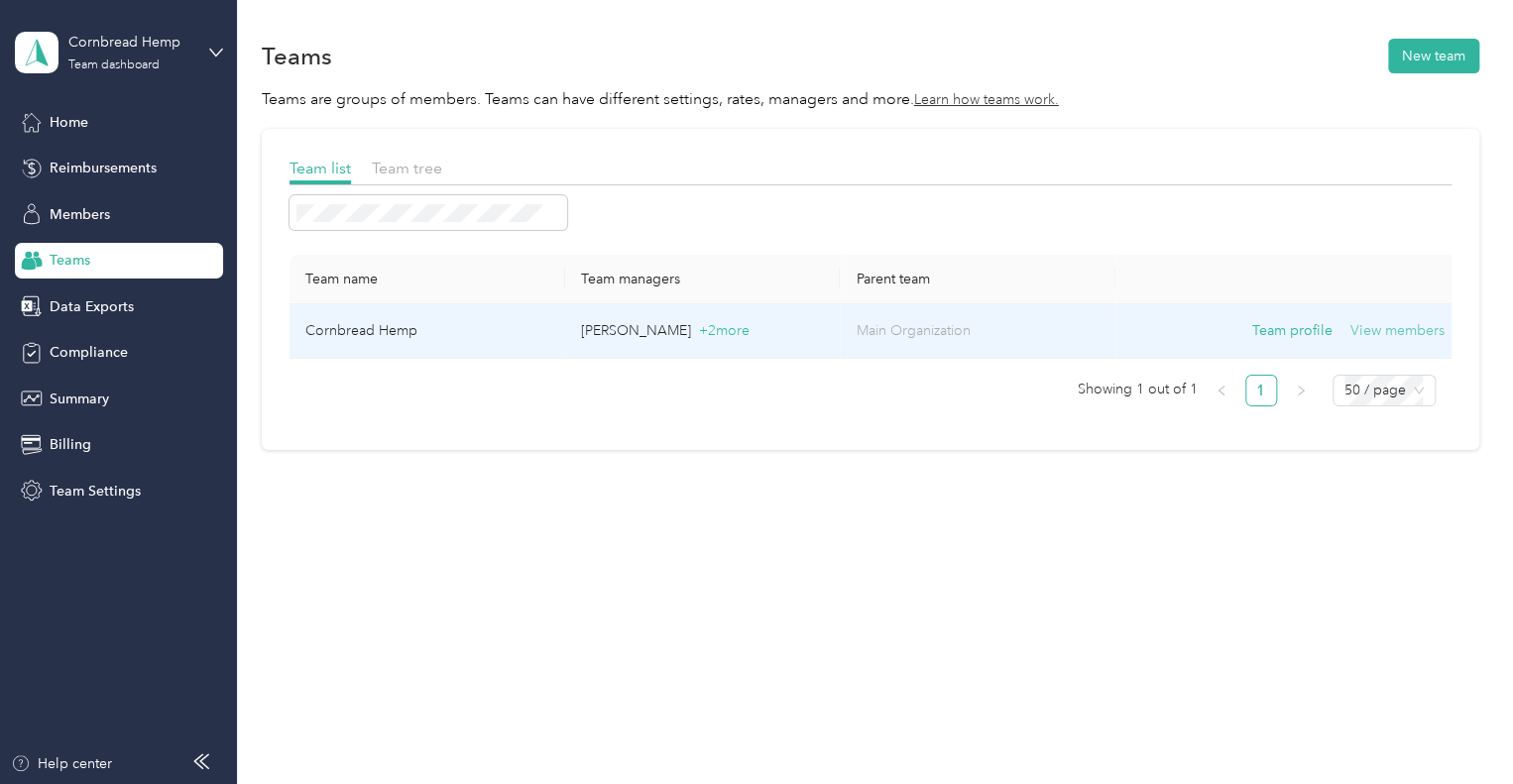 click on "View members" at bounding box center (1397, 331) 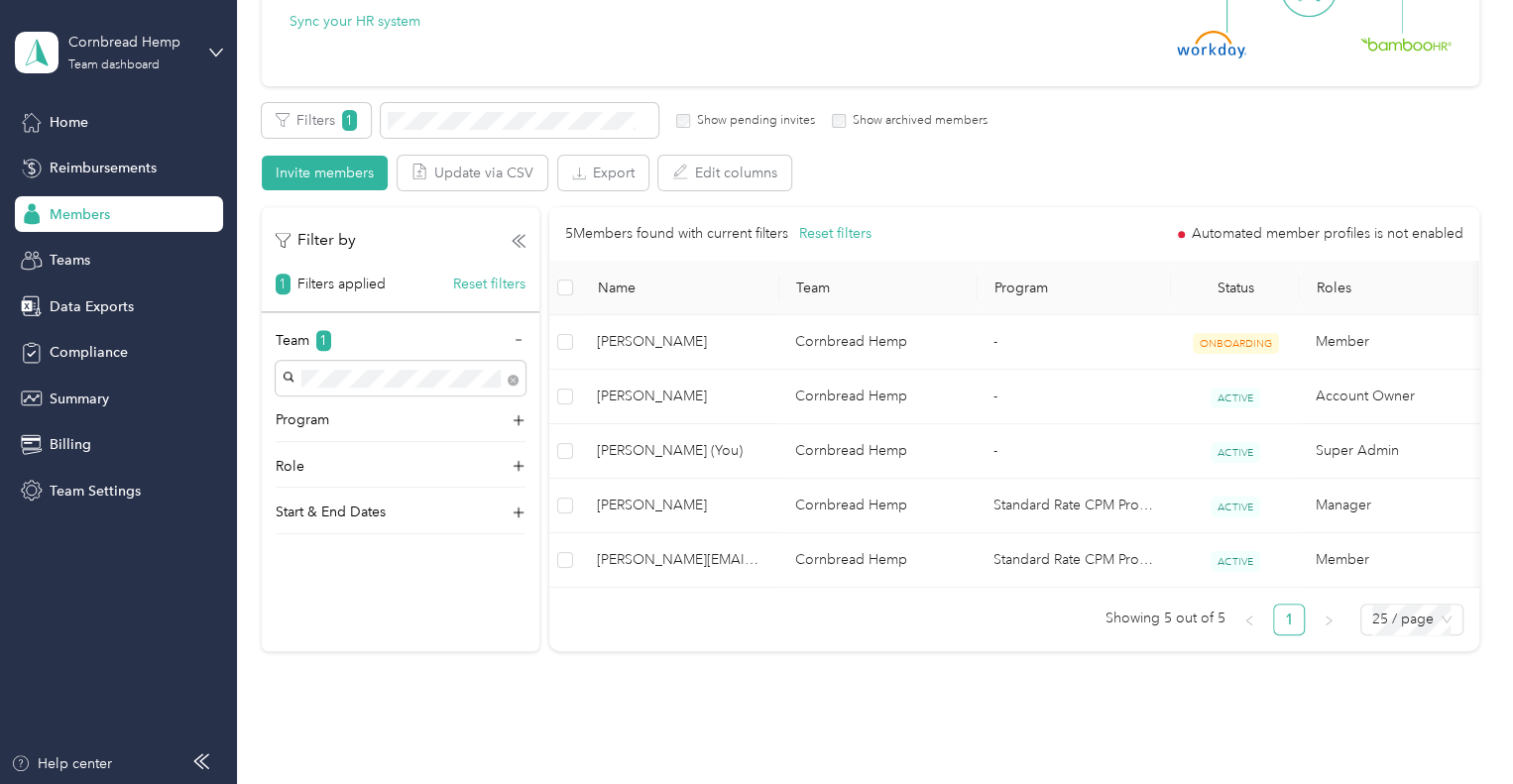 scroll, scrollTop: 297, scrollLeft: 0, axis: vertical 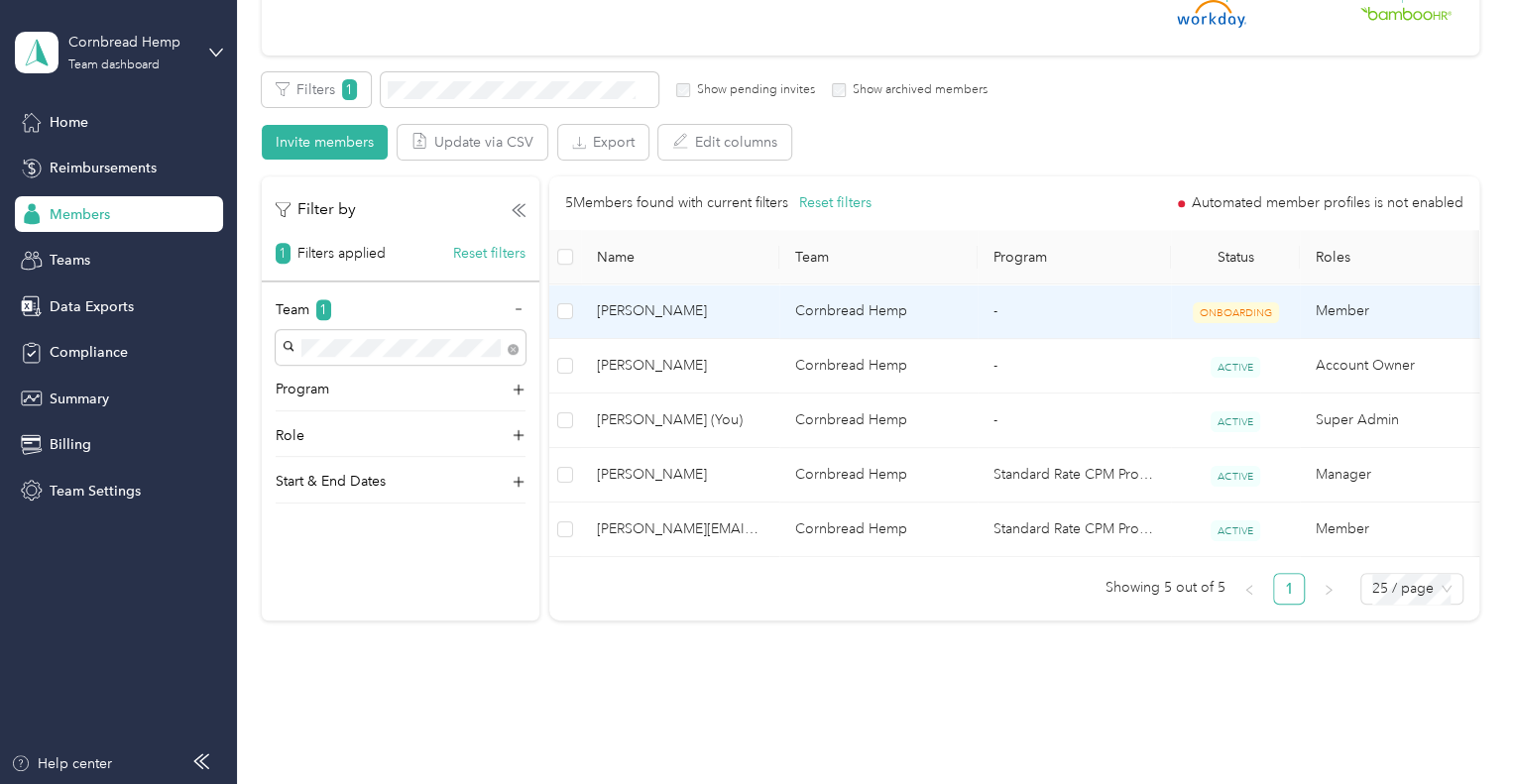 click on "ONBOARDING" at bounding box center (1235, 312) 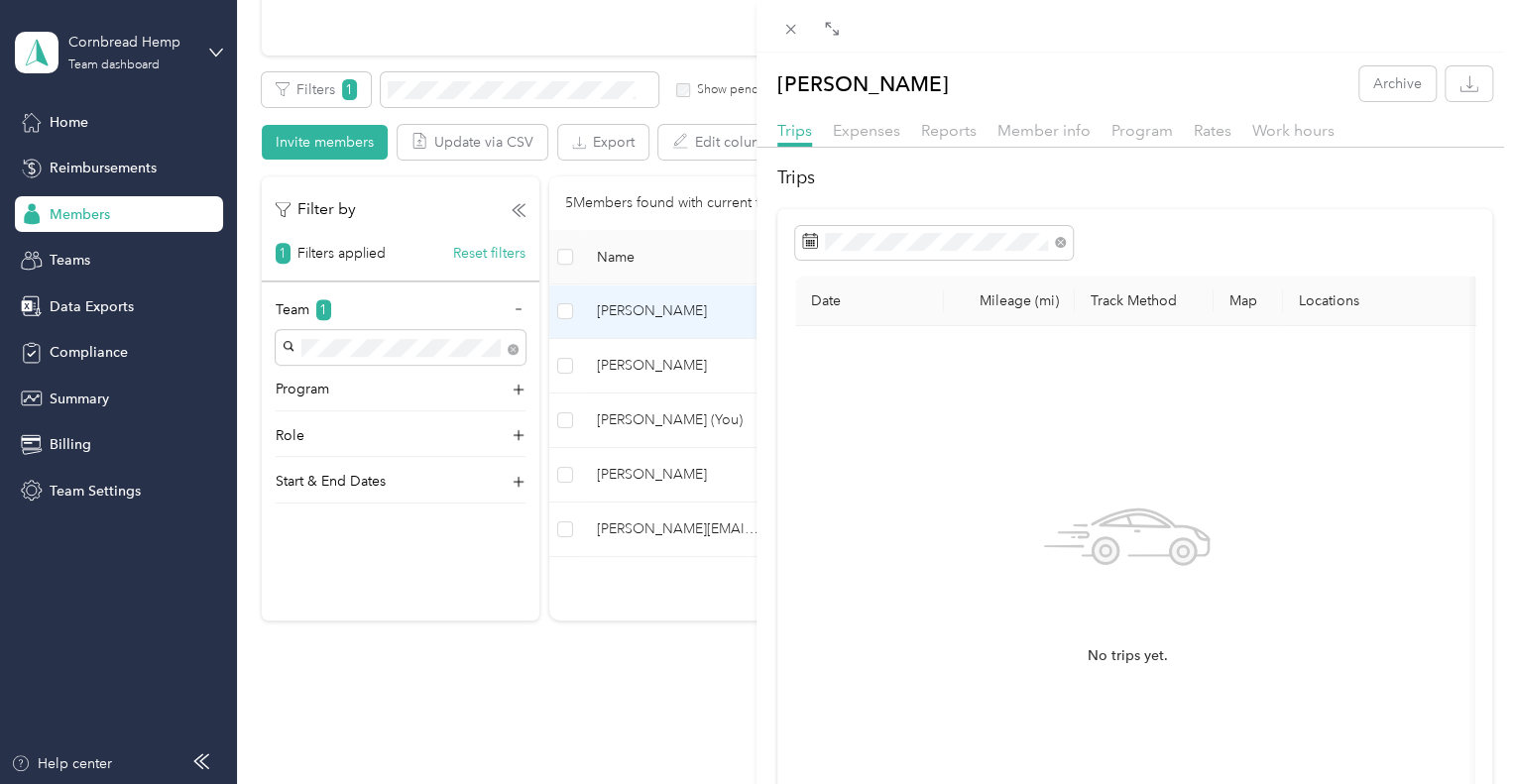 click on "[PERSON_NAME] Archive Trips Expenses Reports Member info Program Rates Work hours Trips Date Mileage (mi) Track Method Map Locations Mileage value Purpose               No trips yet." at bounding box center (756, 392) 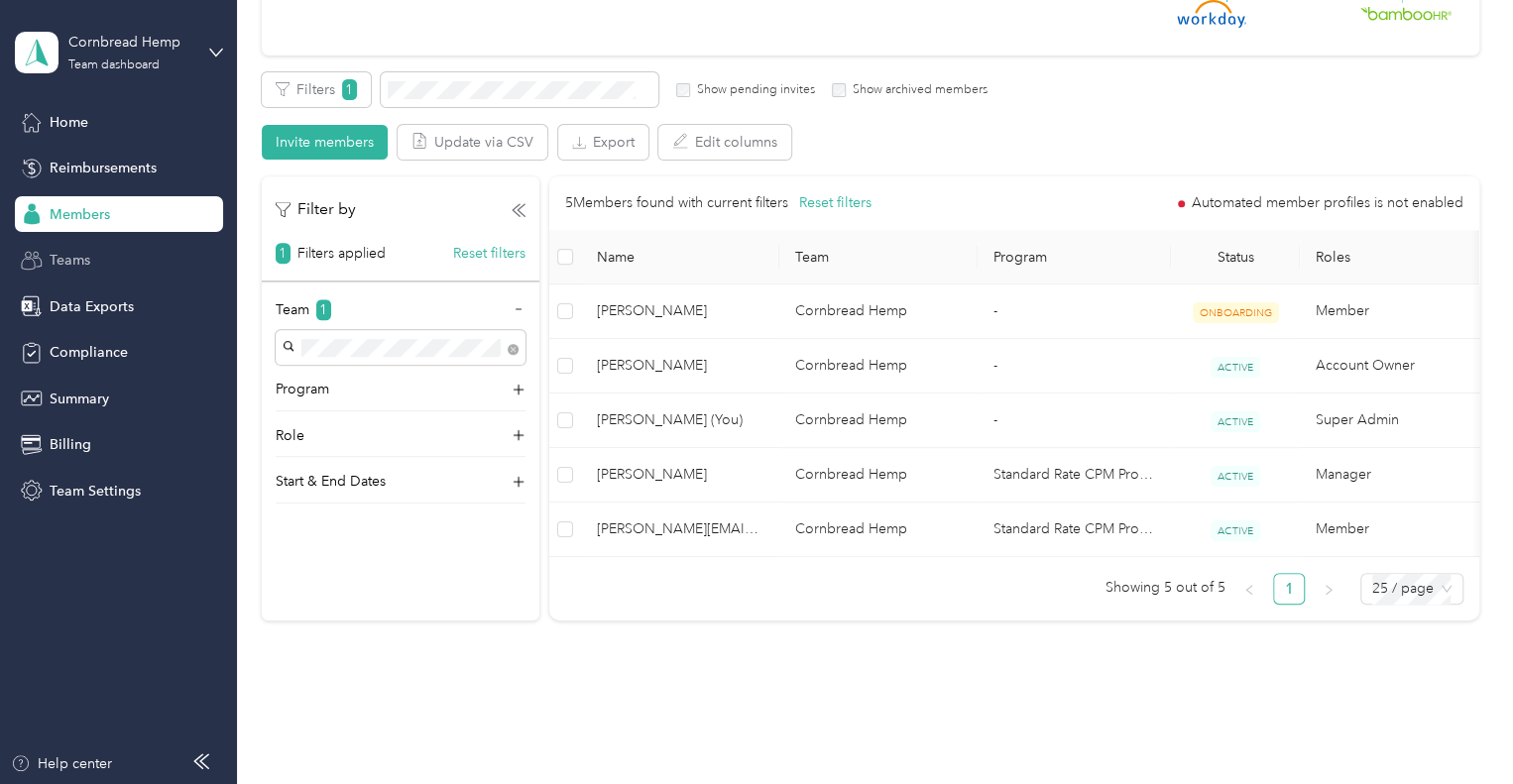 click on "Teams" at bounding box center [69, 260] 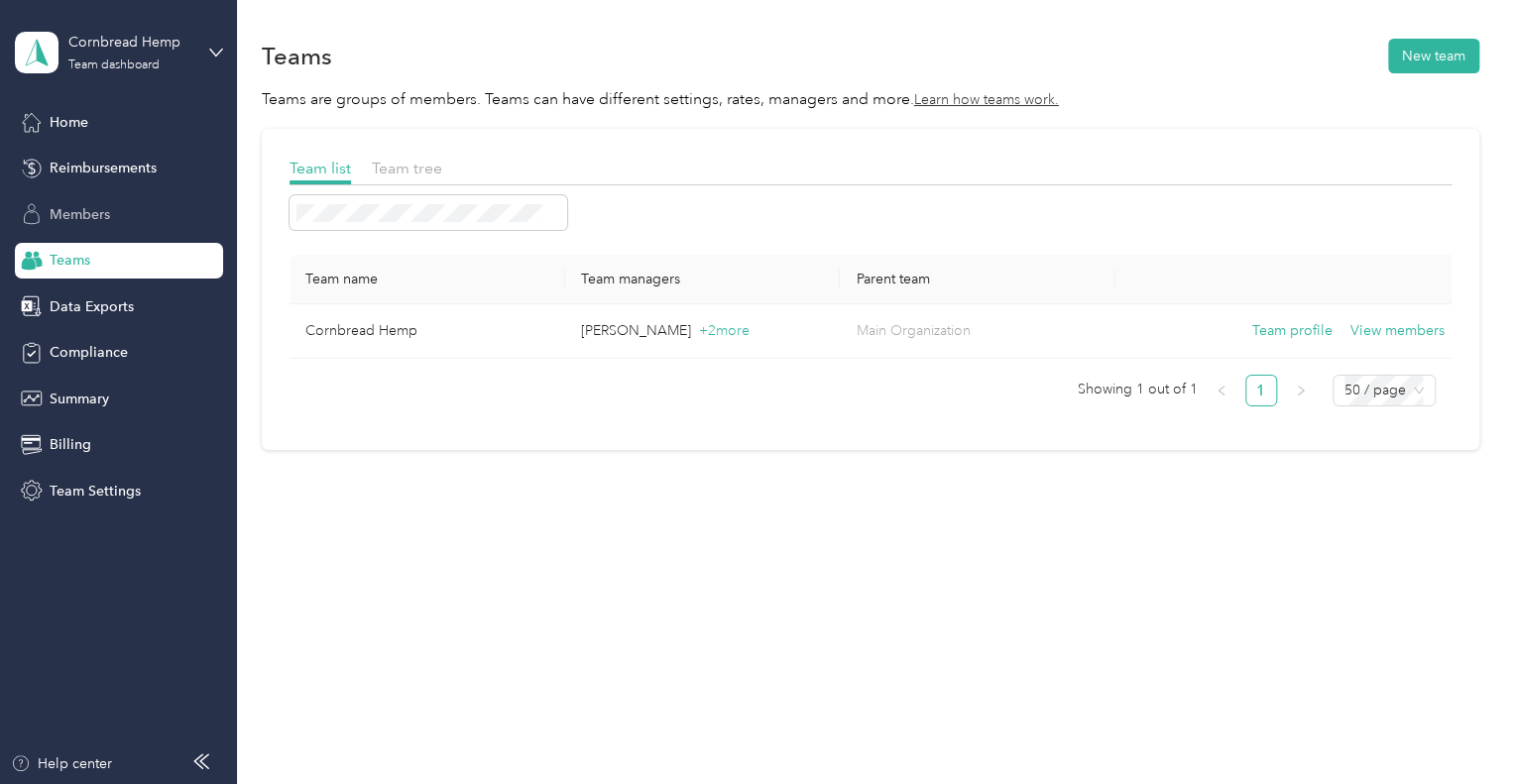 click on "Members" at bounding box center (79, 214) 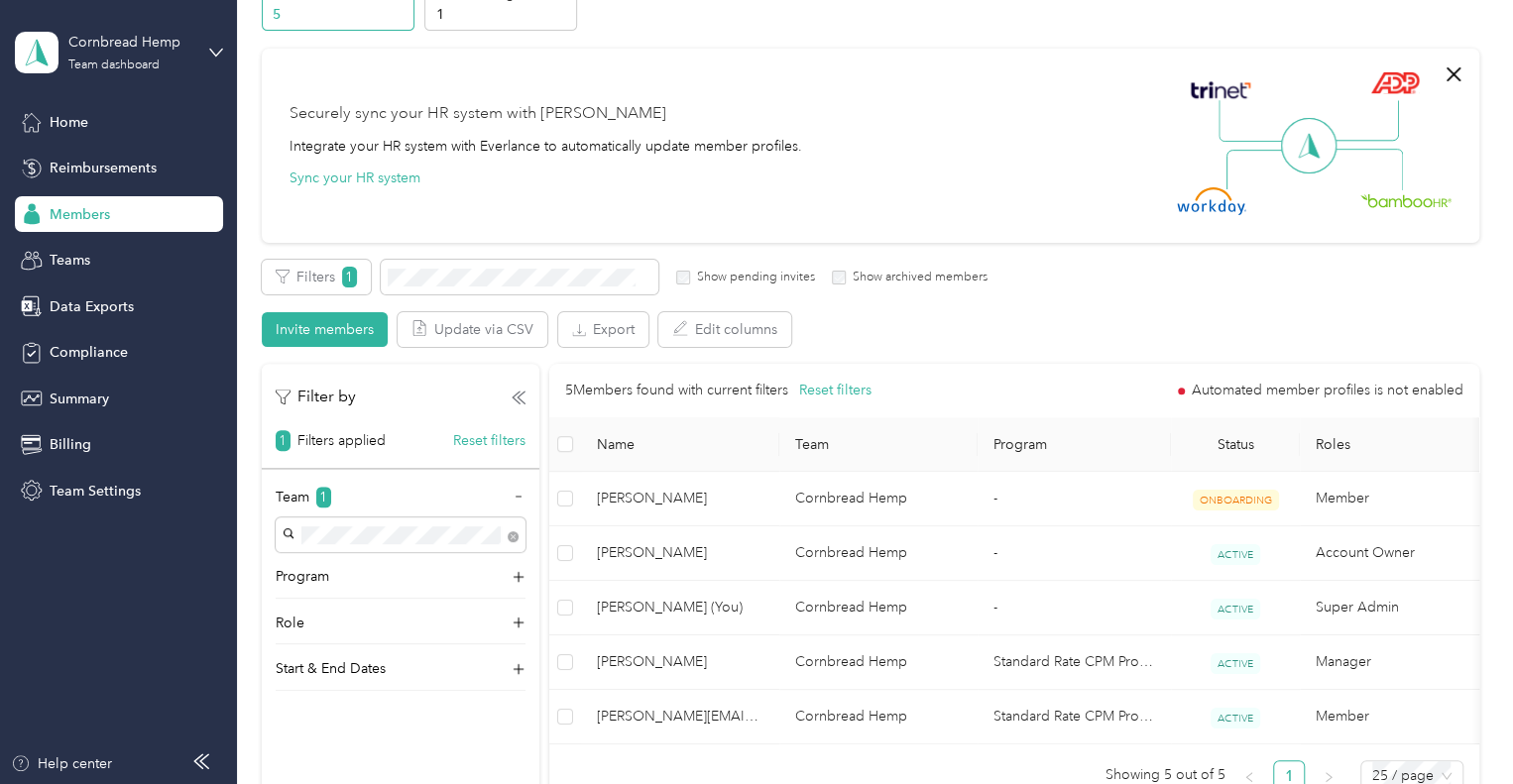 scroll, scrollTop: 198, scrollLeft: 0, axis: vertical 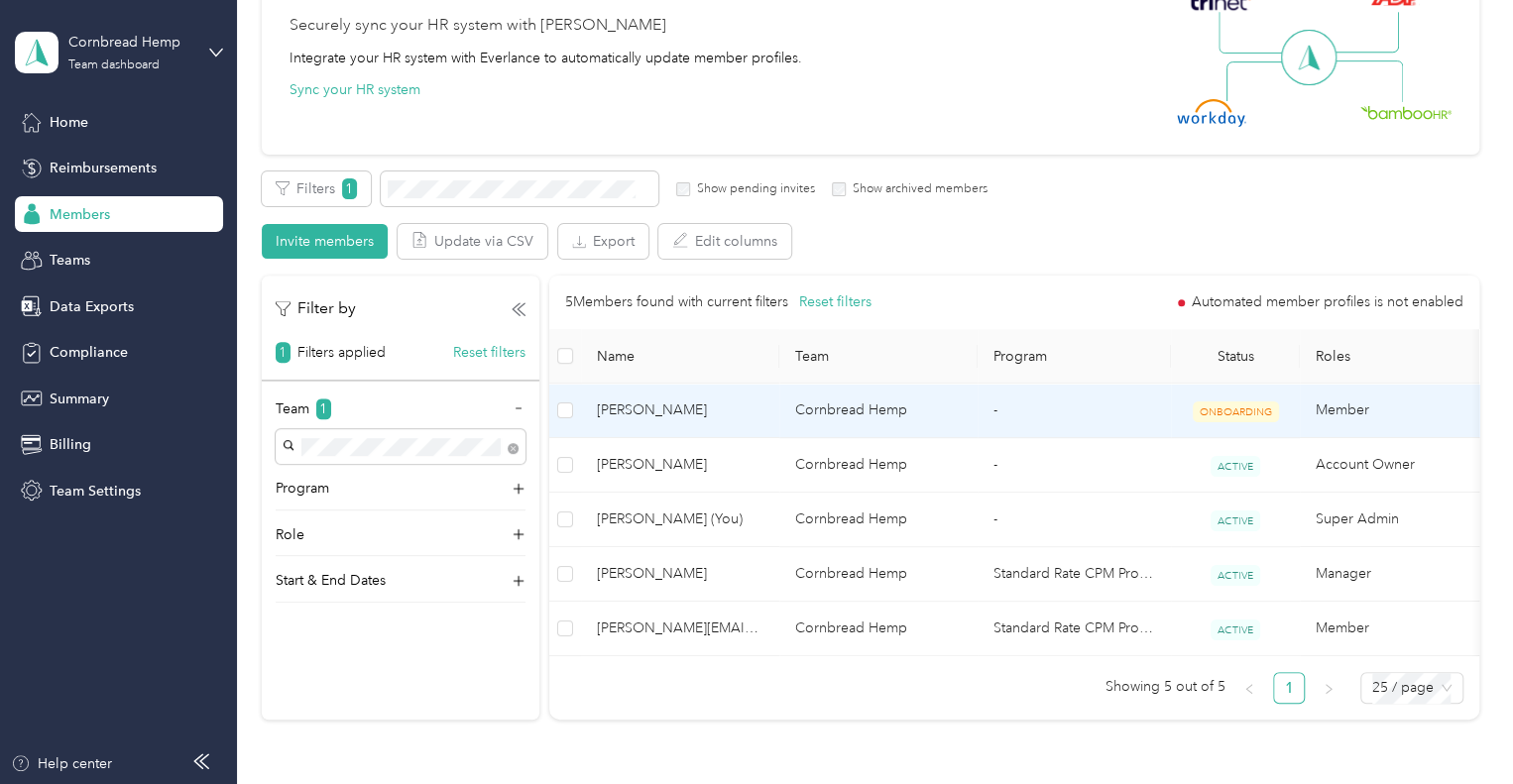 click on "[PERSON_NAME]" at bounding box center (680, 410) 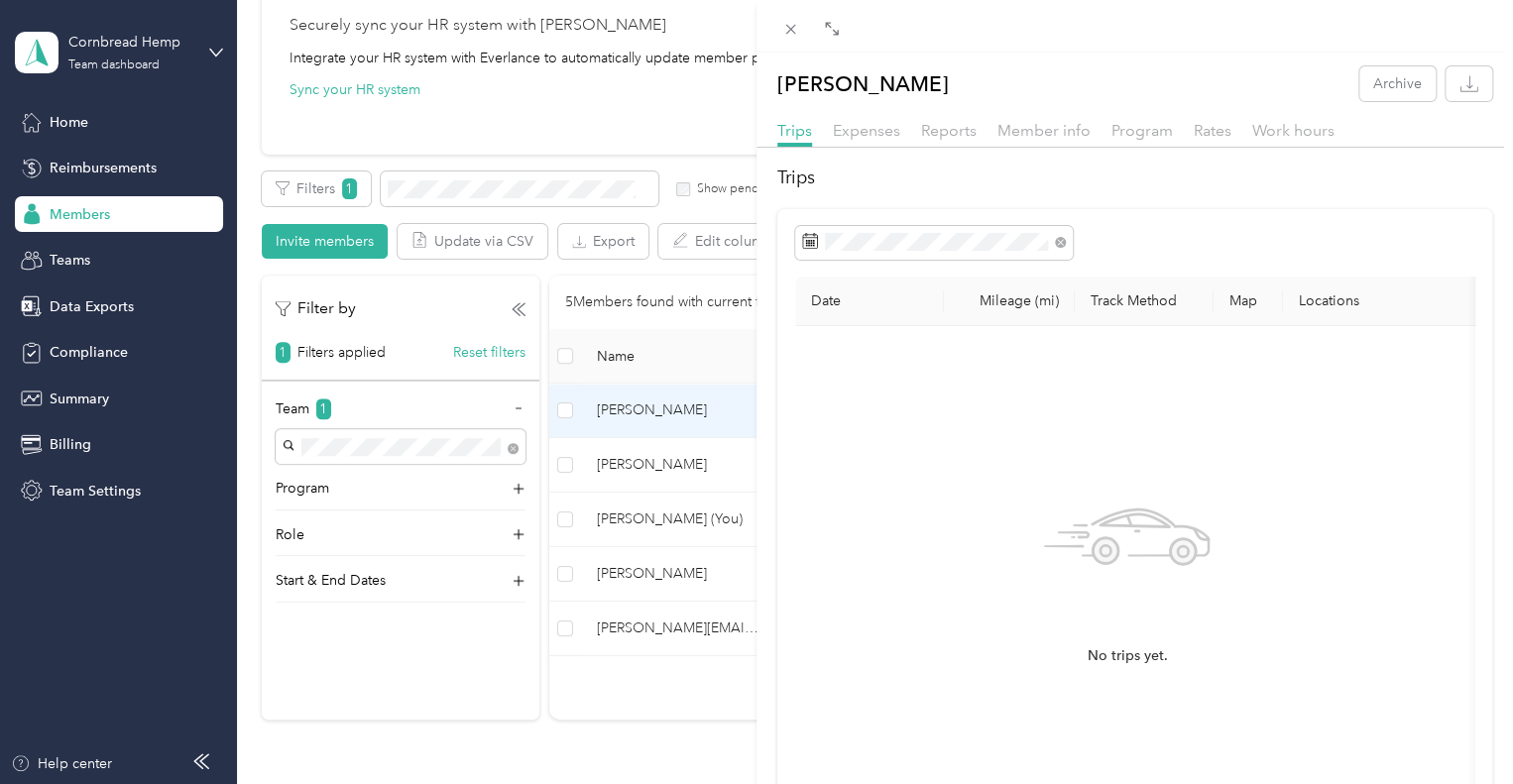 click on "[PERSON_NAME] Archive Trips Expenses Reports Member info Program Rates Work hours Trips Date Mileage (mi) Track Method Map Locations Mileage value Purpose               No trips yet." at bounding box center (756, 392) 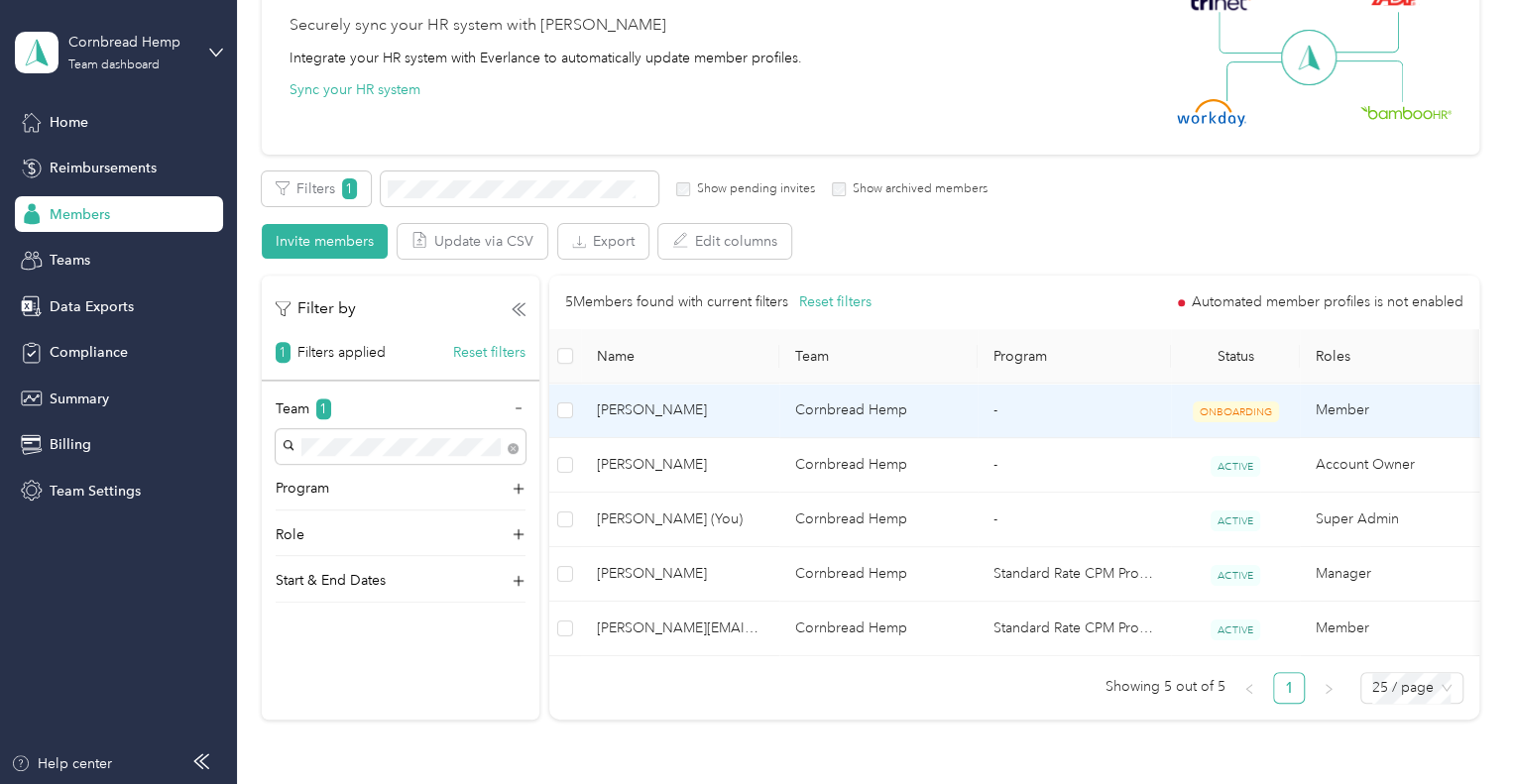 click on "[PERSON_NAME]" at bounding box center [680, 410] 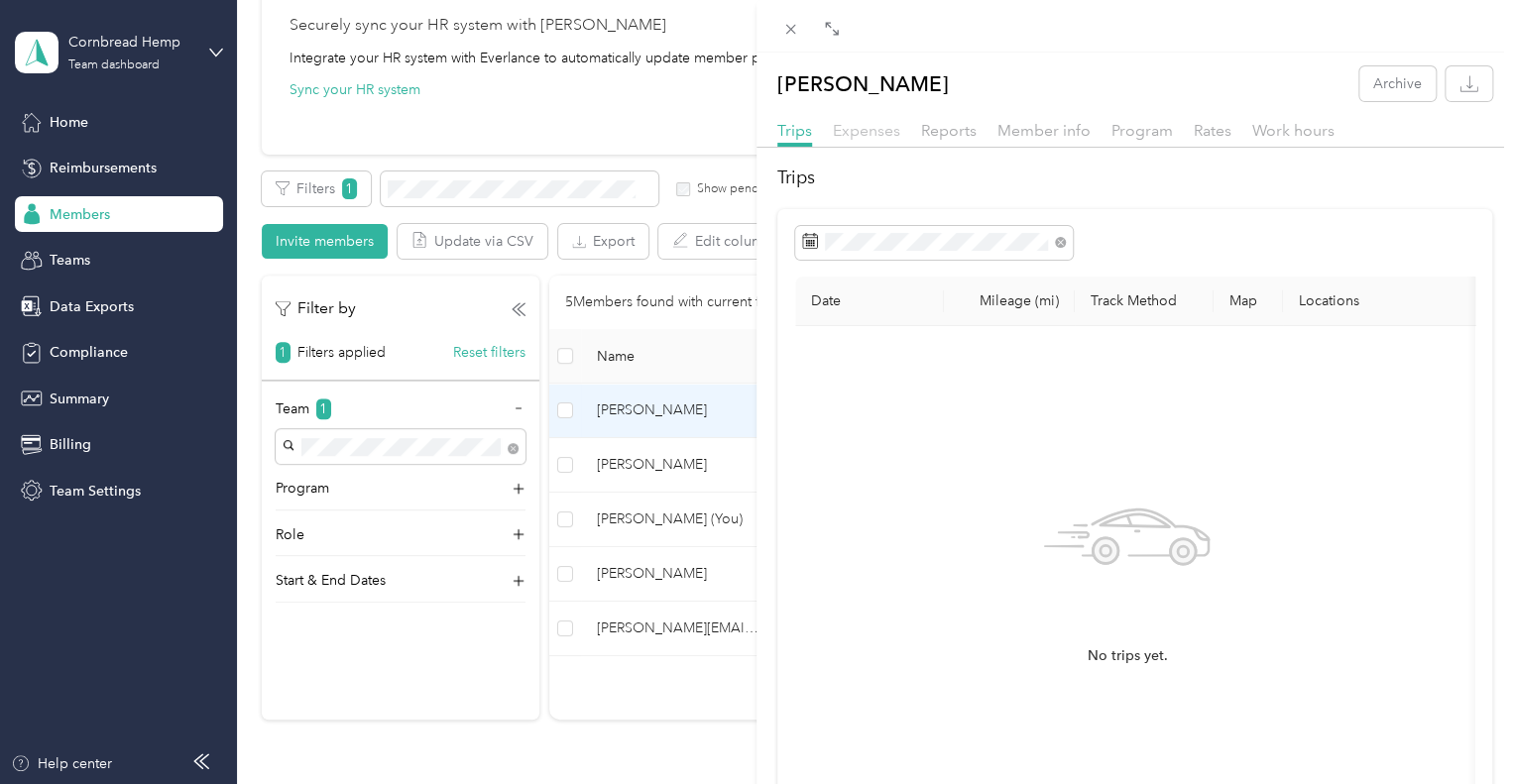 click on "Expenses" at bounding box center (867, 130) 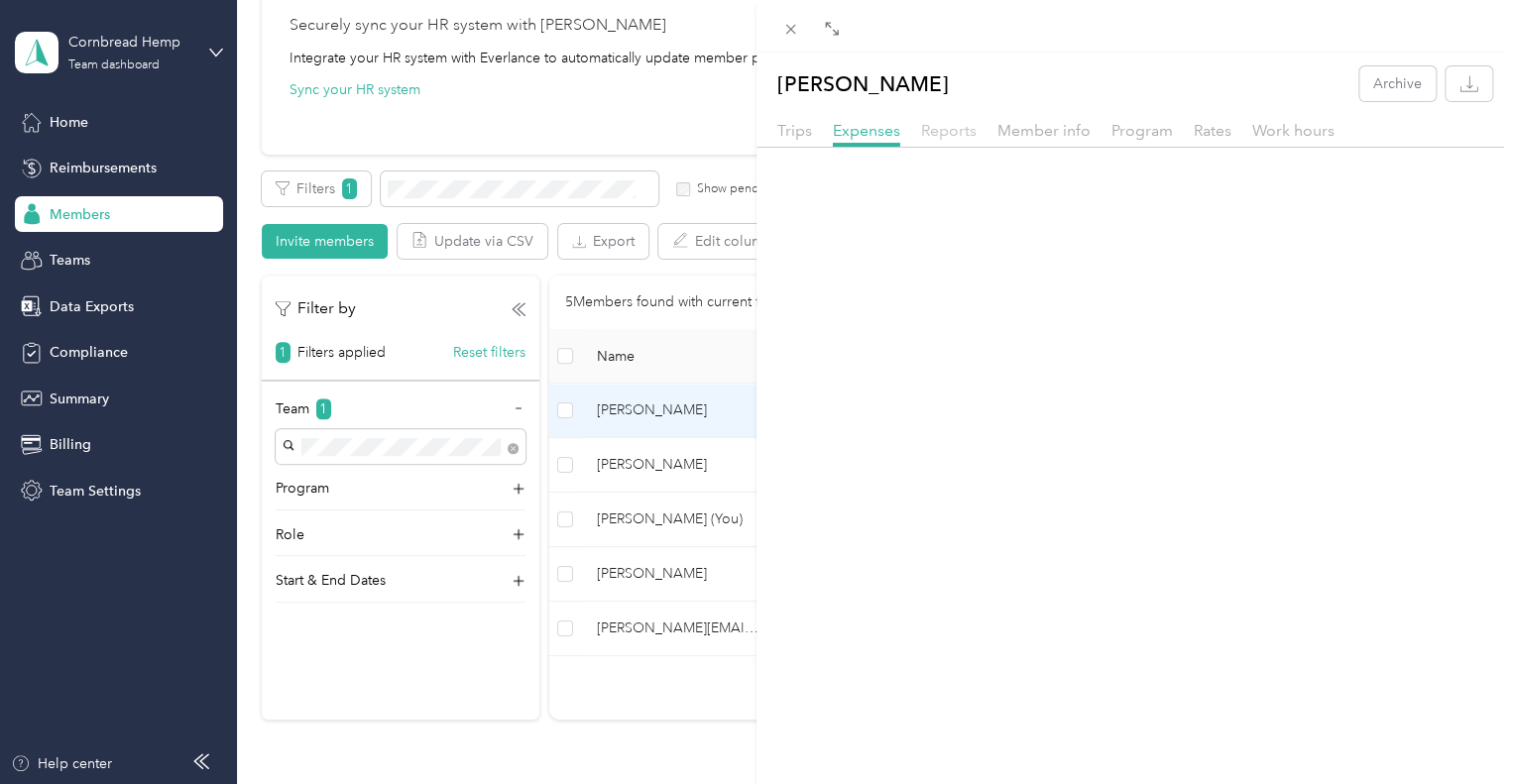 click on "Reports" at bounding box center [949, 130] 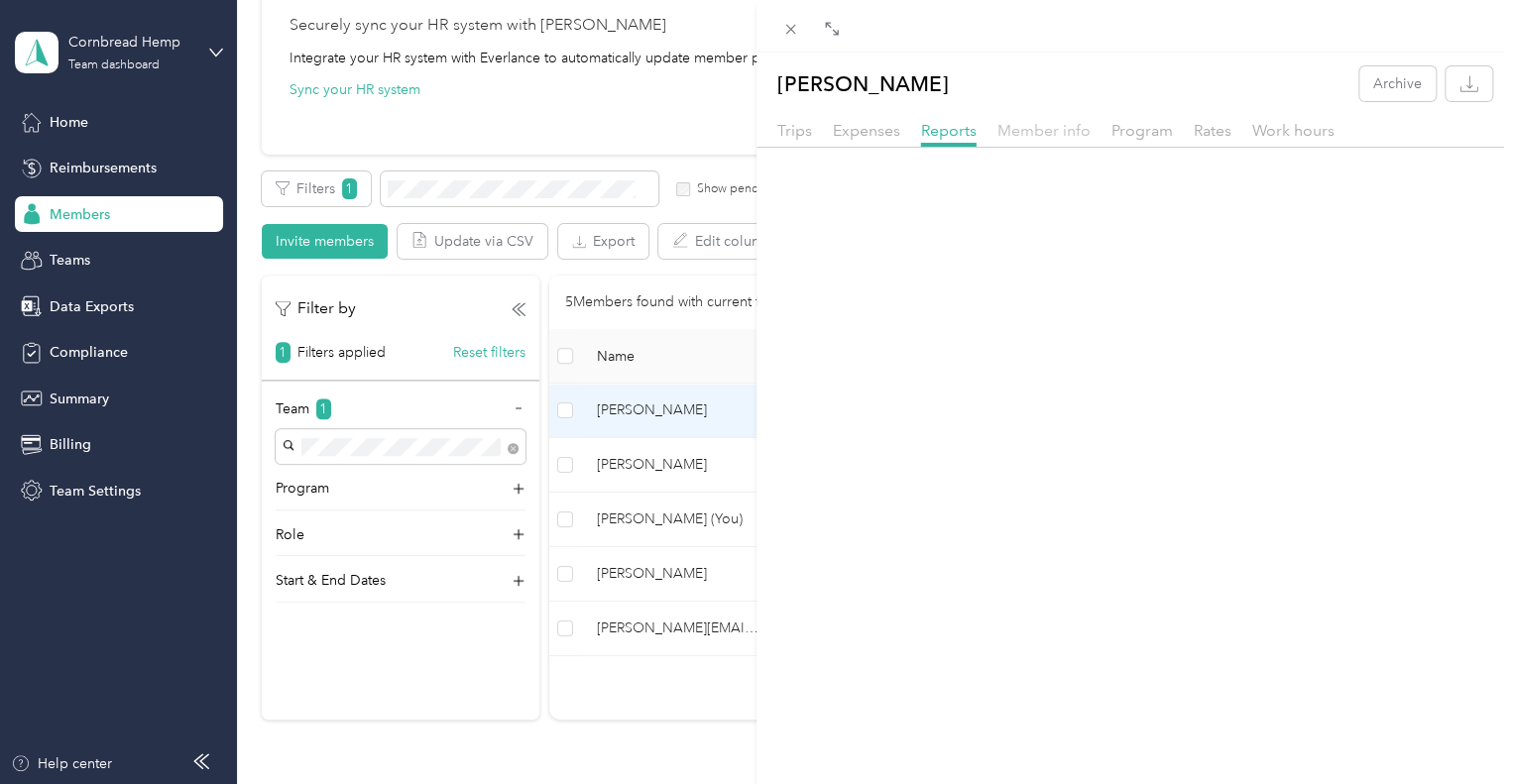 click on "Member info" at bounding box center [1044, 130] 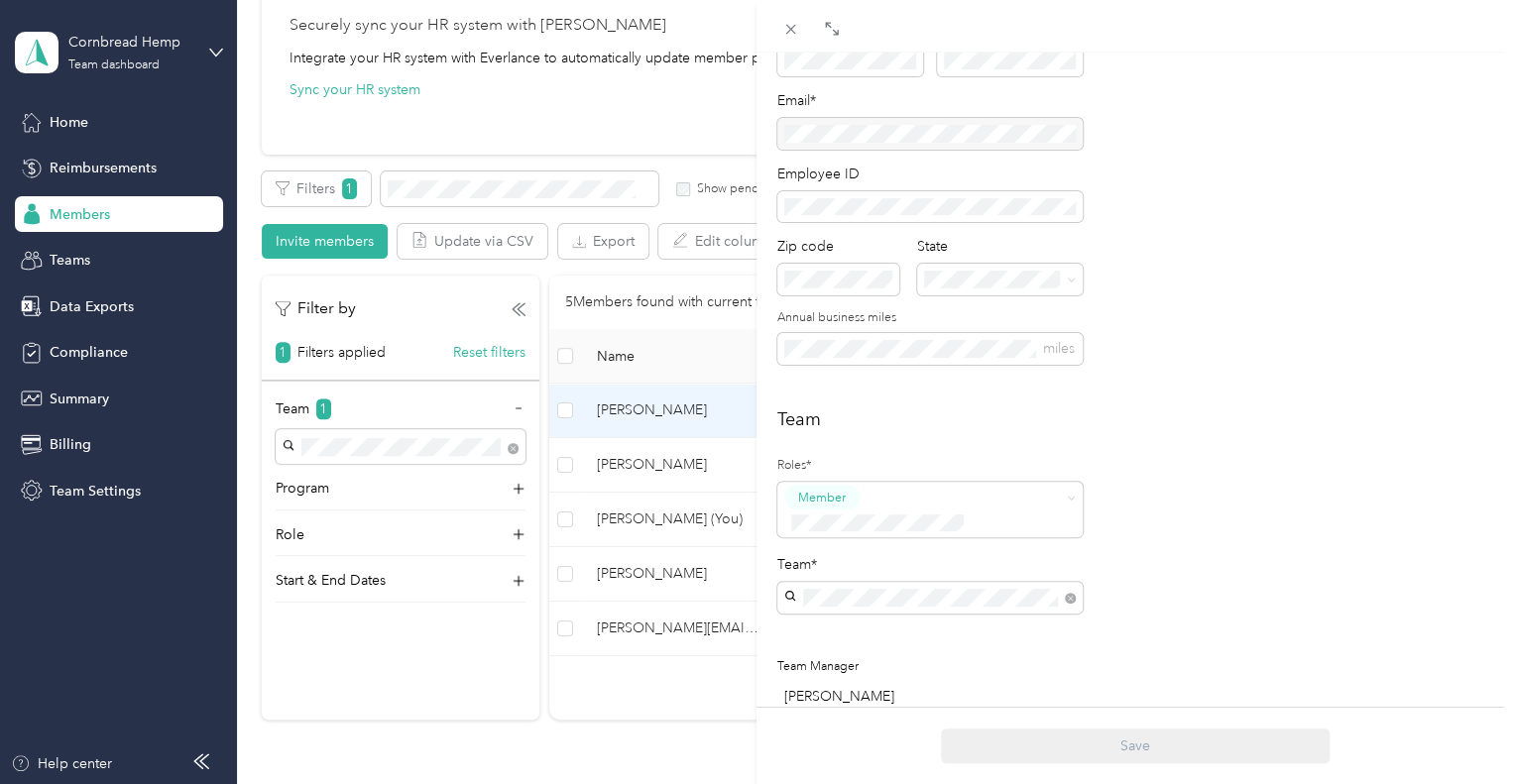 scroll, scrollTop: 297, scrollLeft: 0, axis: vertical 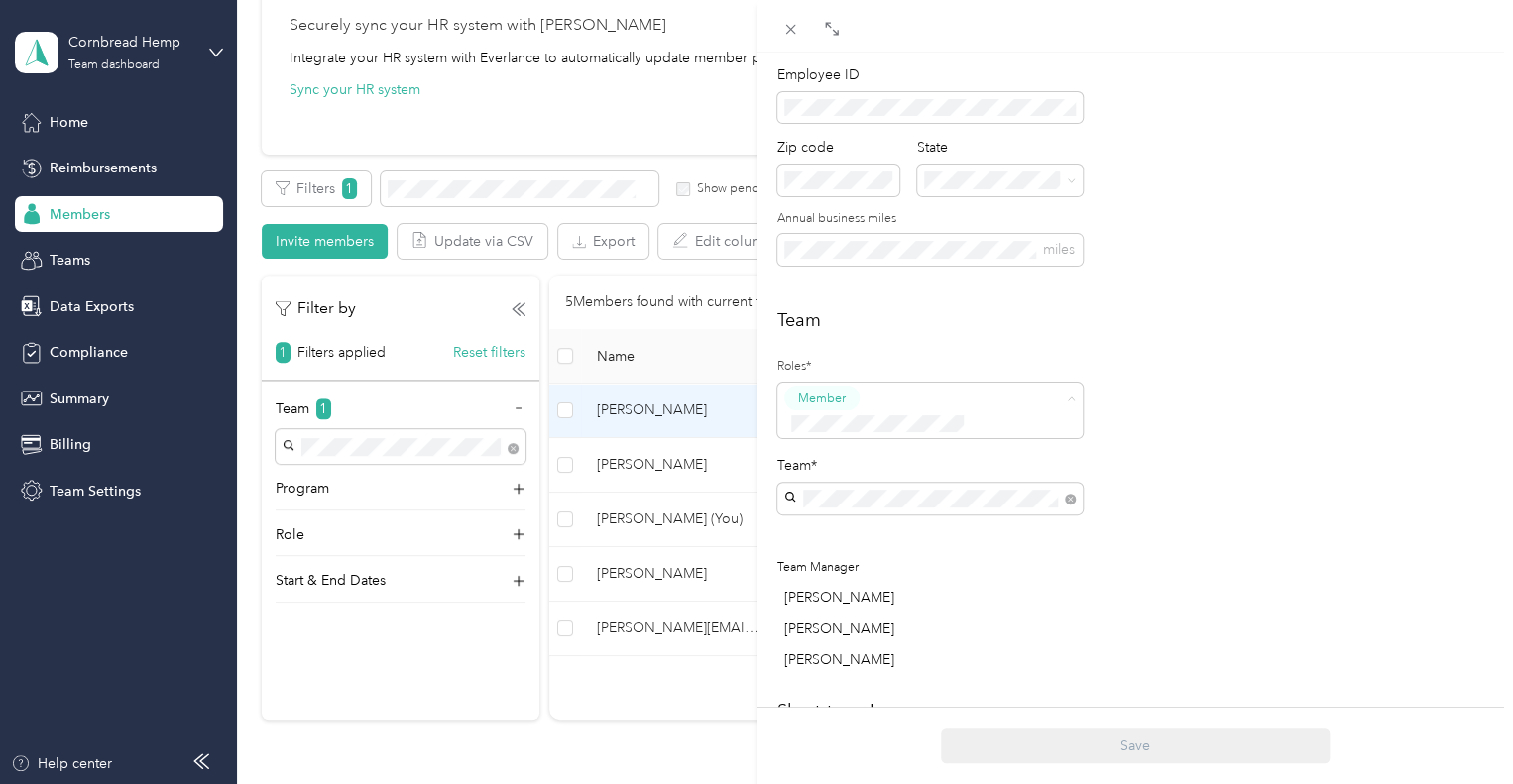 click on "Member" at bounding box center (829, 434) 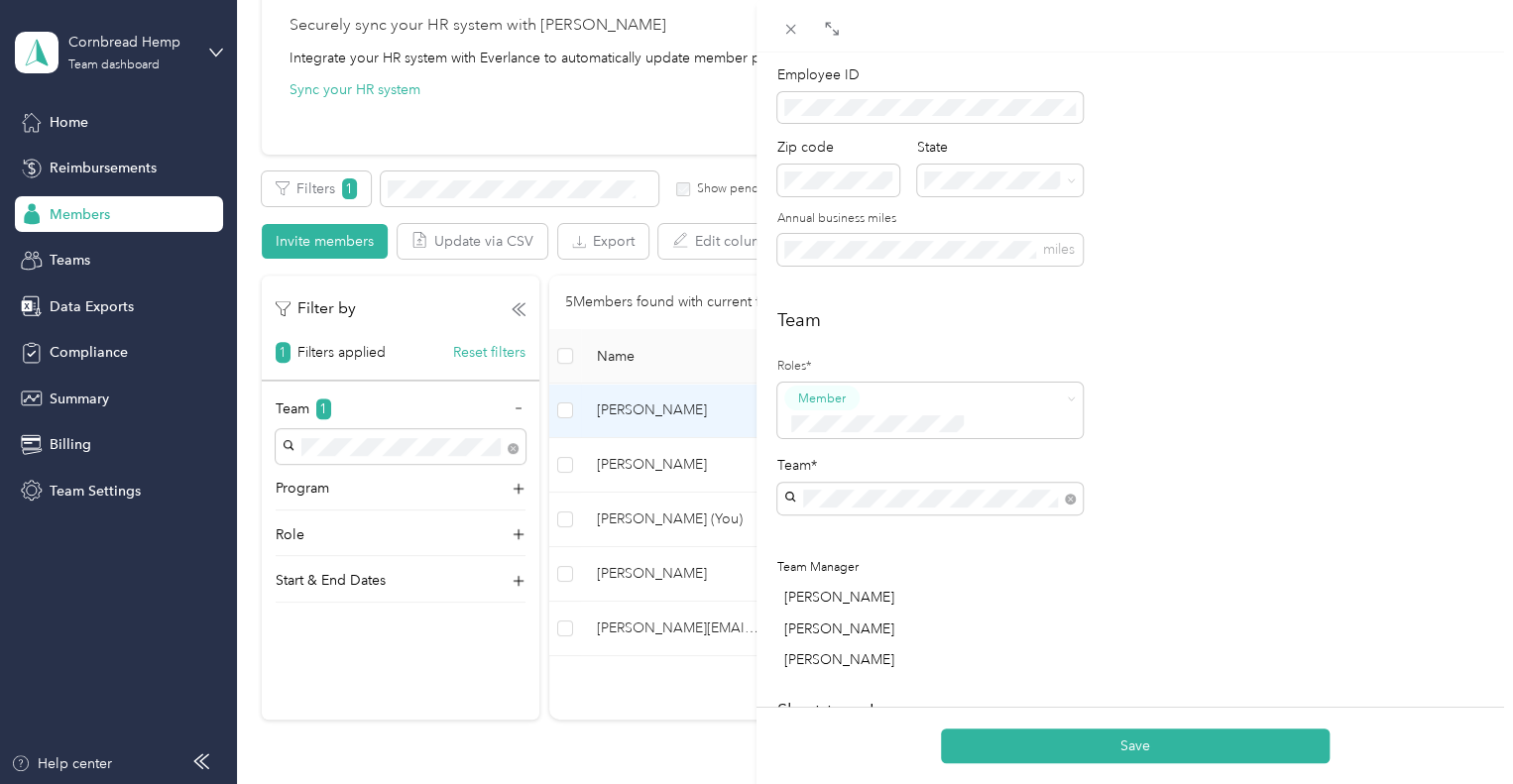 click on "Super Admin" at bounding box center (842, 584) 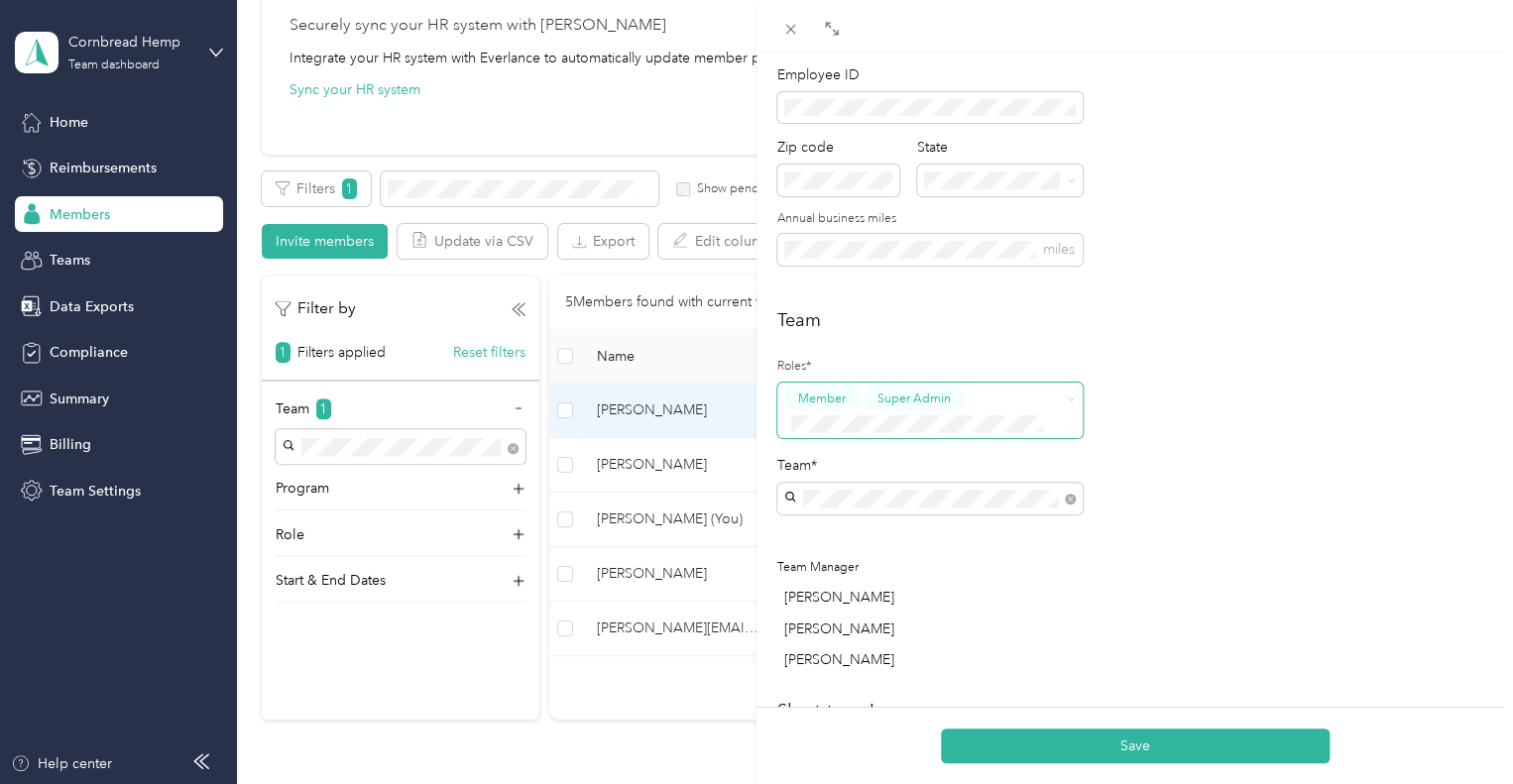 click on "Member" at bounding box center [822, 398] 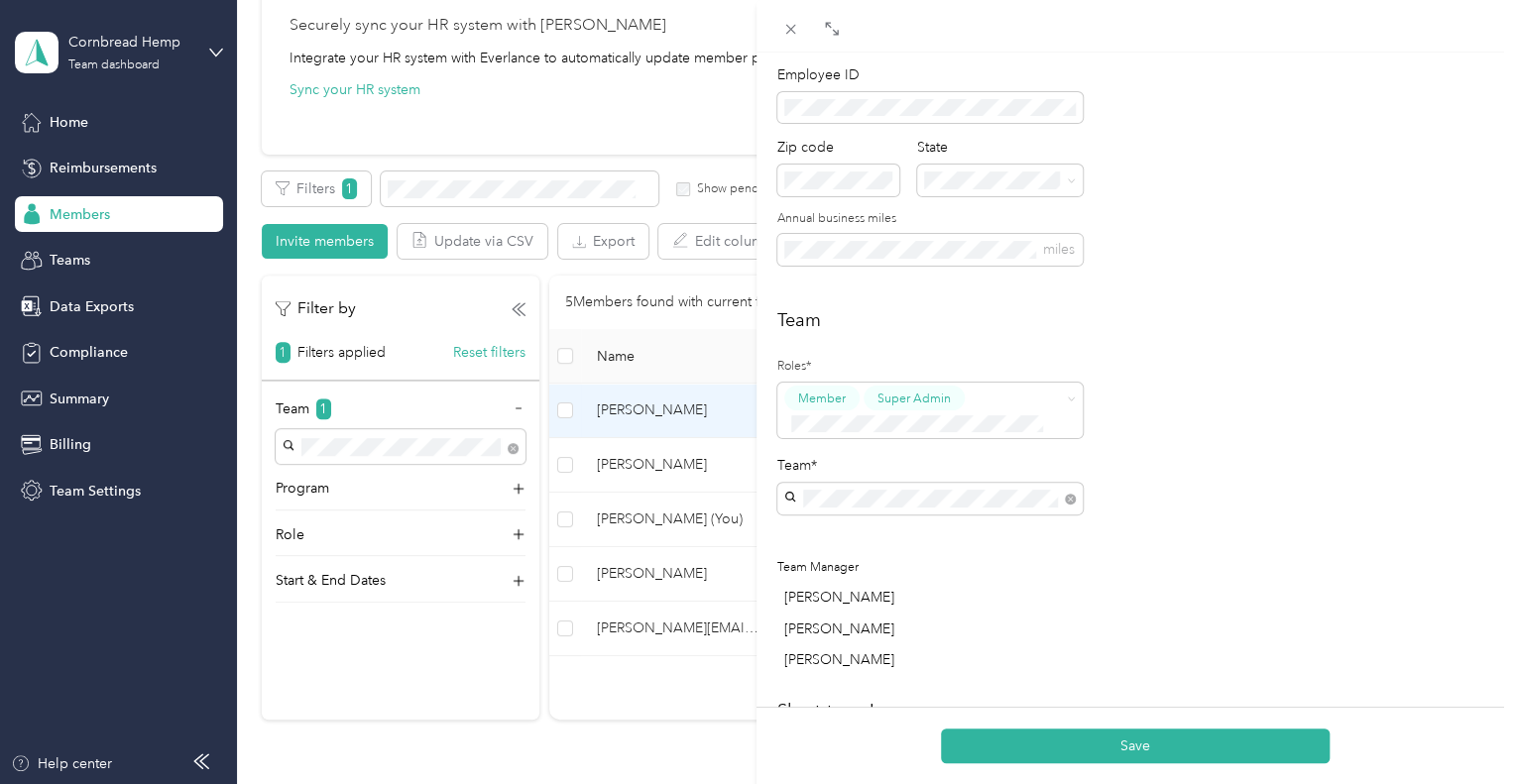 click on "Member" at bounding box center [829, 456] 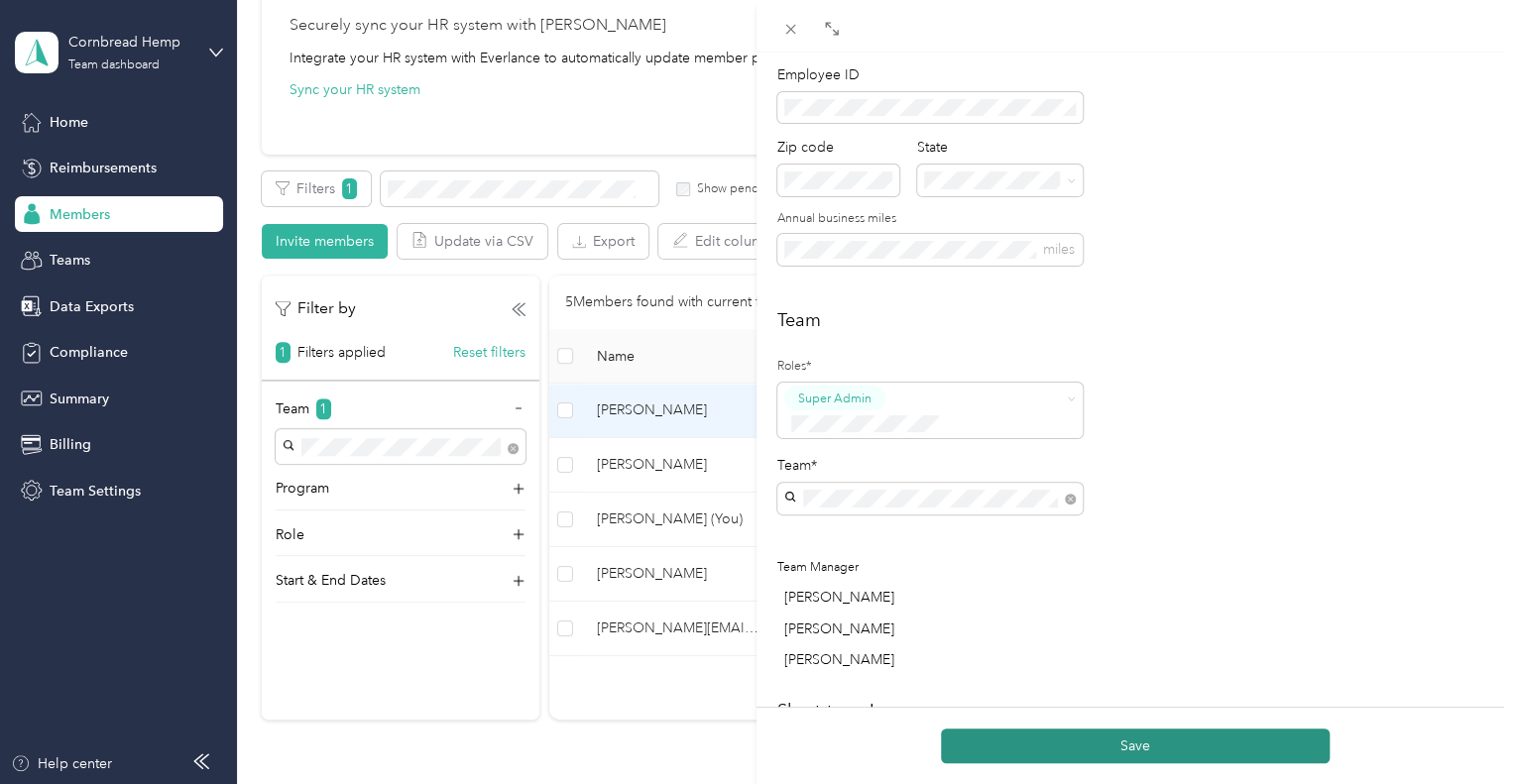 click on "Save" at bounding box center [1135, 745] 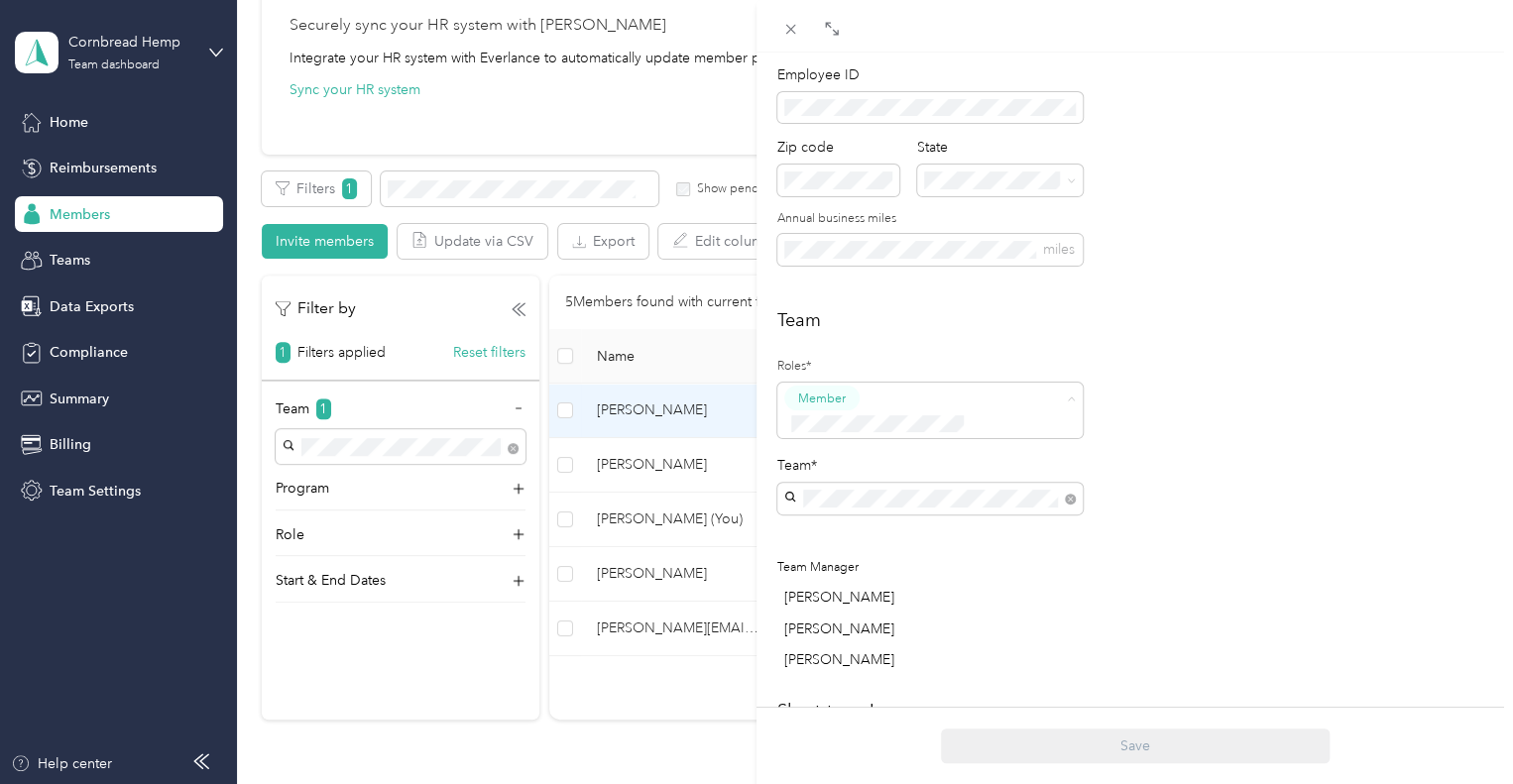 click on "Super Admin" at bounding box center [842, 587] 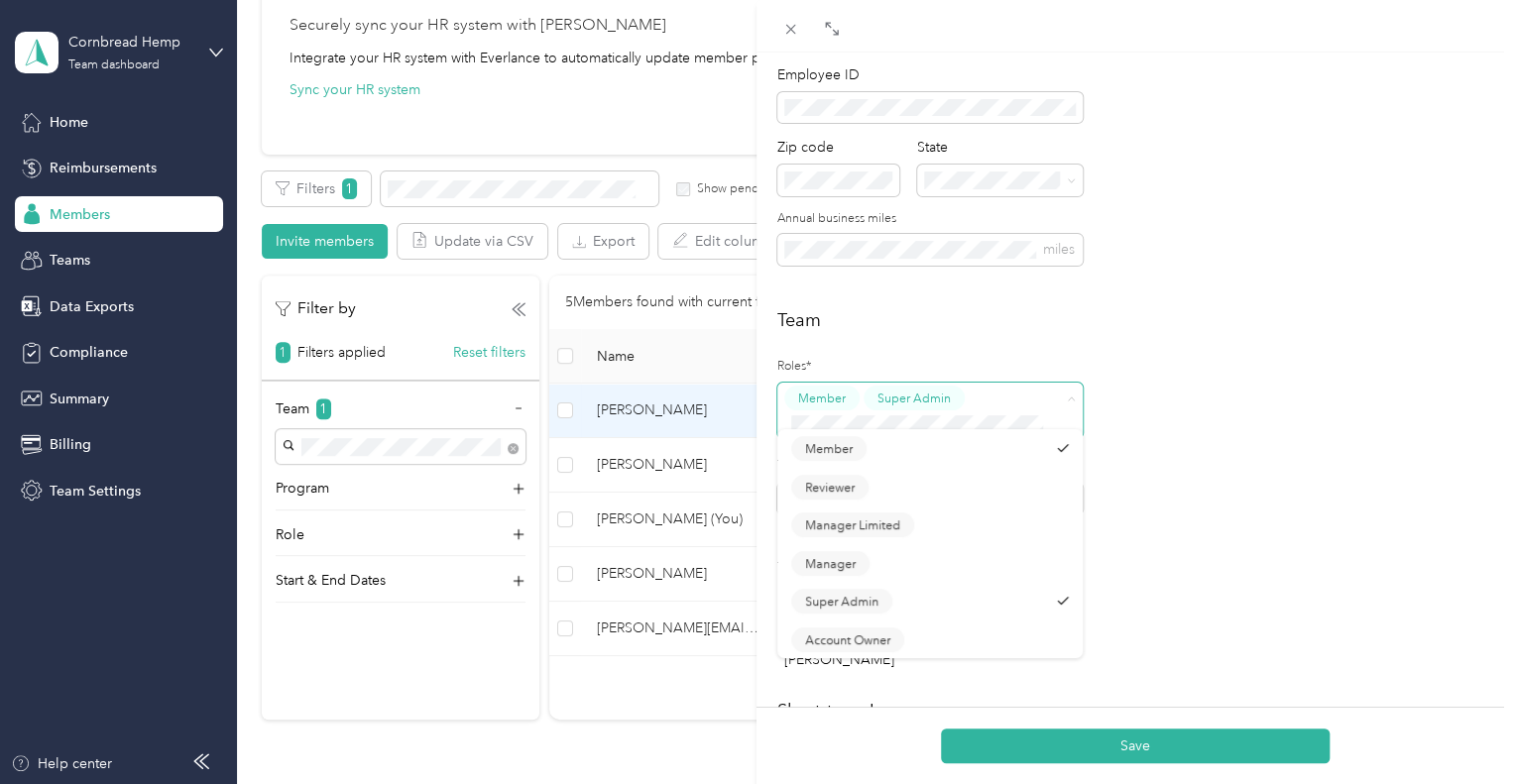 click on "Member" at bounding box center (822, 398) 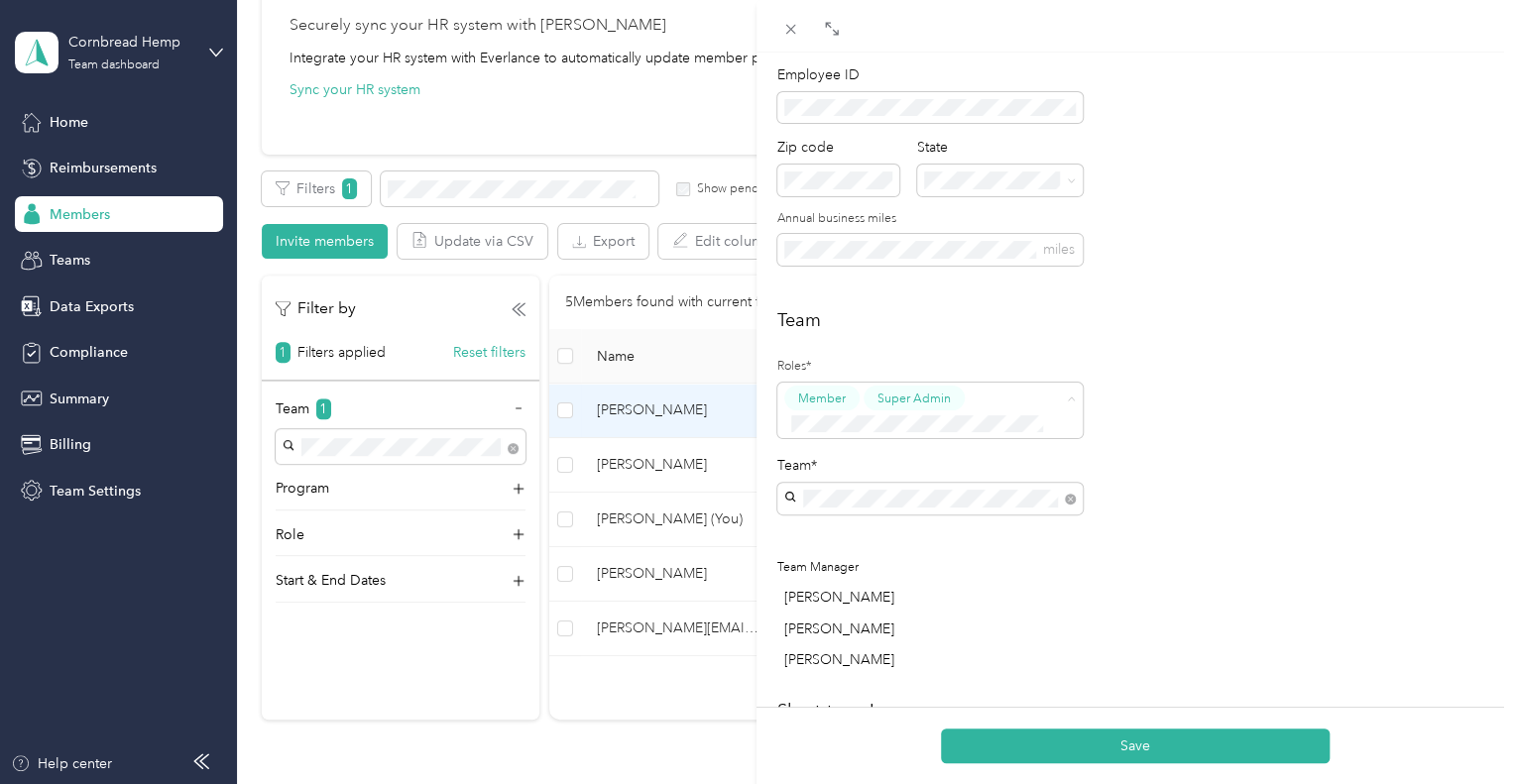 click on "Member" at bounding box center (829, 458) 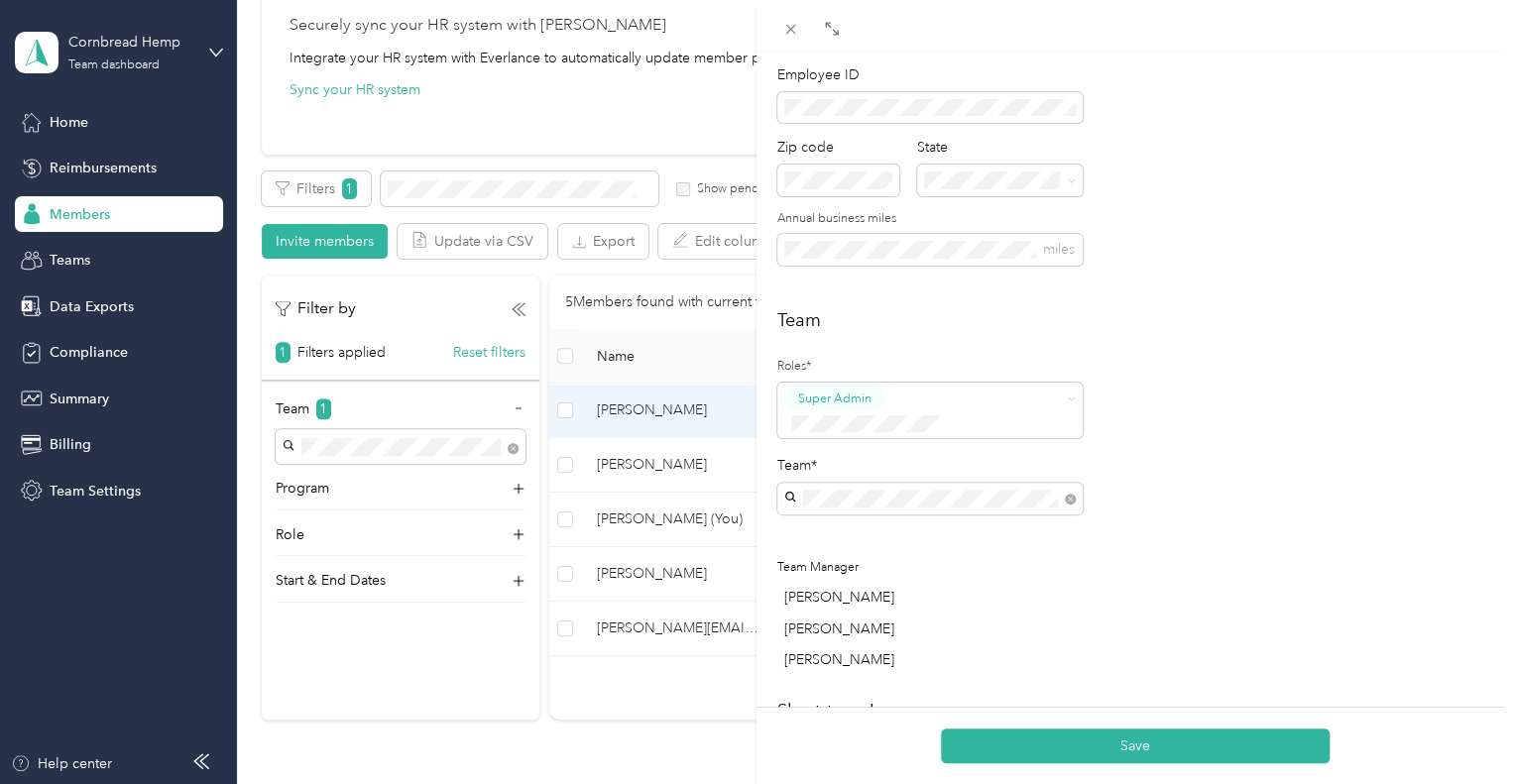 click on "Save" at bounding box center [1135, 745] 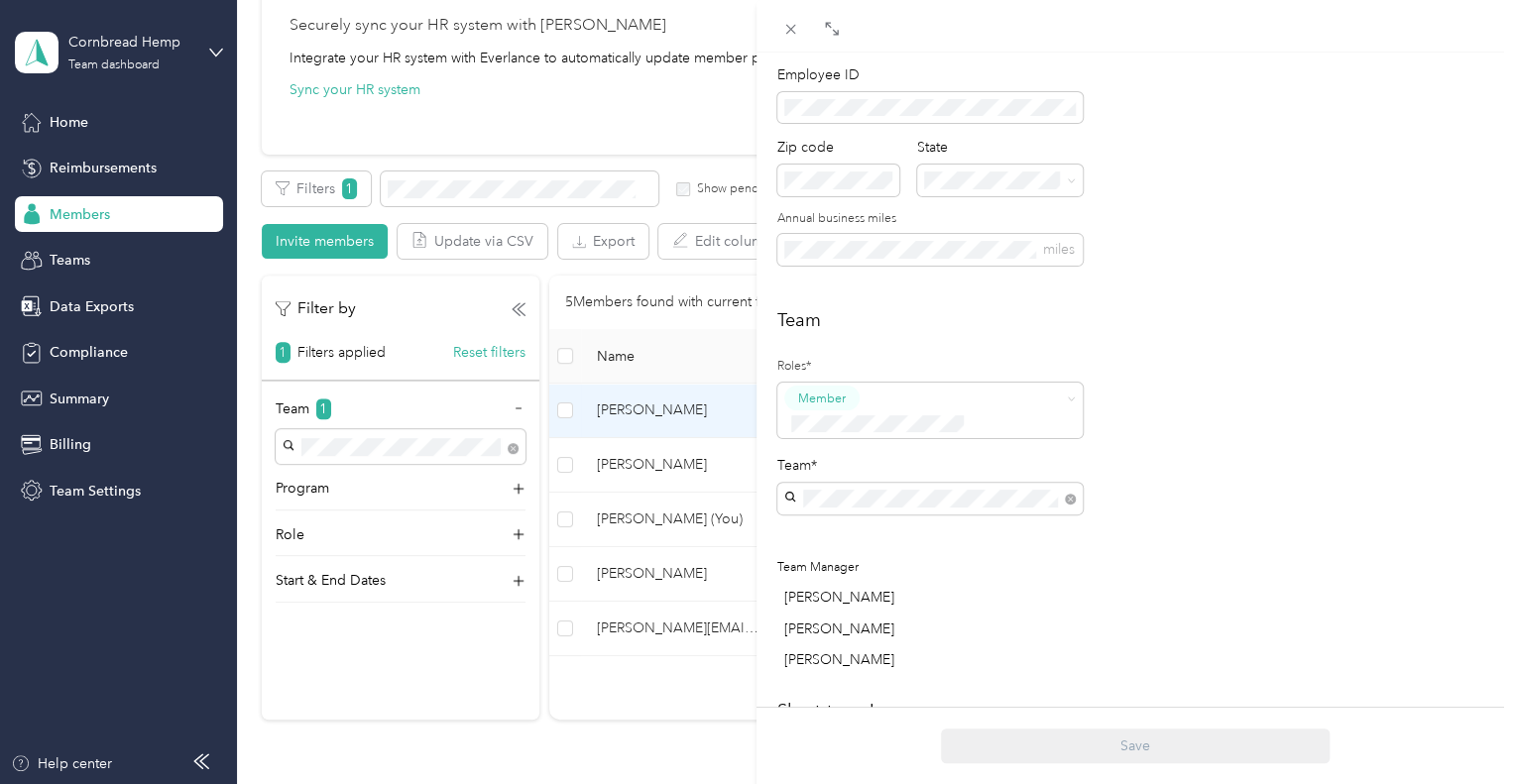 click on "[PERSON_NAME] Archive Trips Expenses Reports Member info Program Rates Work hours Personal First name Last name Email* Employee ID Zip code State Annual business miles   miles Team Roles*   Member Team* Team Manager [PERSON_NAME] [PERSON_NAME] [PERSON_NAME] Short-term Leave Start date   End date   Members on leave will not have access to Everlance. Archive member End date Adding an end date archives a member. Archived members will lose access to Everlance 30 days after the end date. To edit program start date go to the   program tab Save" at bounding box center [756, 392] 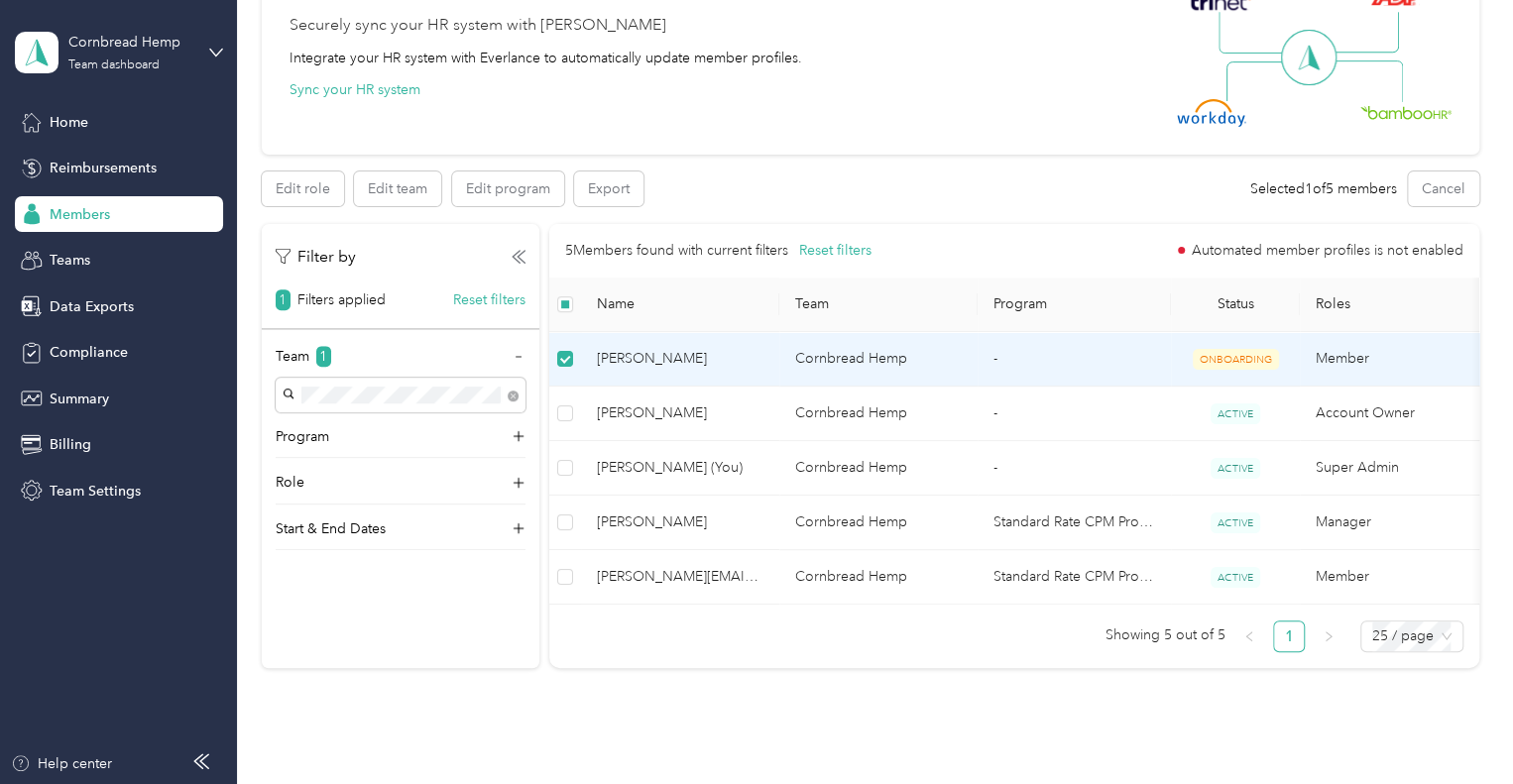 click on "[PERSON_NAME]" at bounding box center (680, 359) 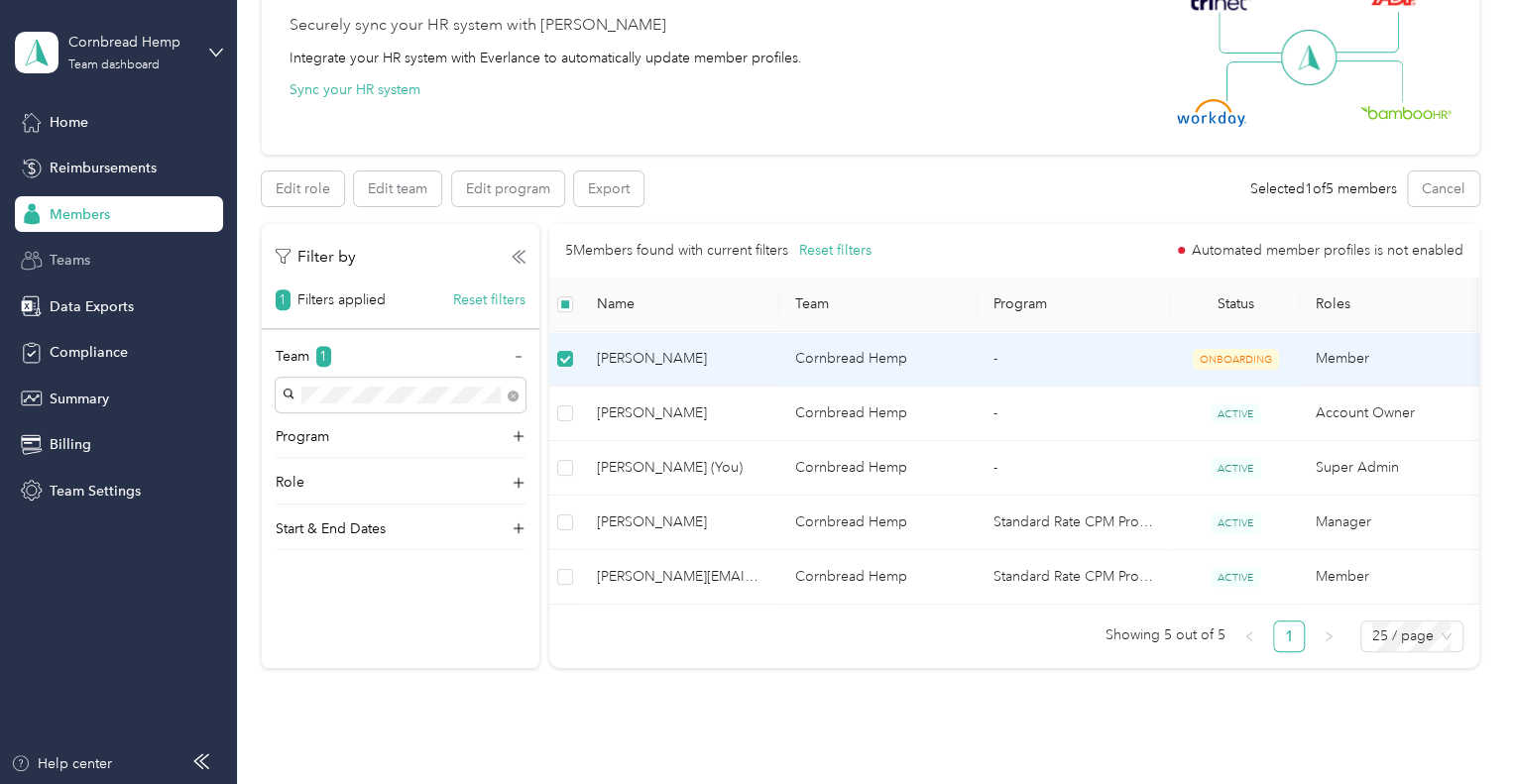 click on "Teams" at bounding box center (69, 260) 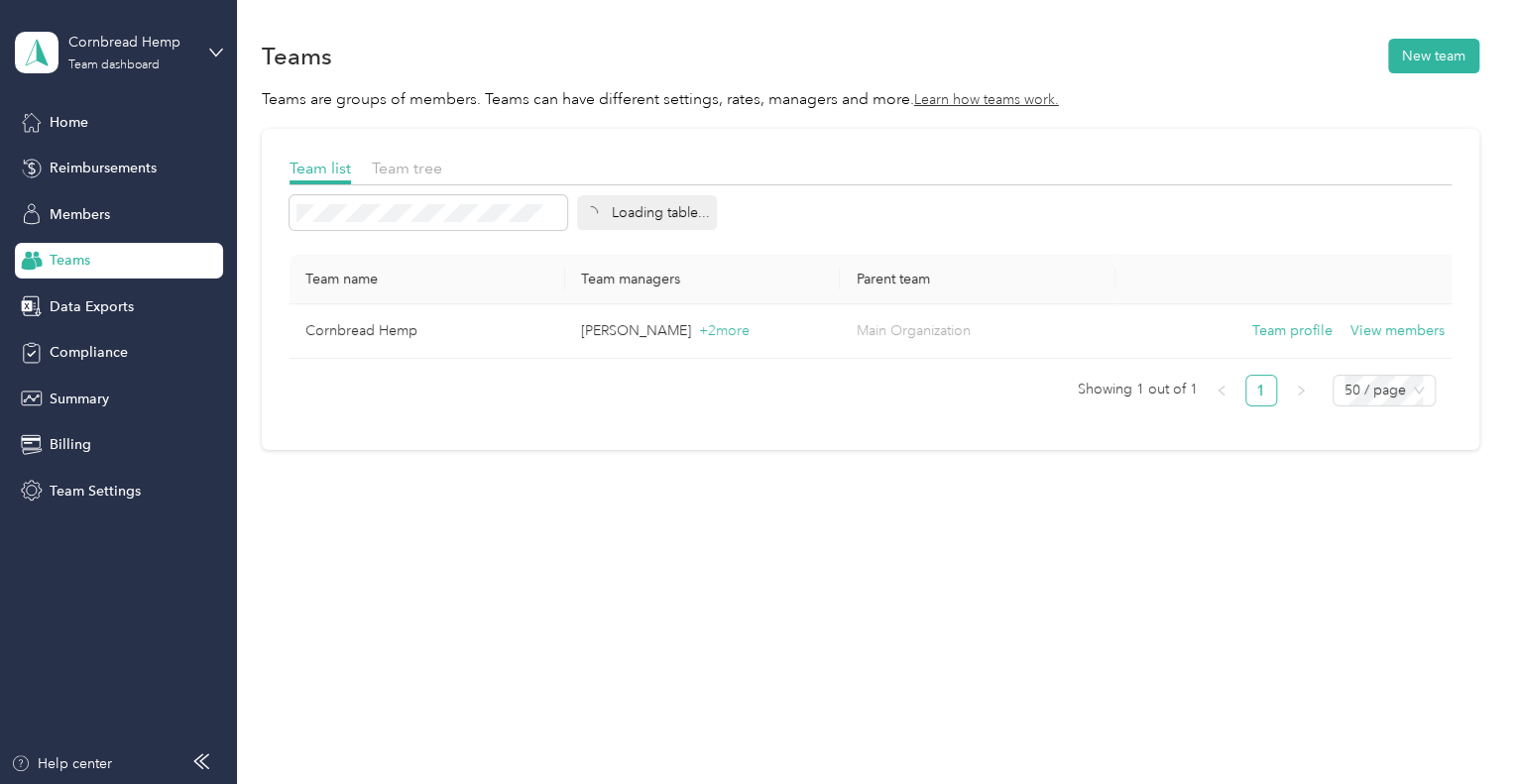 scroll, scrollTop: 0, scrollLeft: 0, axis: both 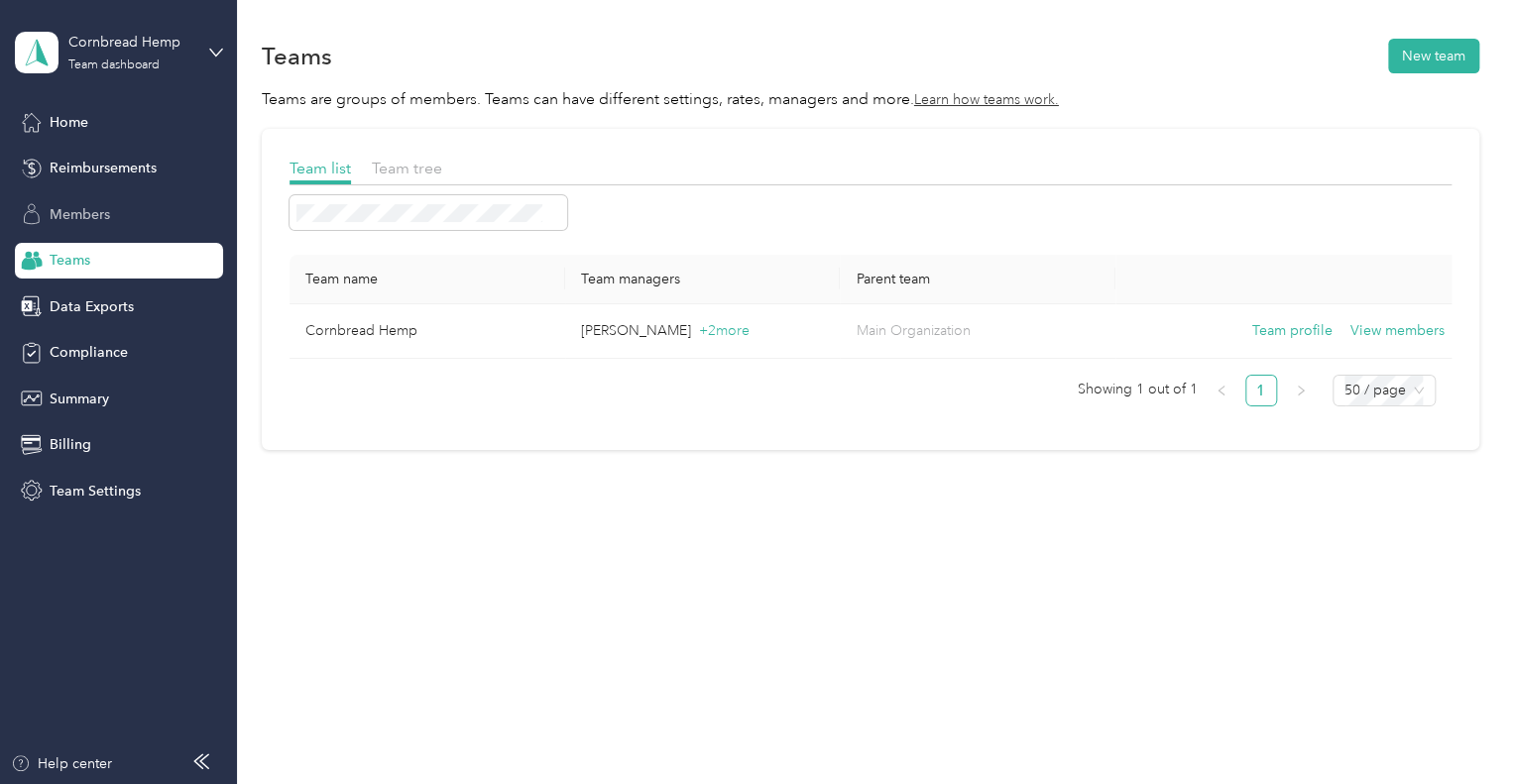 click on "Members" at bounding box center (79, 214) 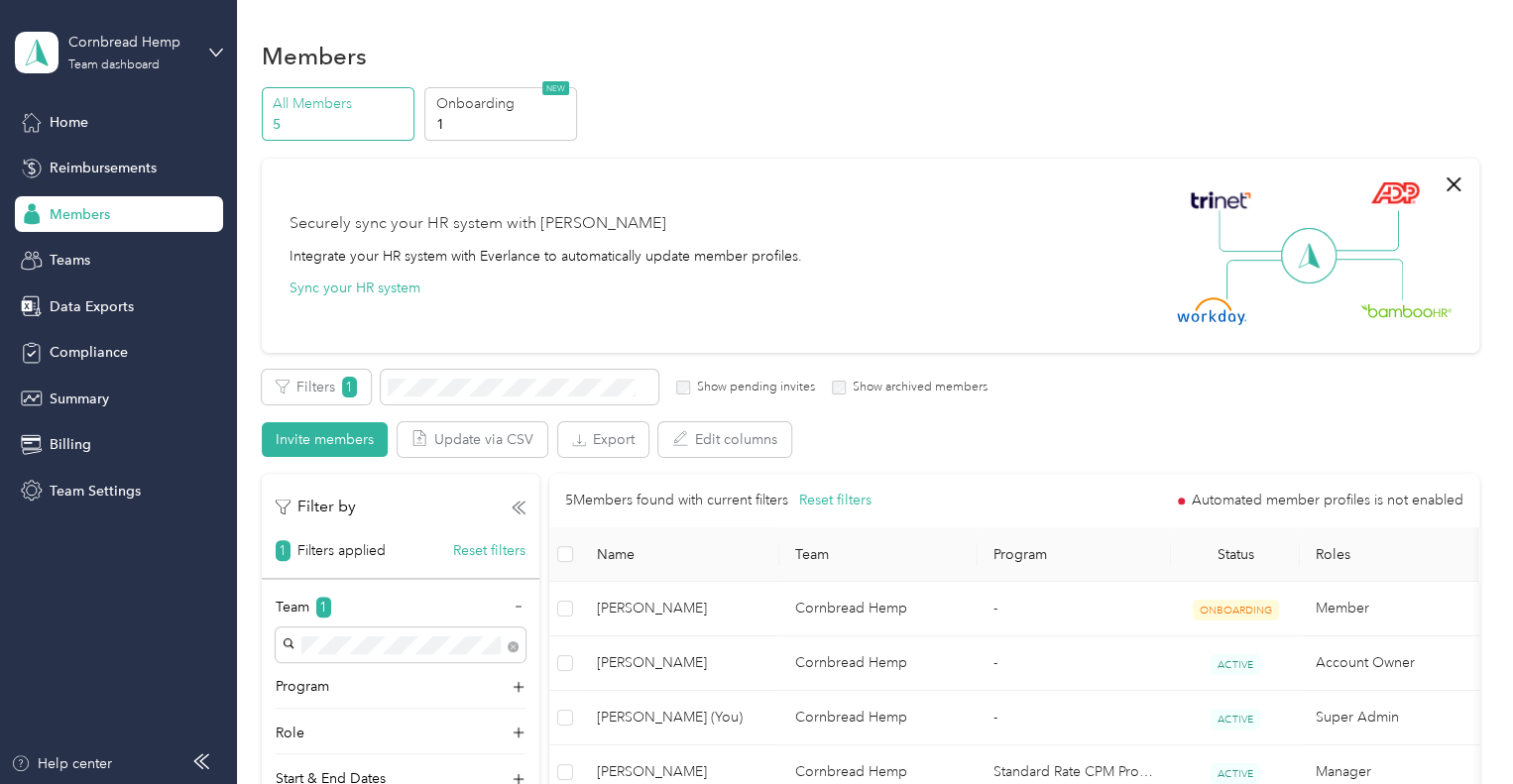 scroll, scrollTop: 99, scrollLeft: 0, axis: vertical 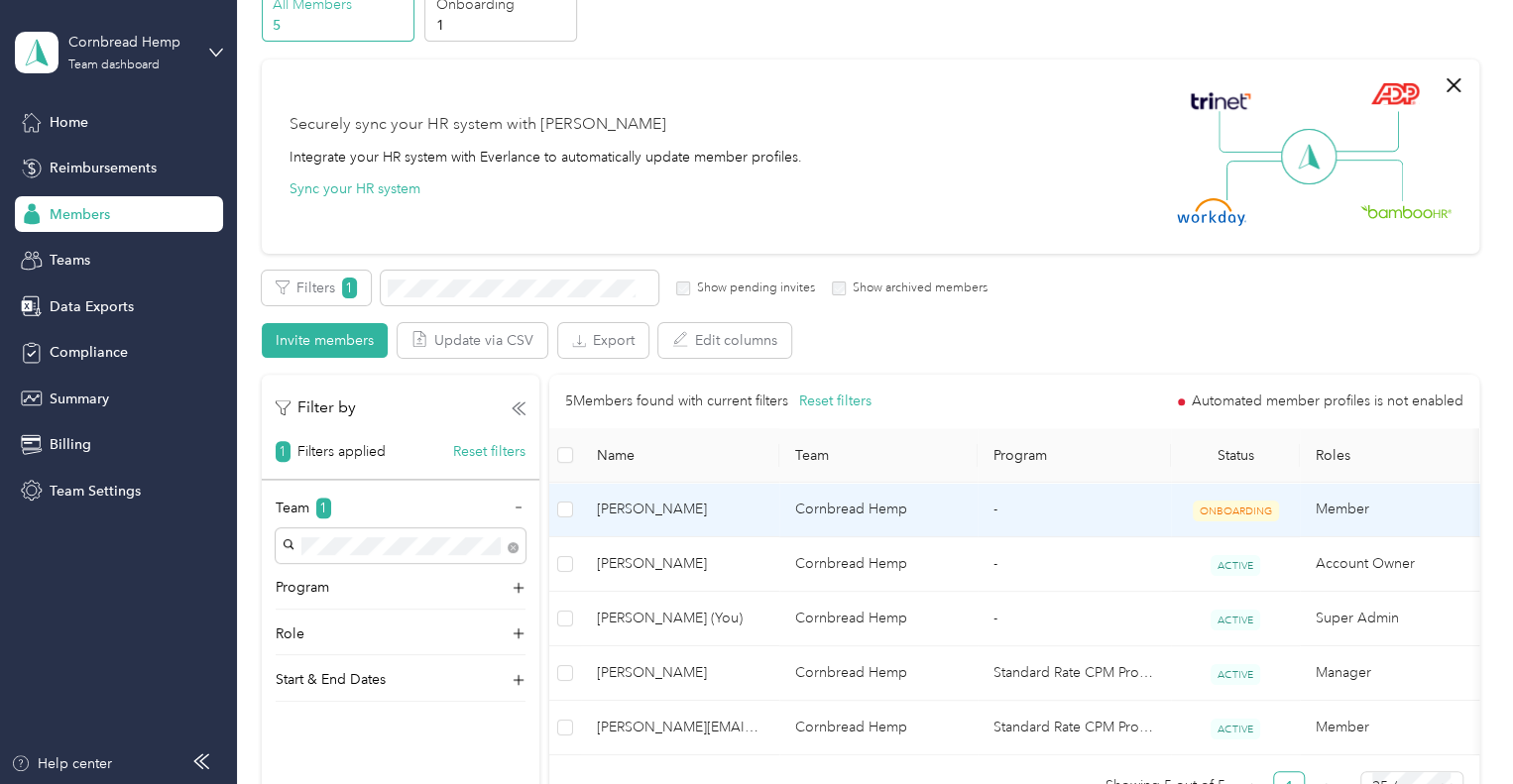 click on "Cornbread Hemp" at bounding box center (878, 509) 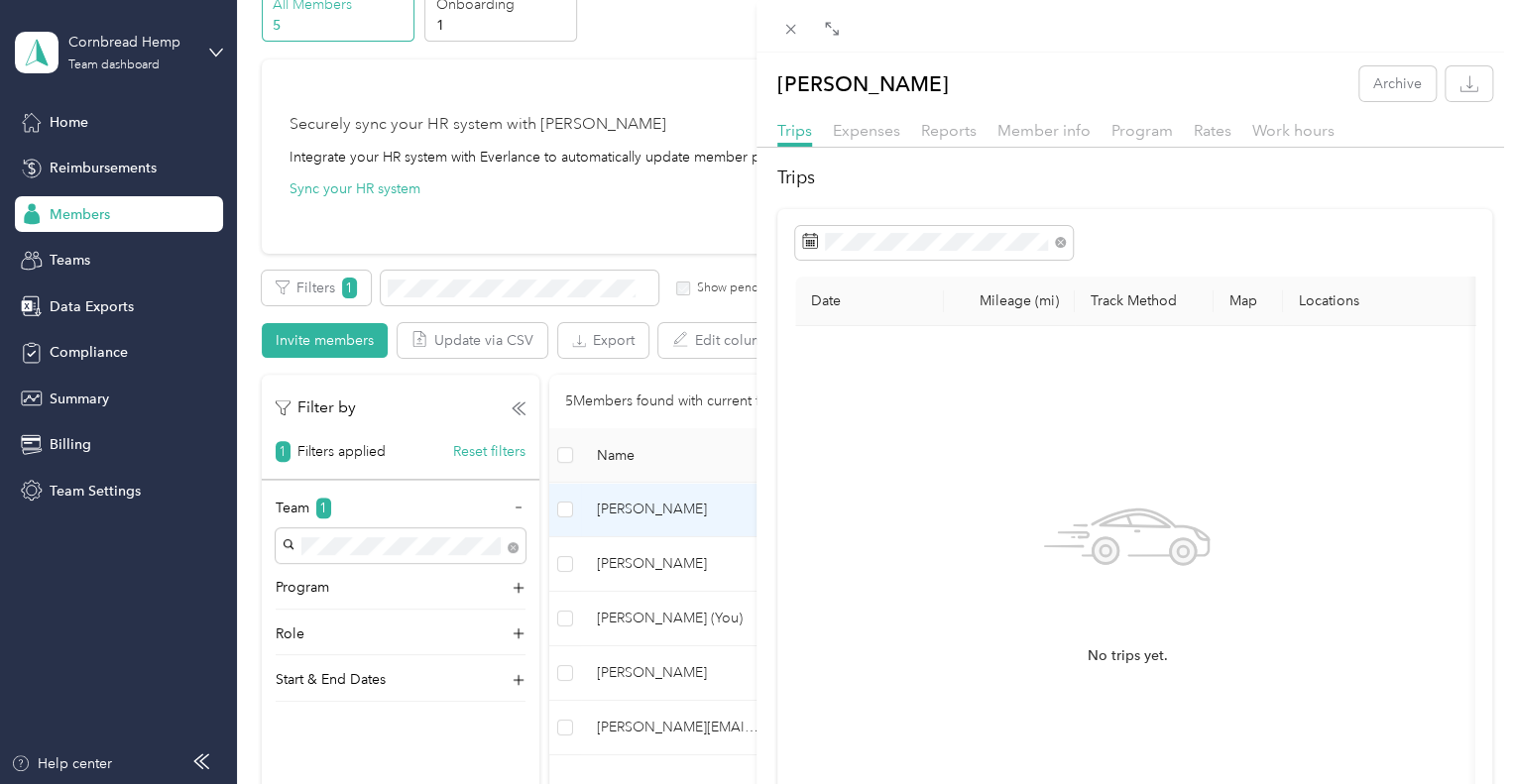 click on "Trips Expenses Reports Member info Program Rates Work hours" at bounding box center (1134, 133) 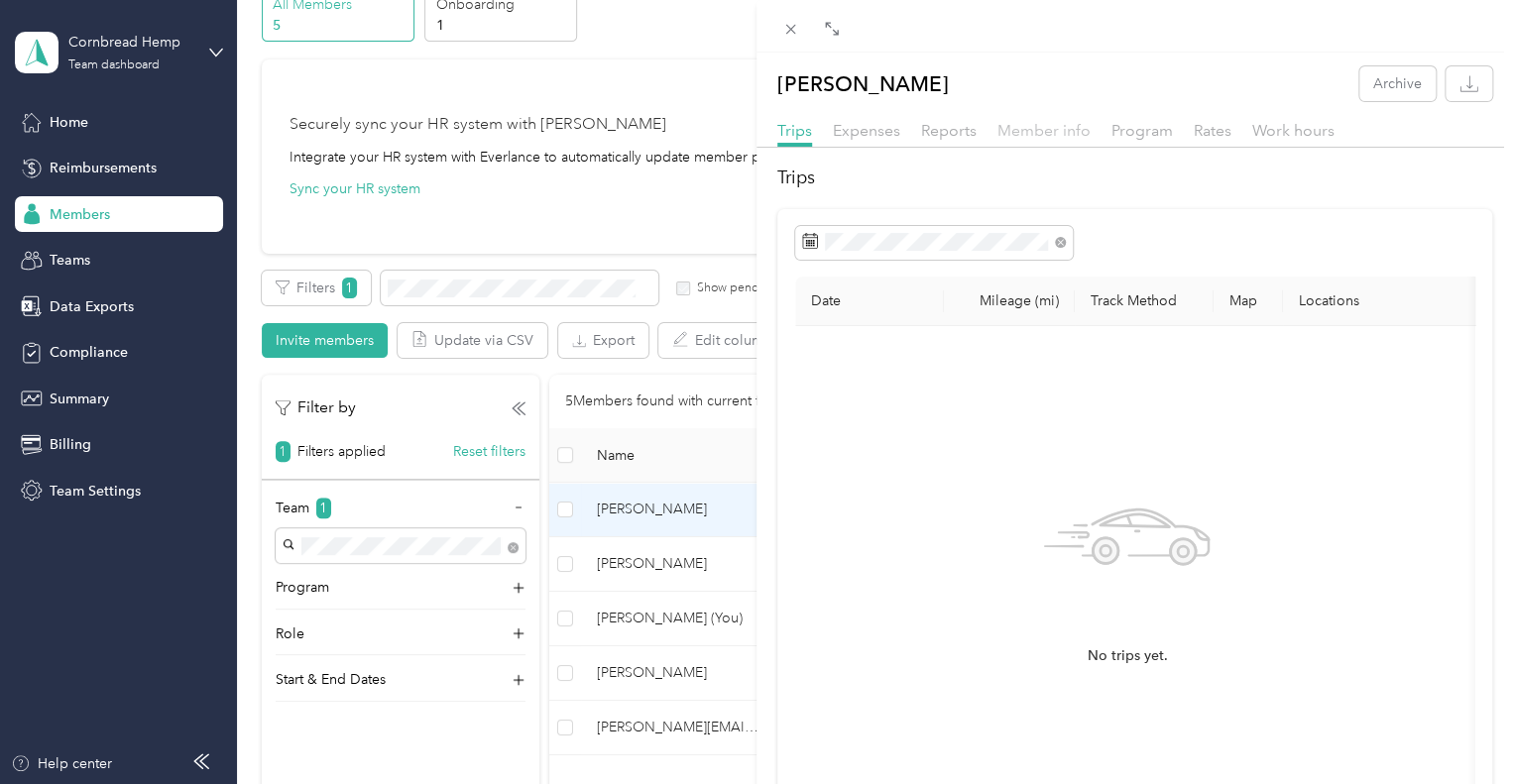 click on "Member info" at bounding box center (1044, 130) 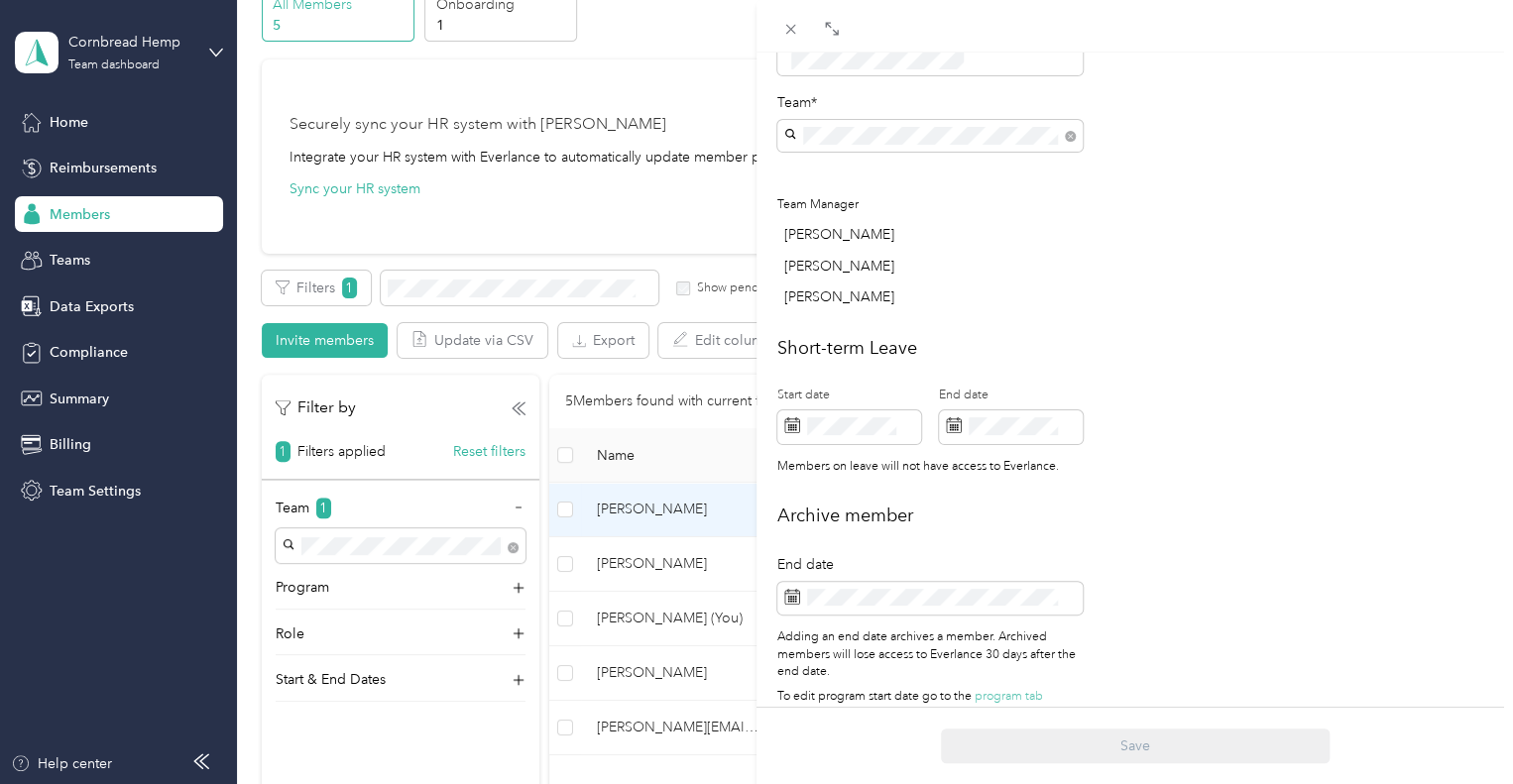 scroll, scrollTop: 669, scrollLeft: 0, axis: vertical 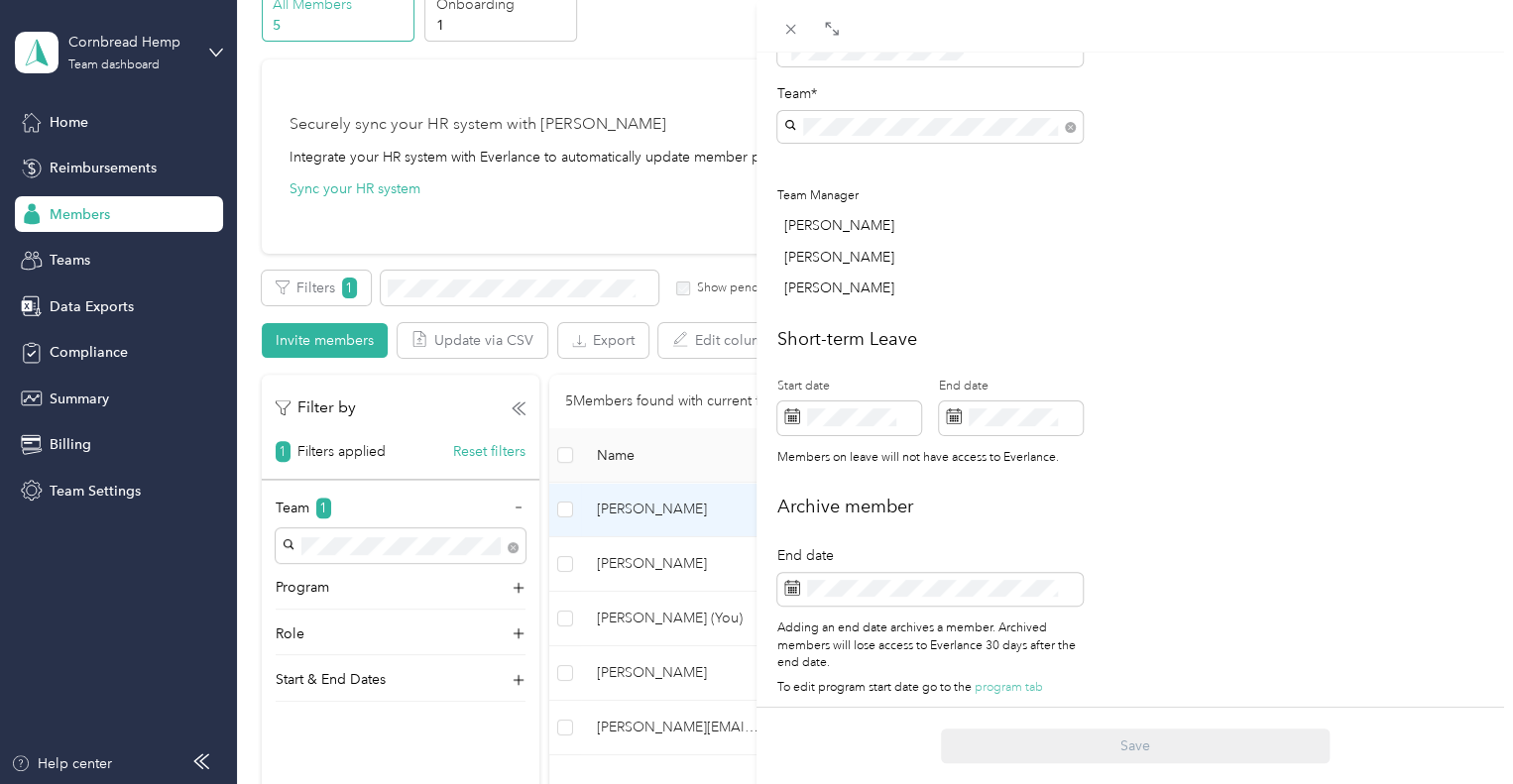 click on "Archive member" at bounding box center [1134, 506] 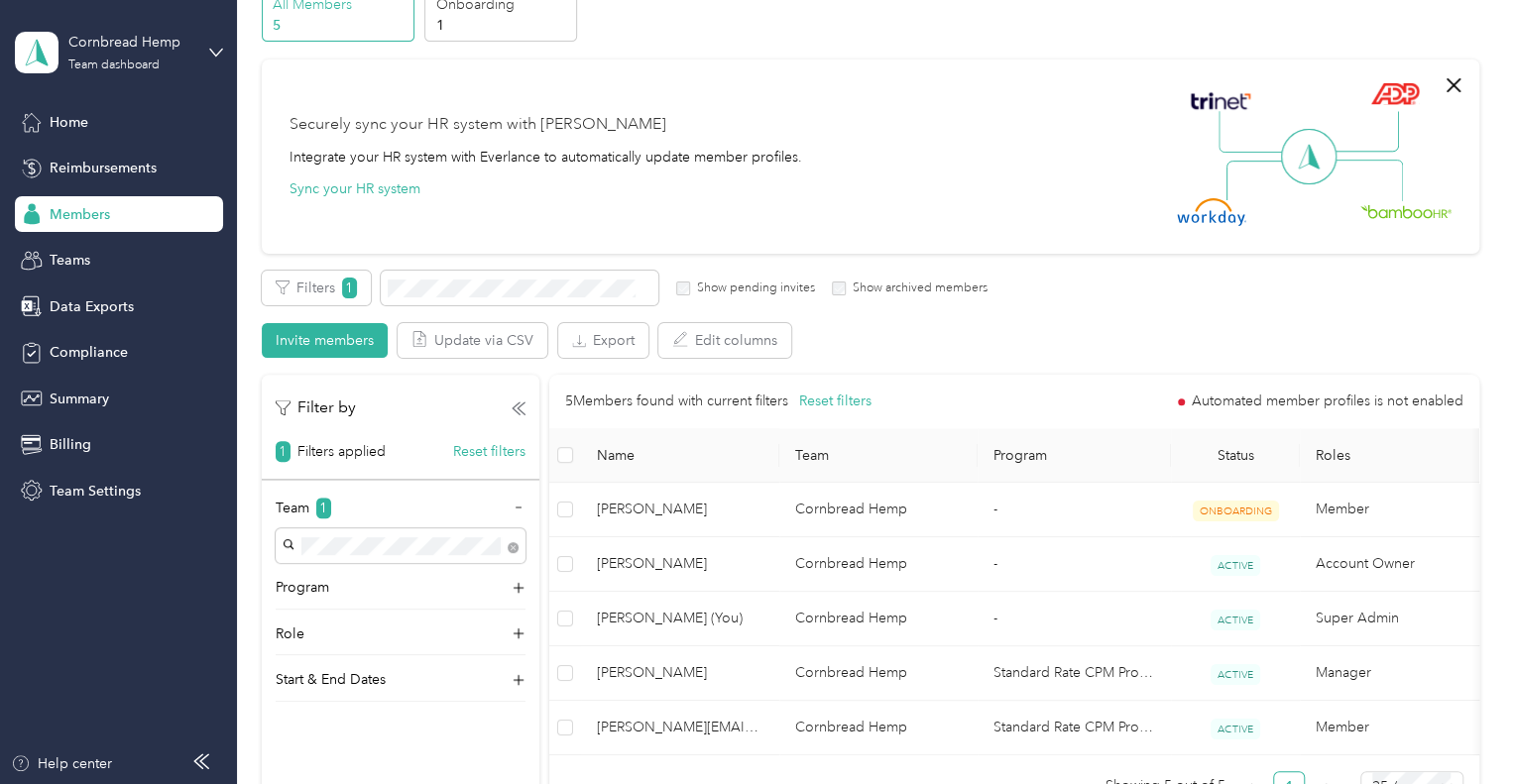 scroll, scrollTop: 586, scrollLeft: 0, axis: vertical 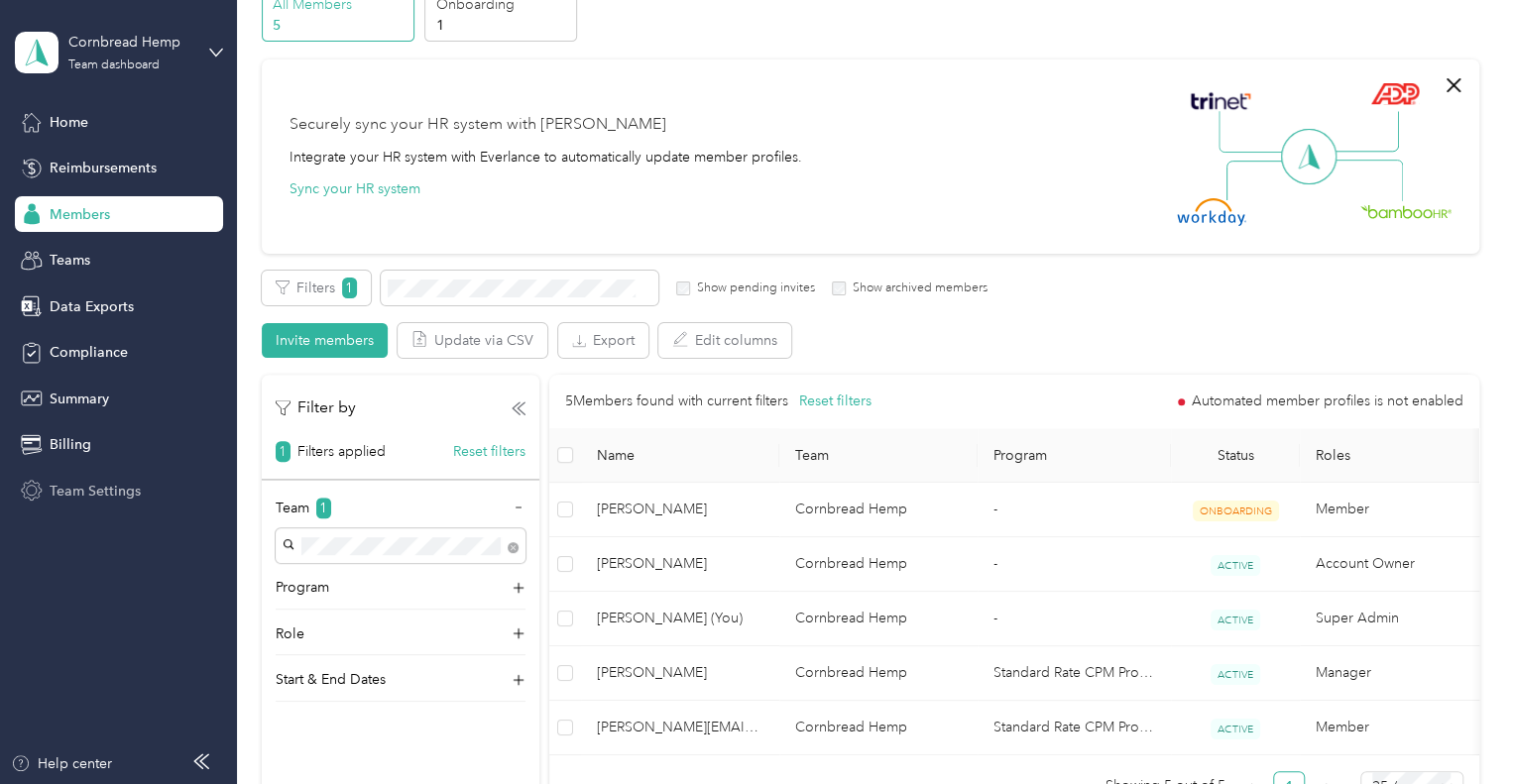 click on "Team Settings" at bounding box center [95, 491] 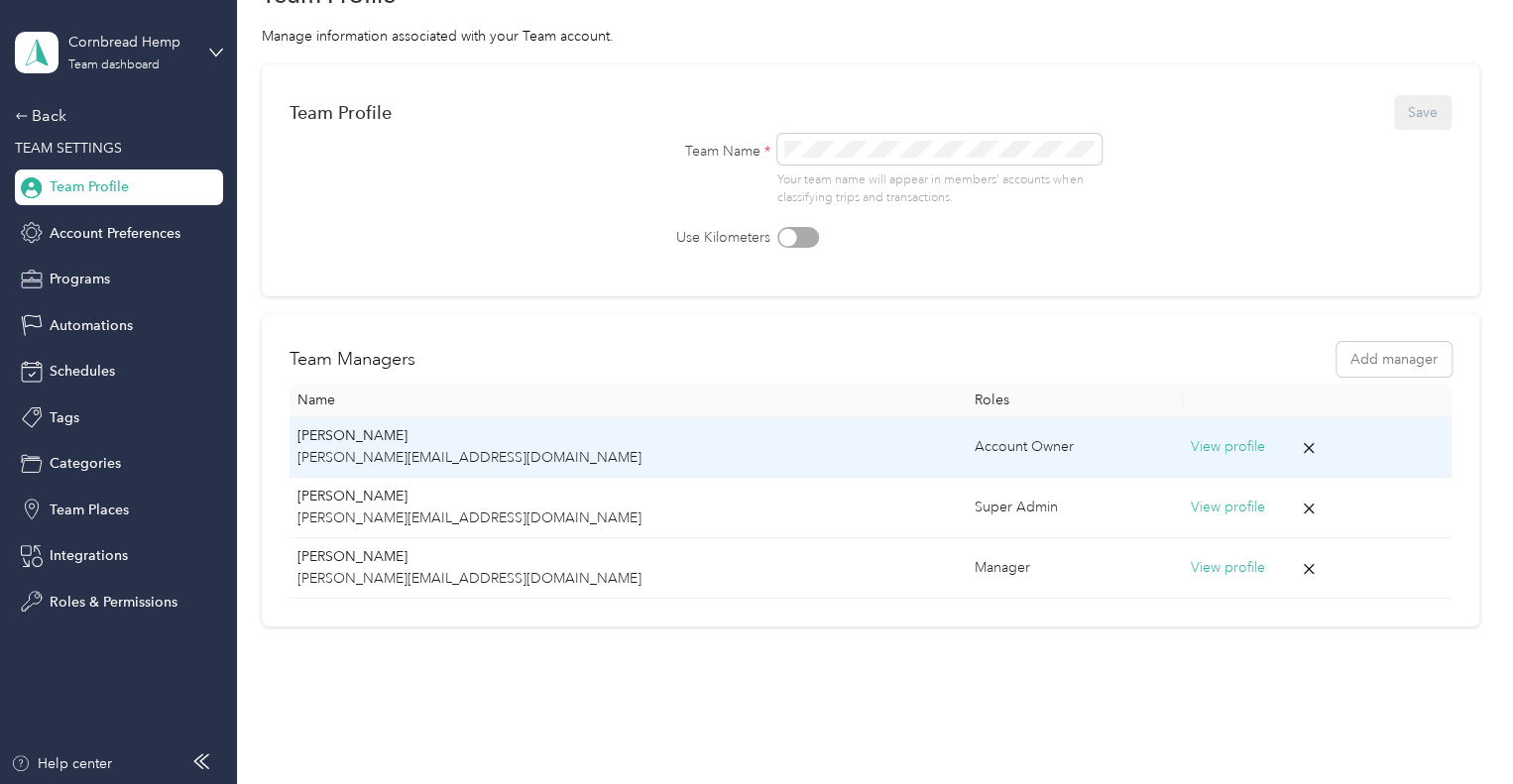 scroll, scrollTop: 0, scrollLeft: 0, axis: both 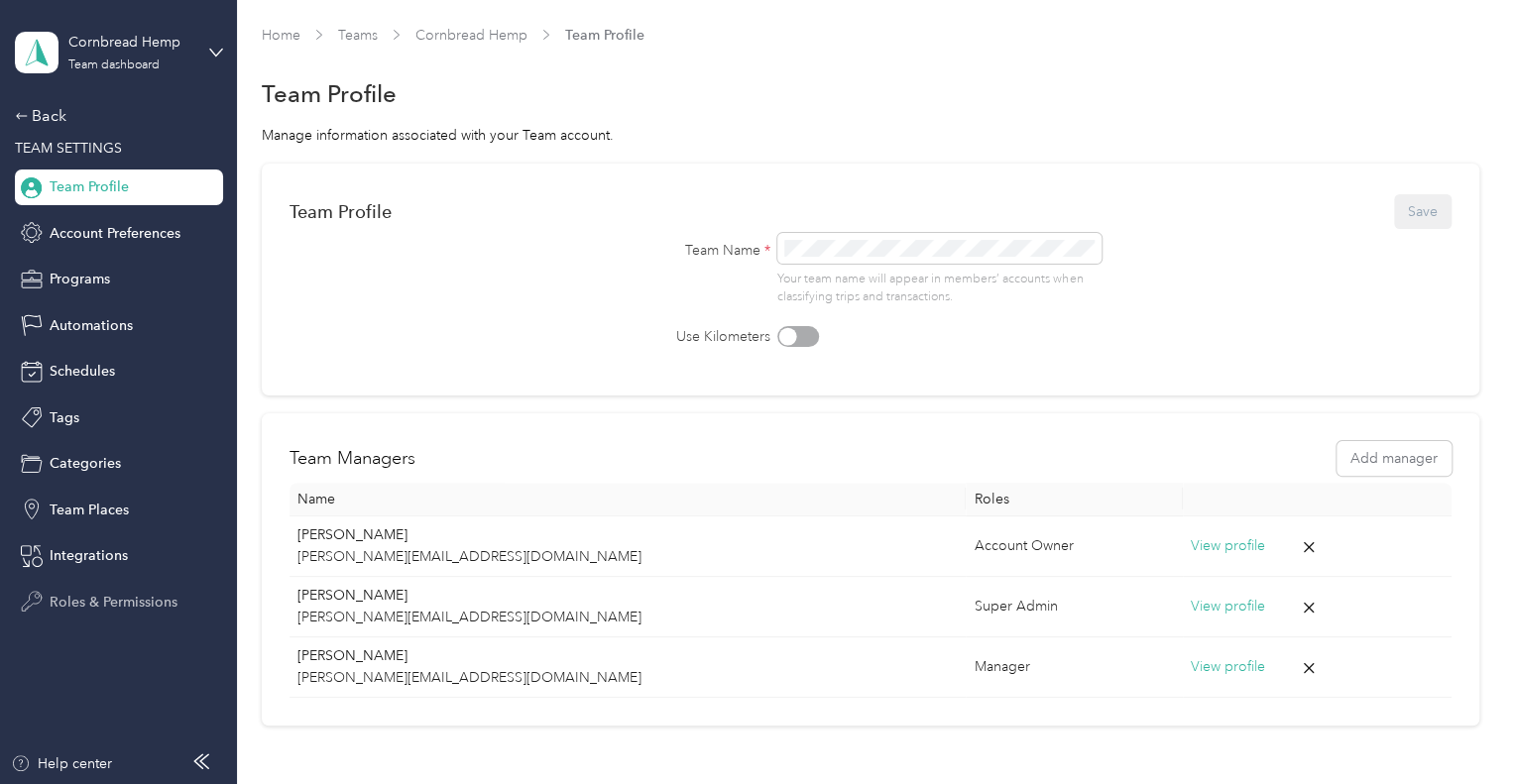 click on "Roles & Permissions" at bounding box center [113, 602] 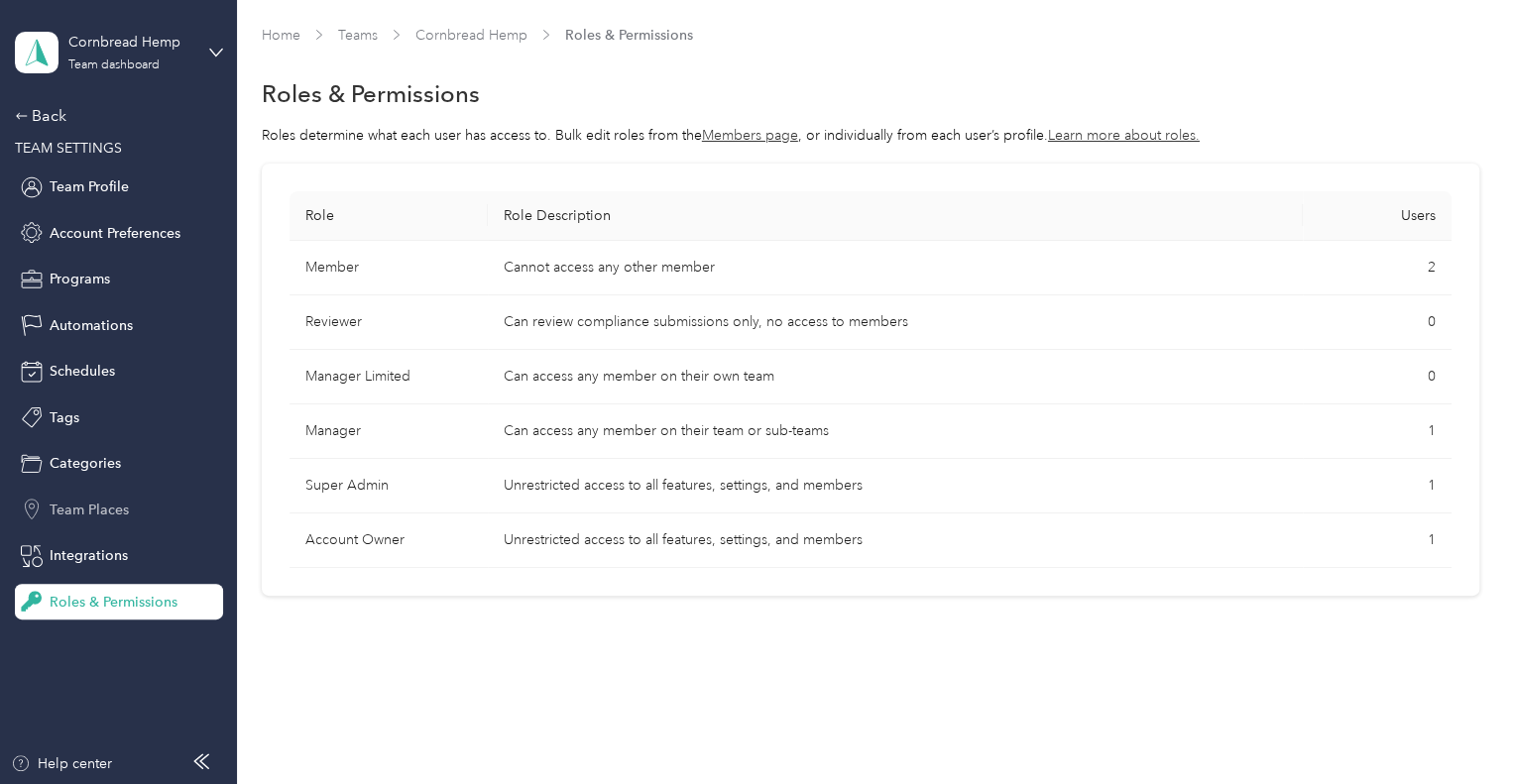 click on "Team Places" at bounding box center (119, 509) 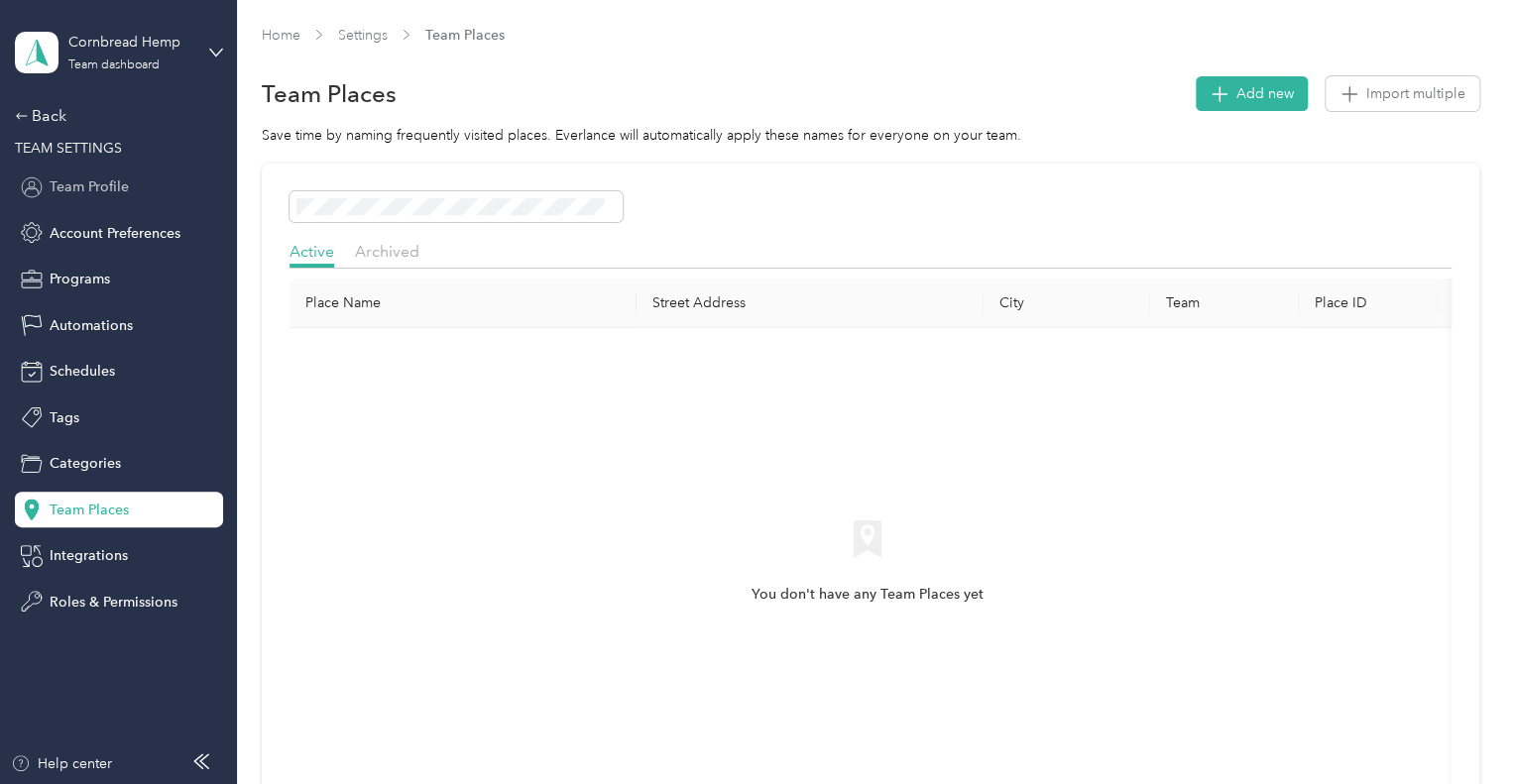 click on "Team Profile" at bounding box center (89, 186) 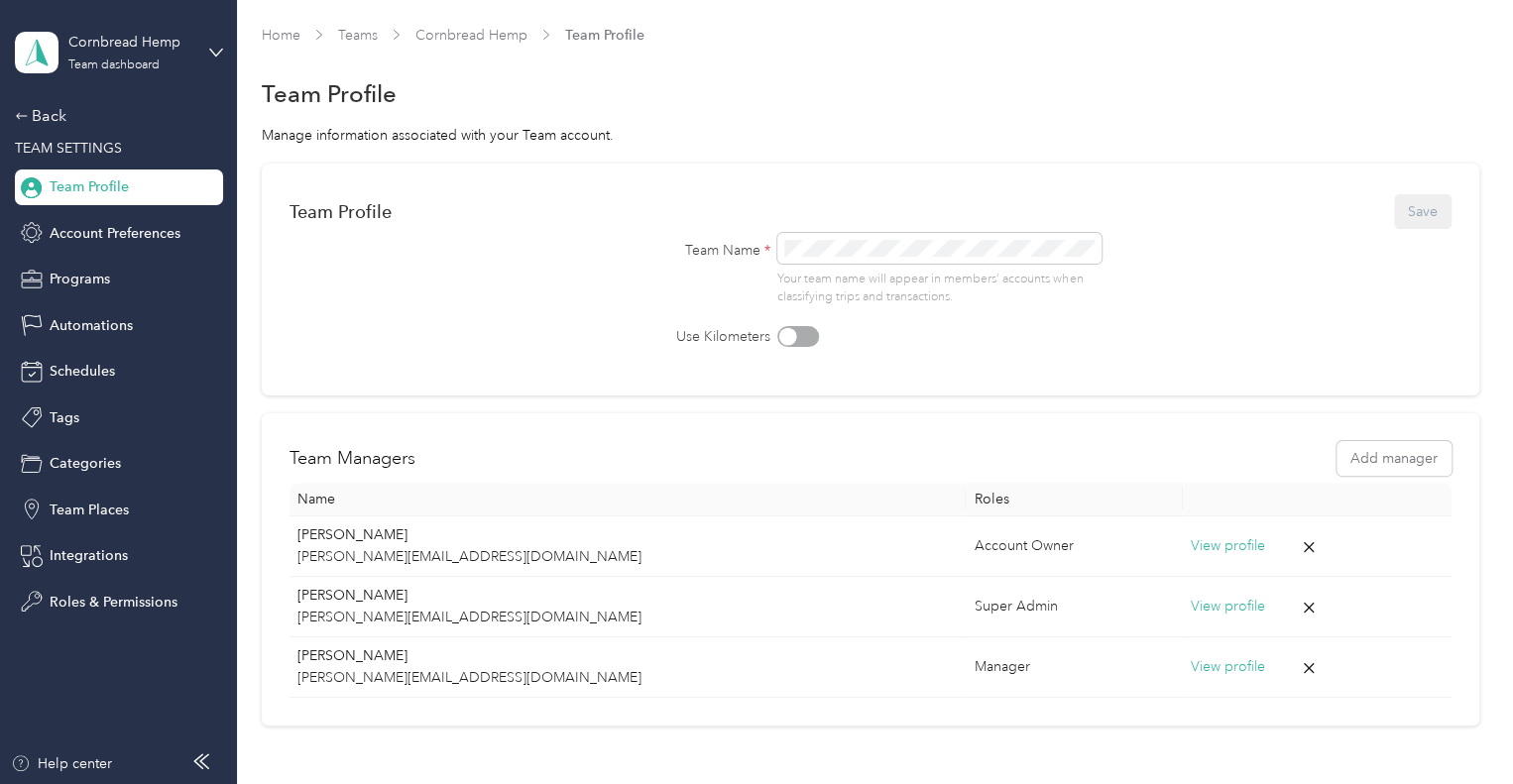 click on "TEAM SETTINGS" at bounding box center [68, 148] 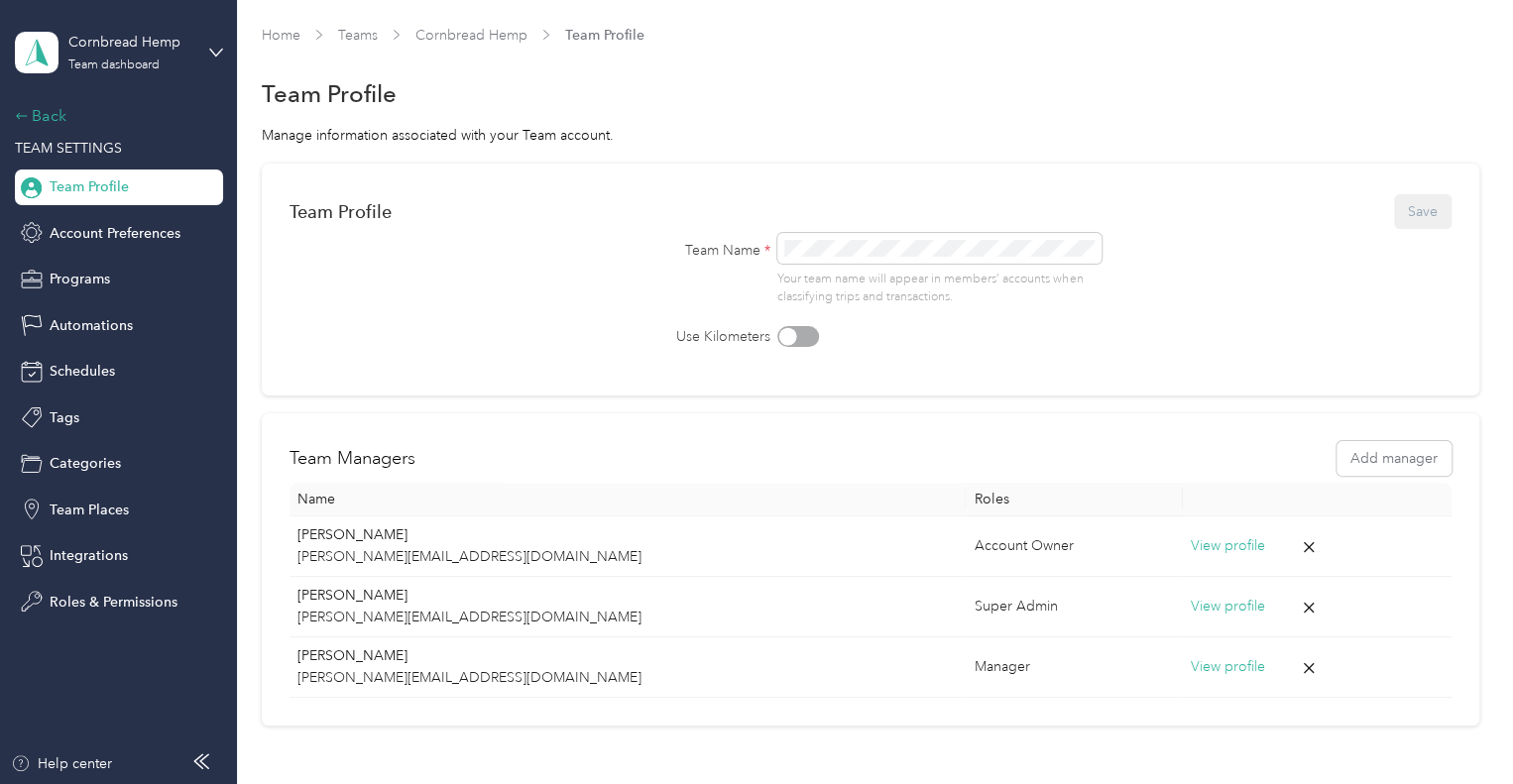click on "Back" at bounding box center [114, 116] 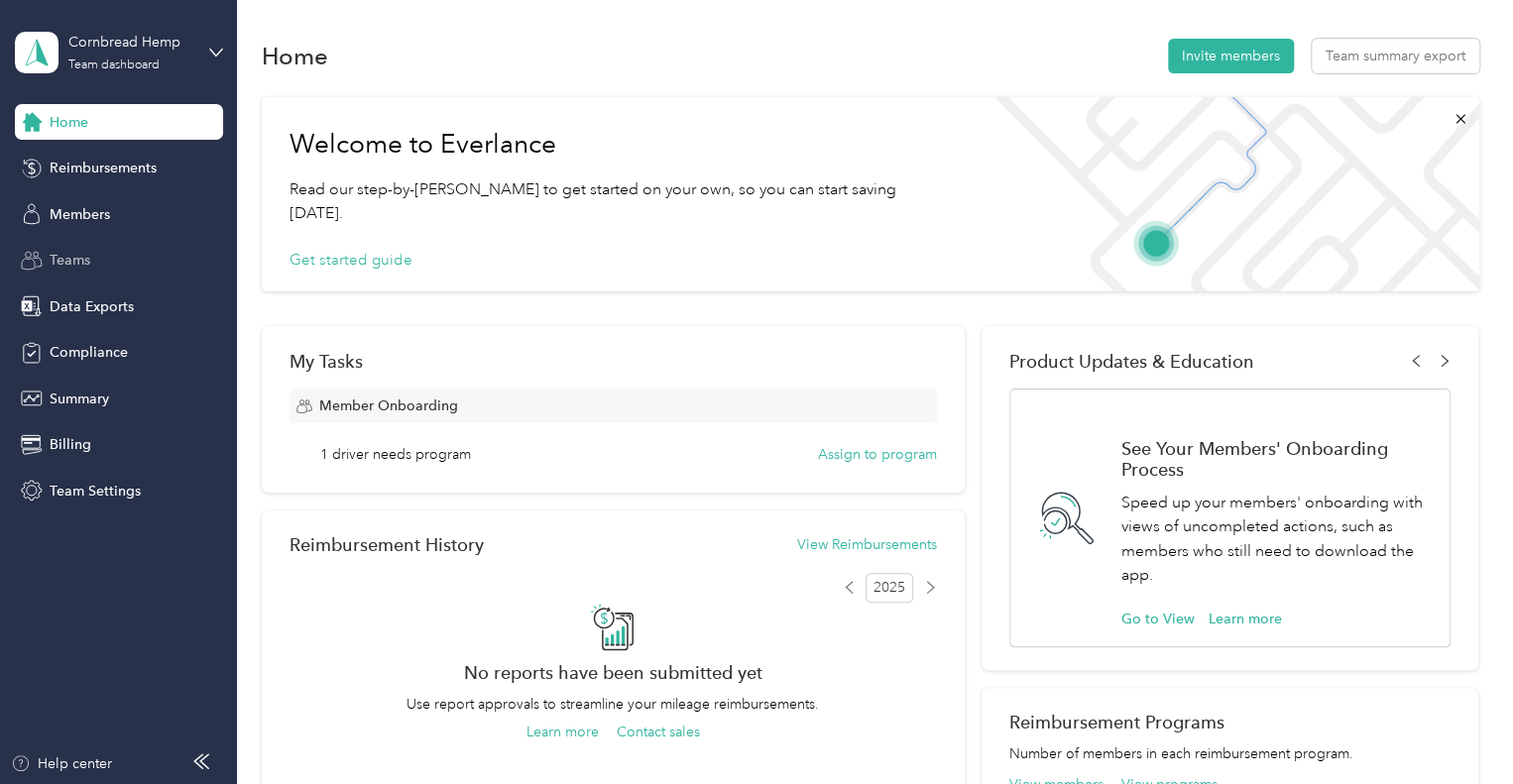 click on "Teams" at bounding box center (69, 260) 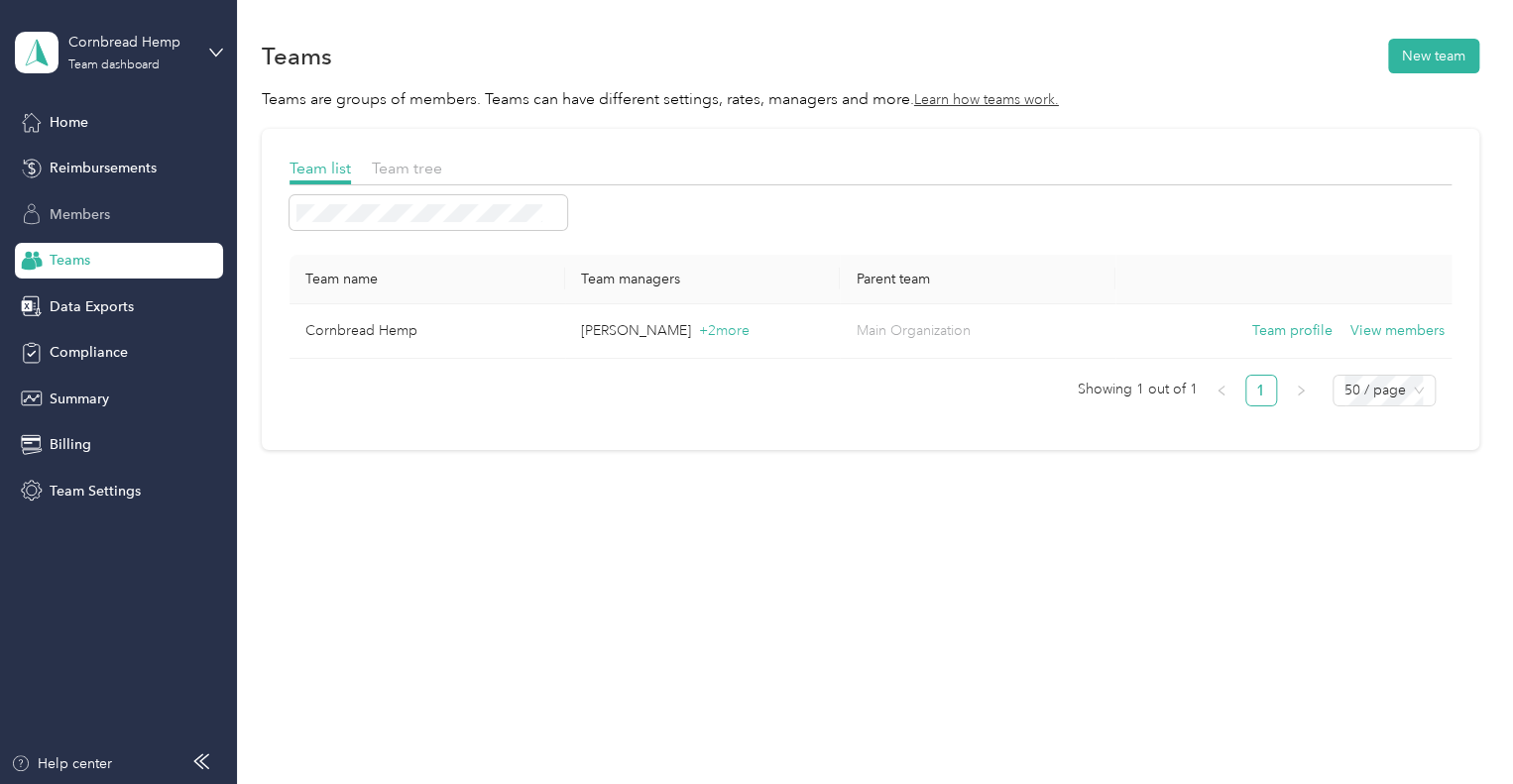 click on "Members" at bounding box center (79, 214) 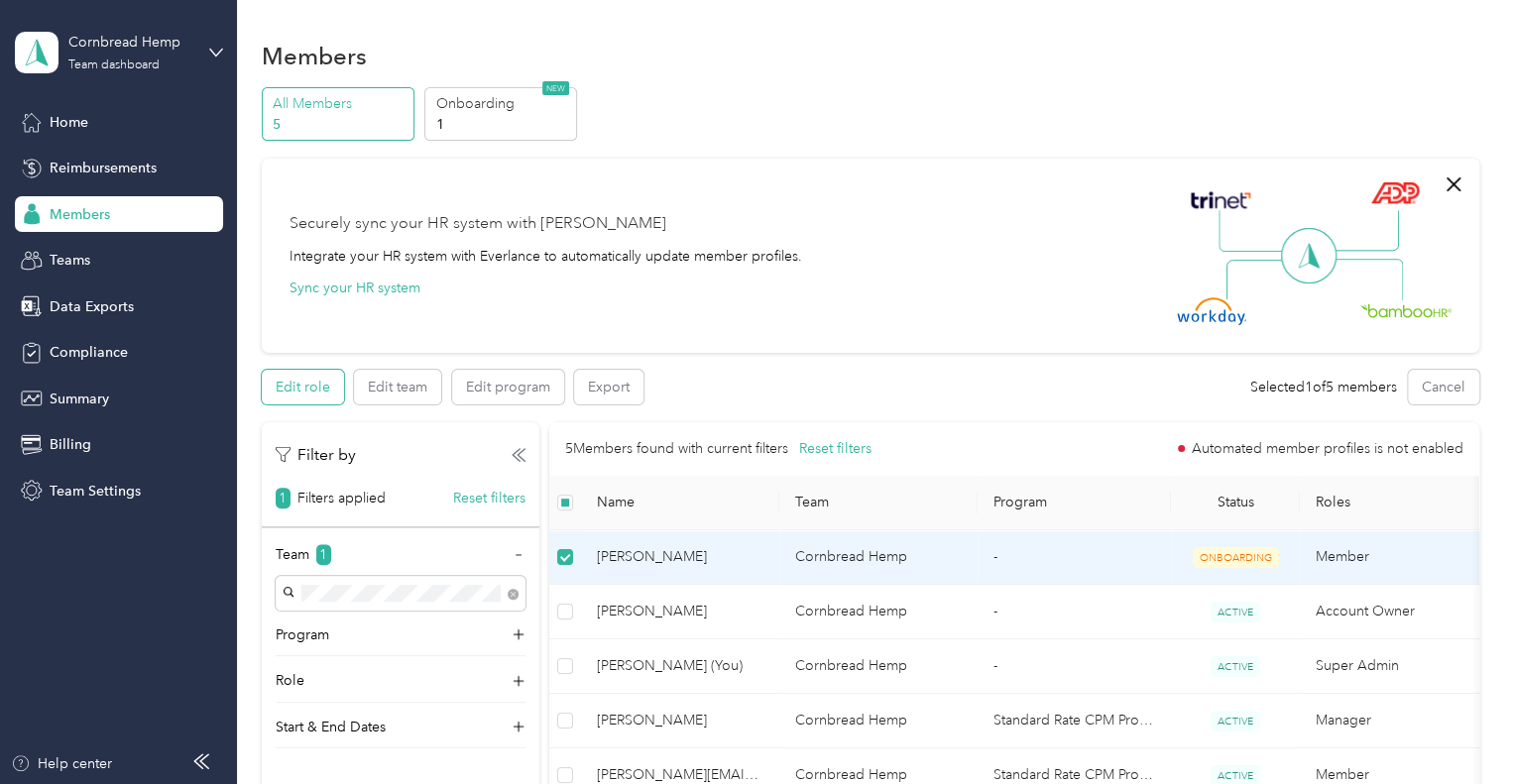 click on "Edit role" at bounding box center (302, 387) 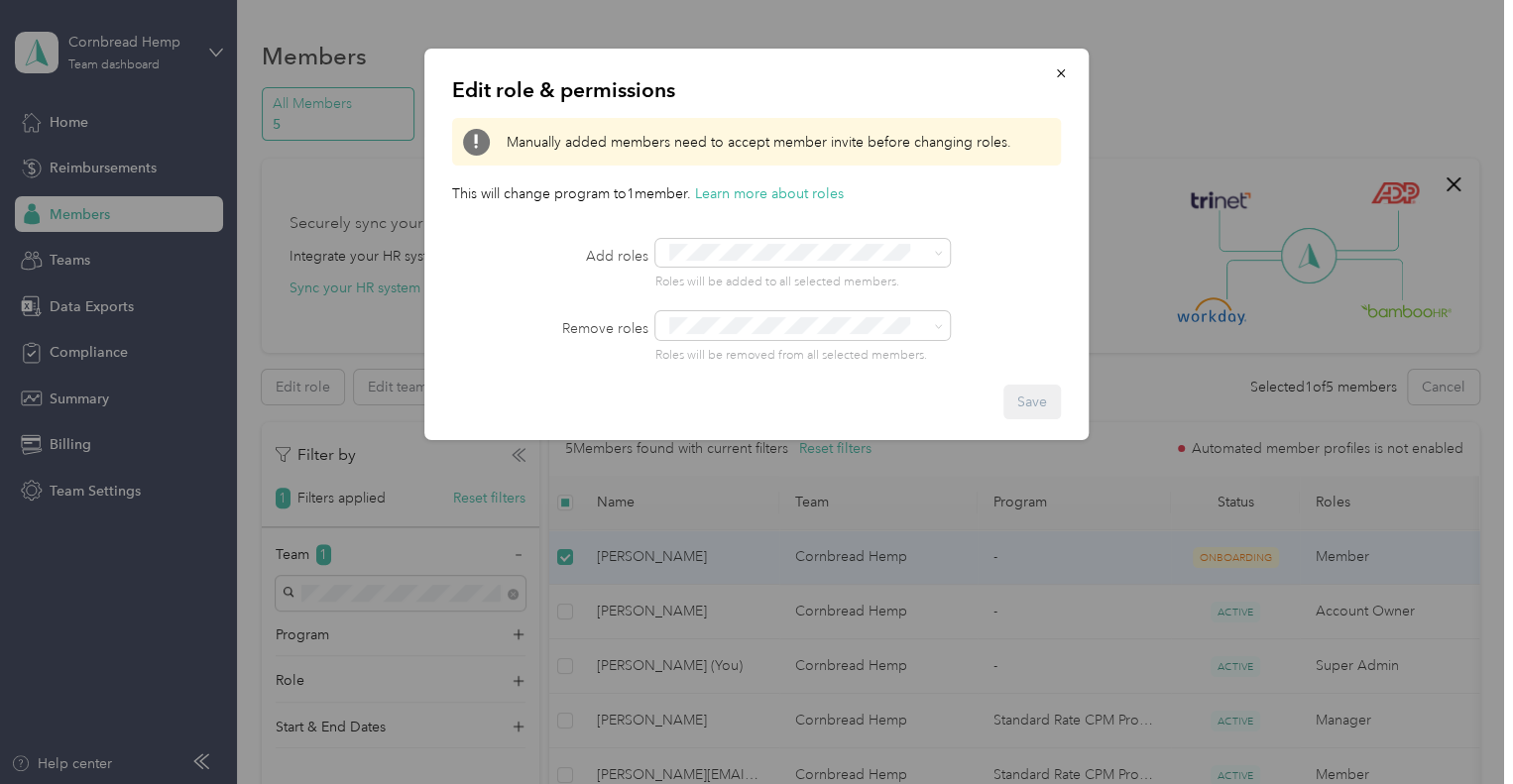 click on "Remove roles" at bounding box center [550, 328] 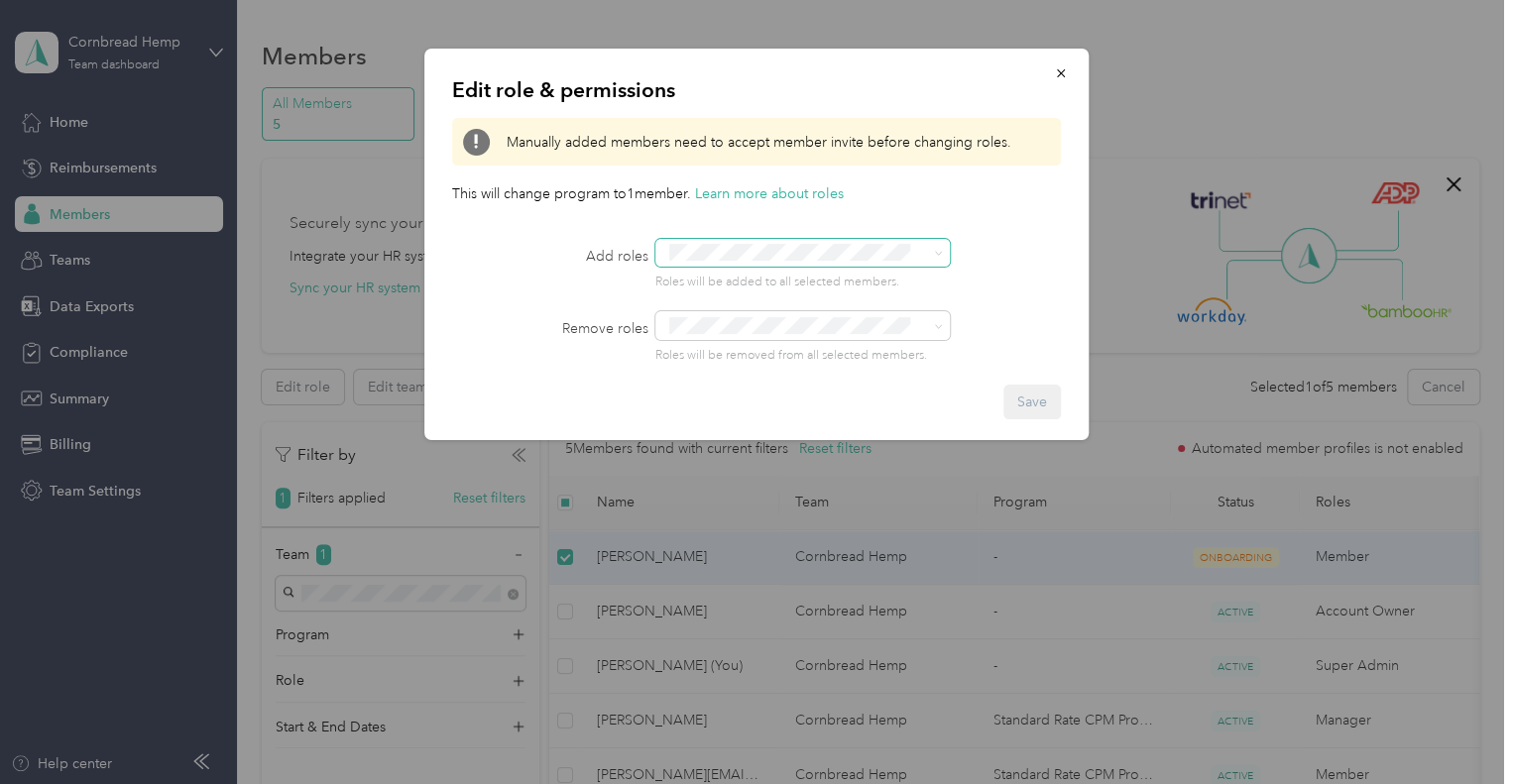 click on "Edit role & permissions Manually added members need to accept member invite before changing roles. This will change program to  1  member .   Learn more about roles Add roles   Roles will be added to all selected members. Remove roles   Roles will be removed from all selected members. Save" at bounding box center (752, 784) 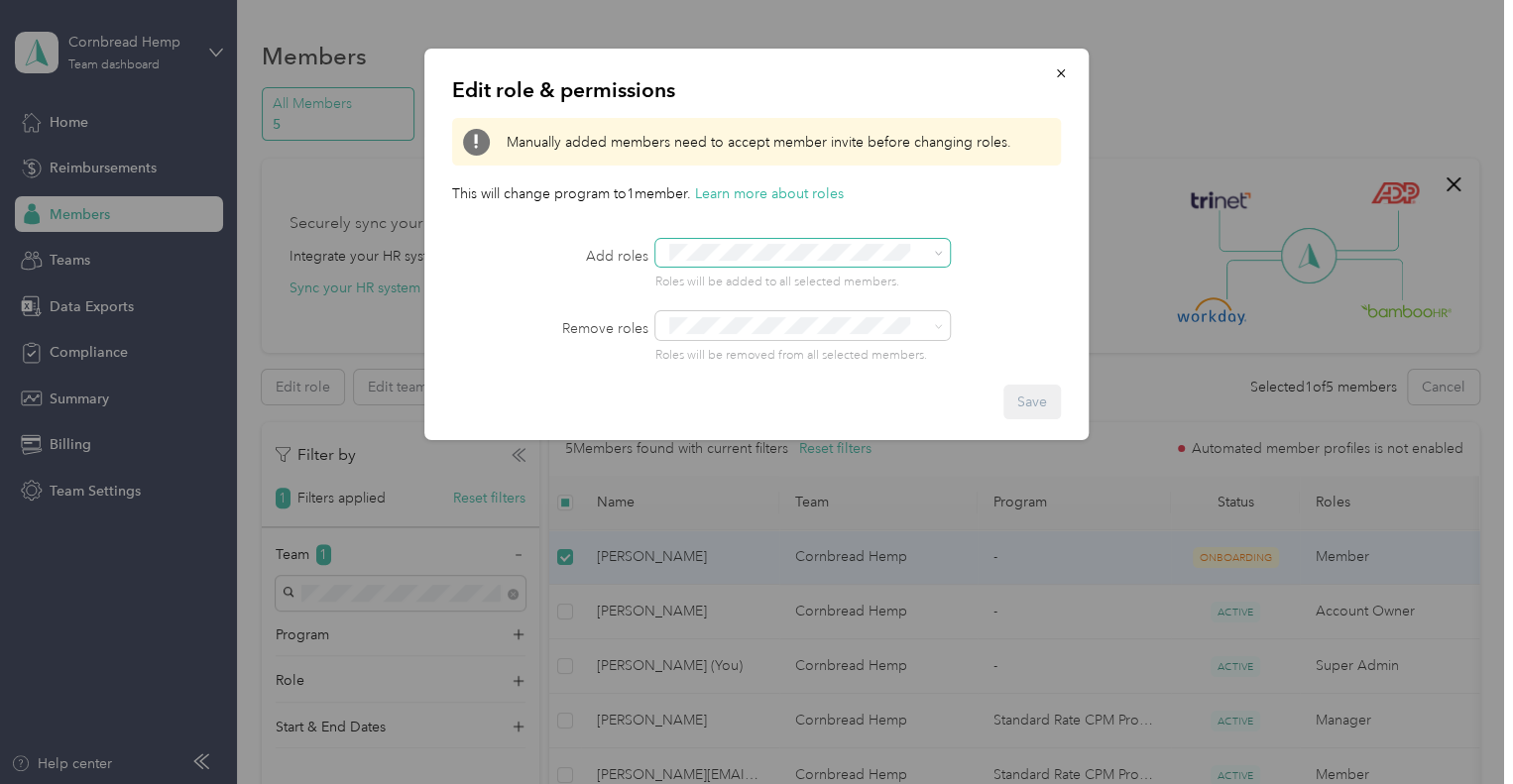 click 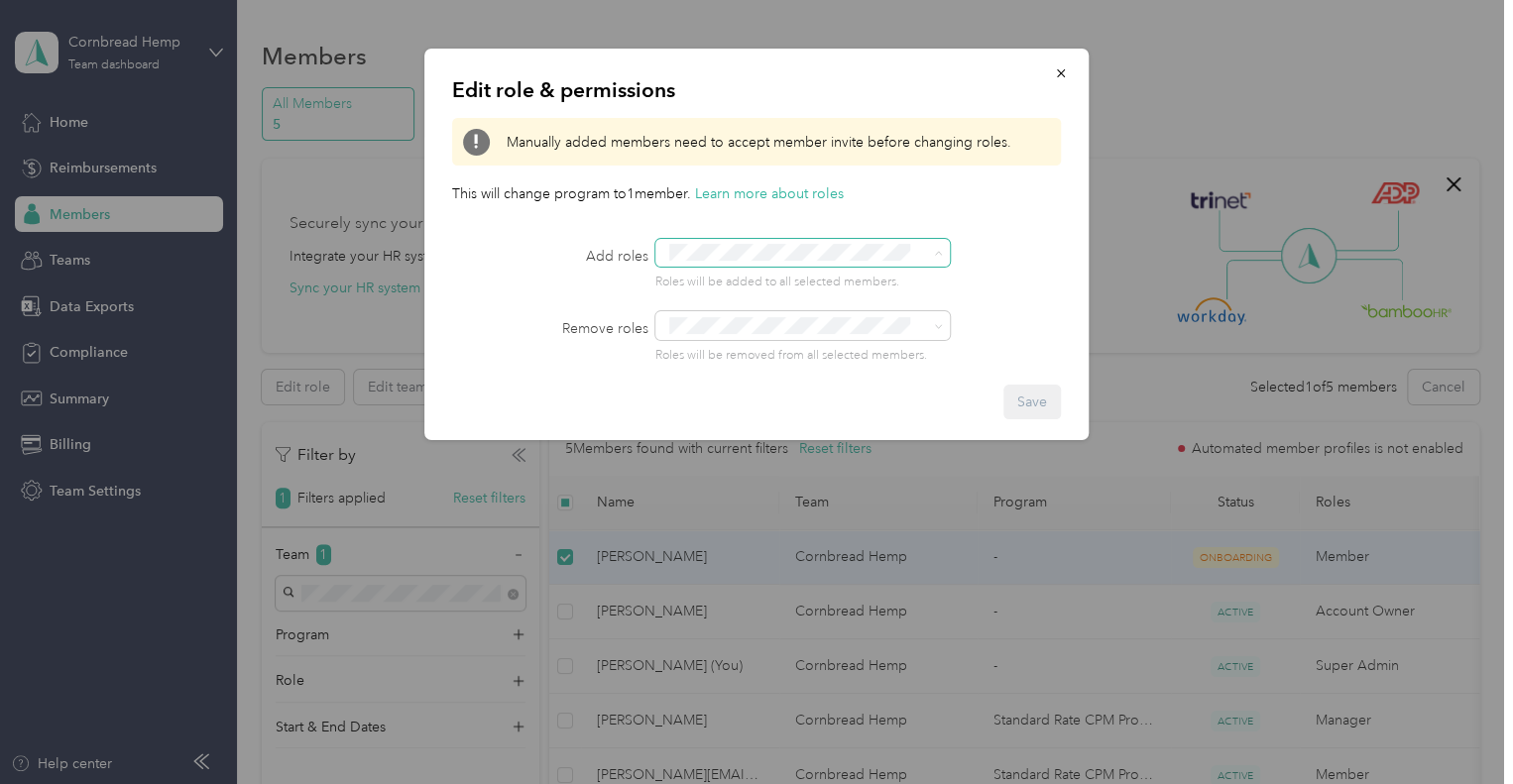 click on "Roles will be added to all selected members." at bounding box center (833, 265) 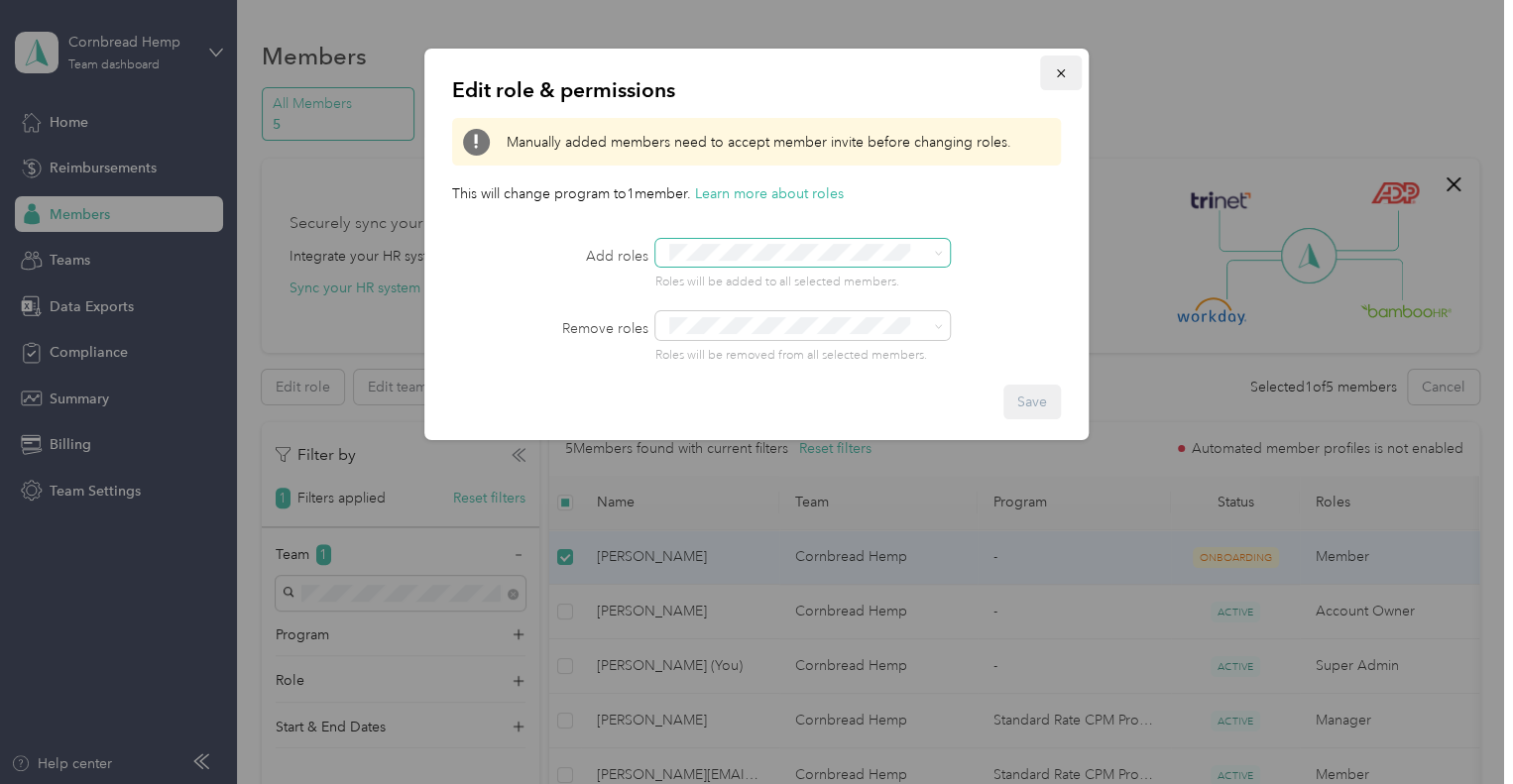 click 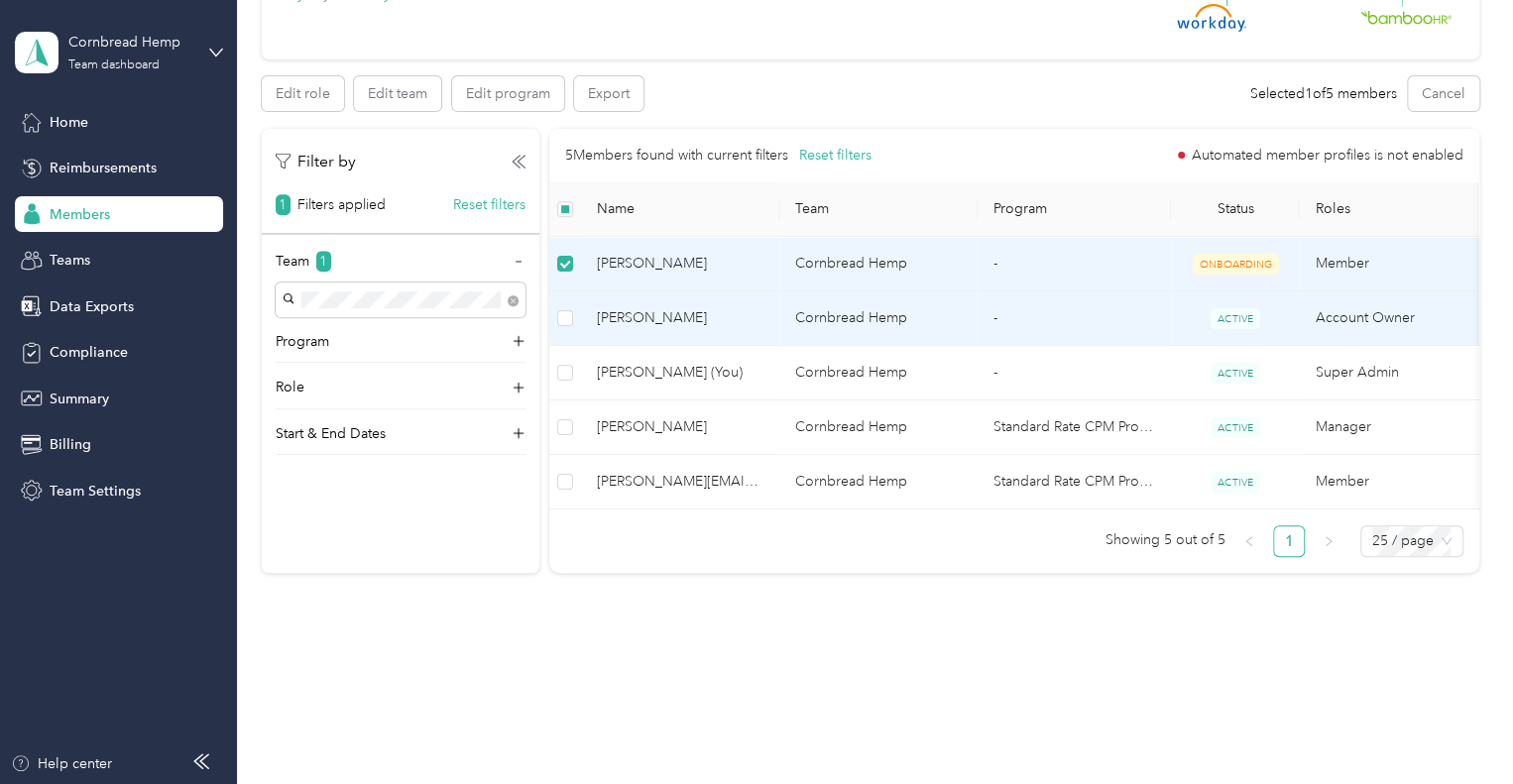 scroll, scrollTop: 297, scrollLeft: 0, axis: vertical 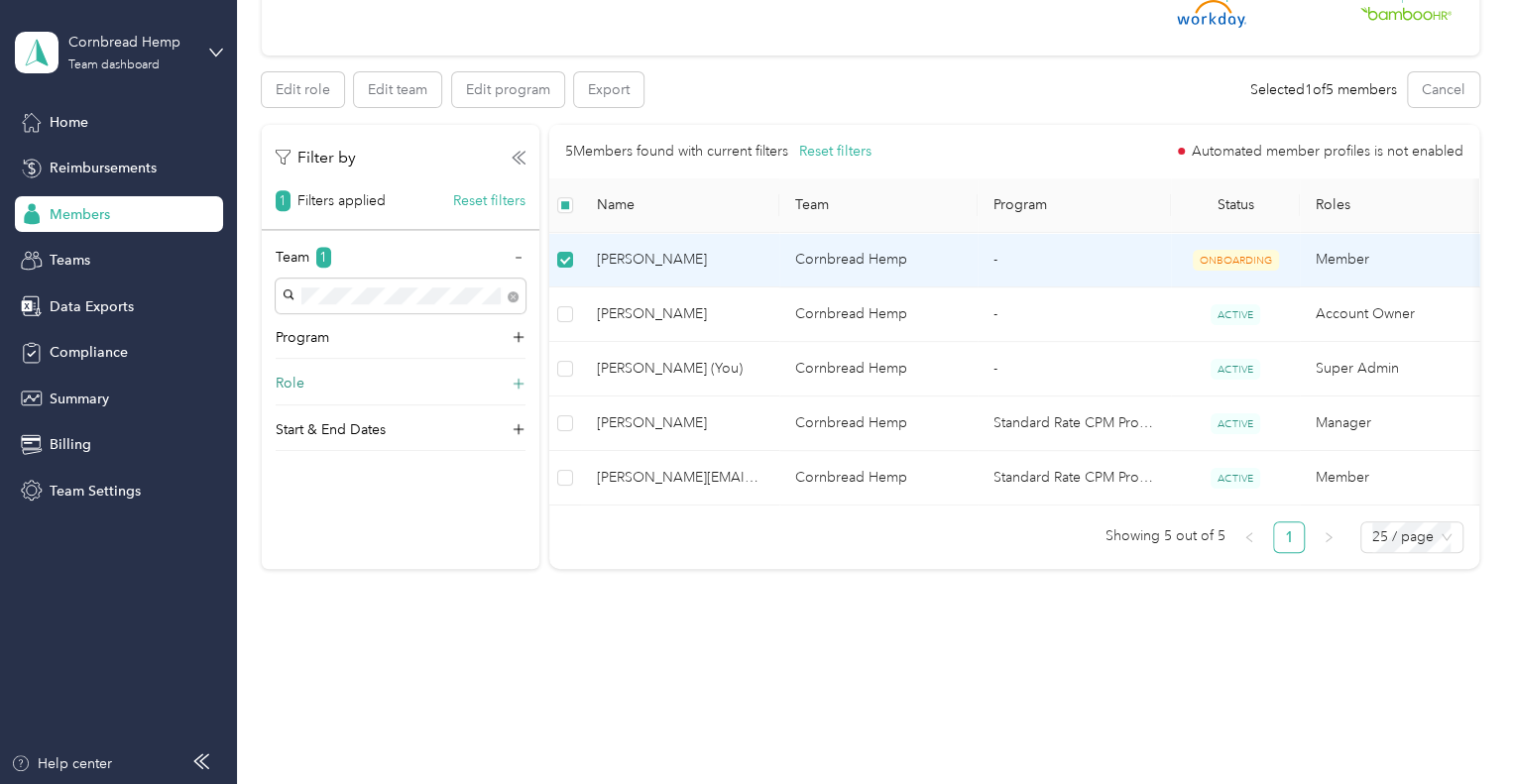 click on "Role" at bounding box center (401, 389) 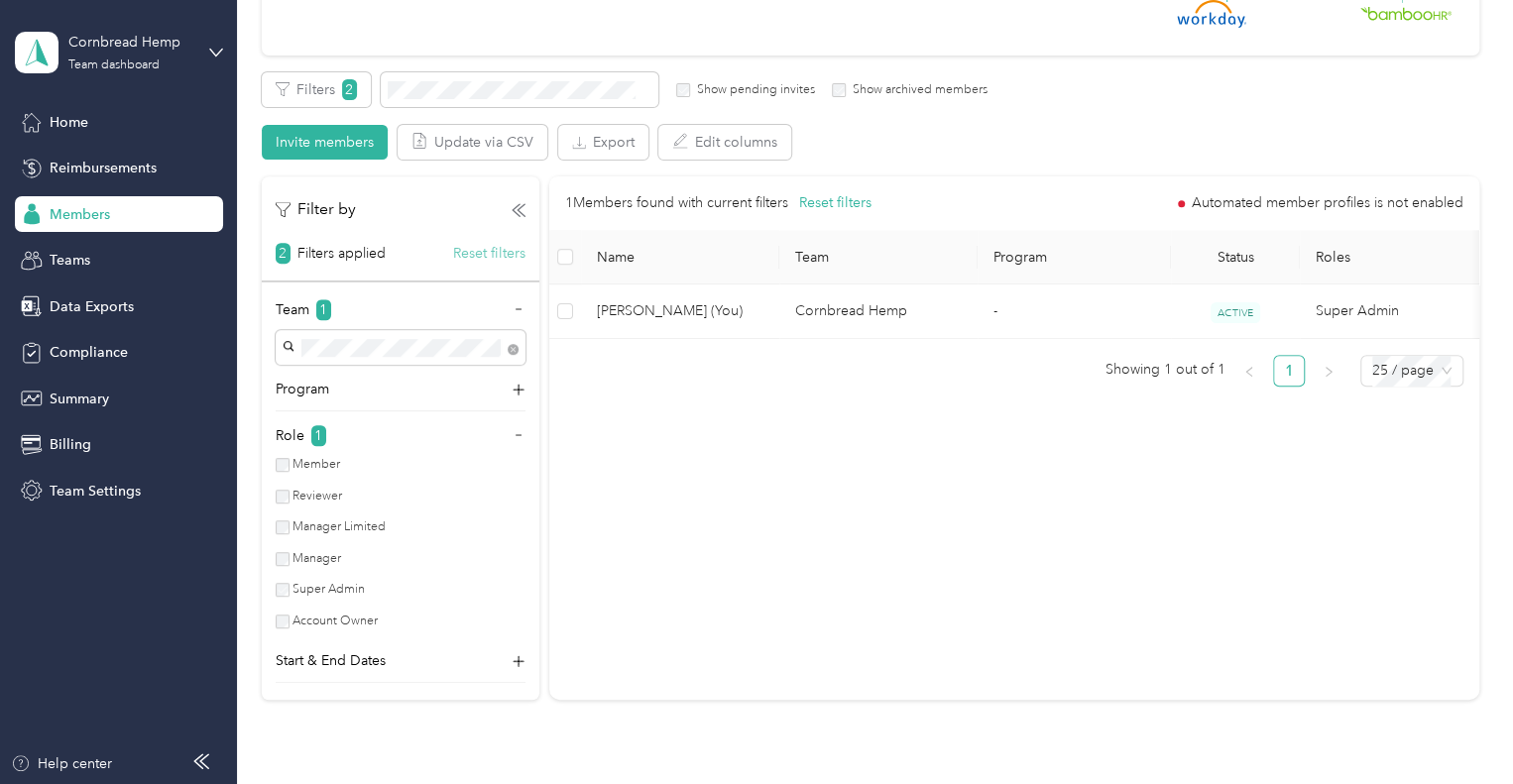 click on "Reset filters" at bounding box center (489, 253) 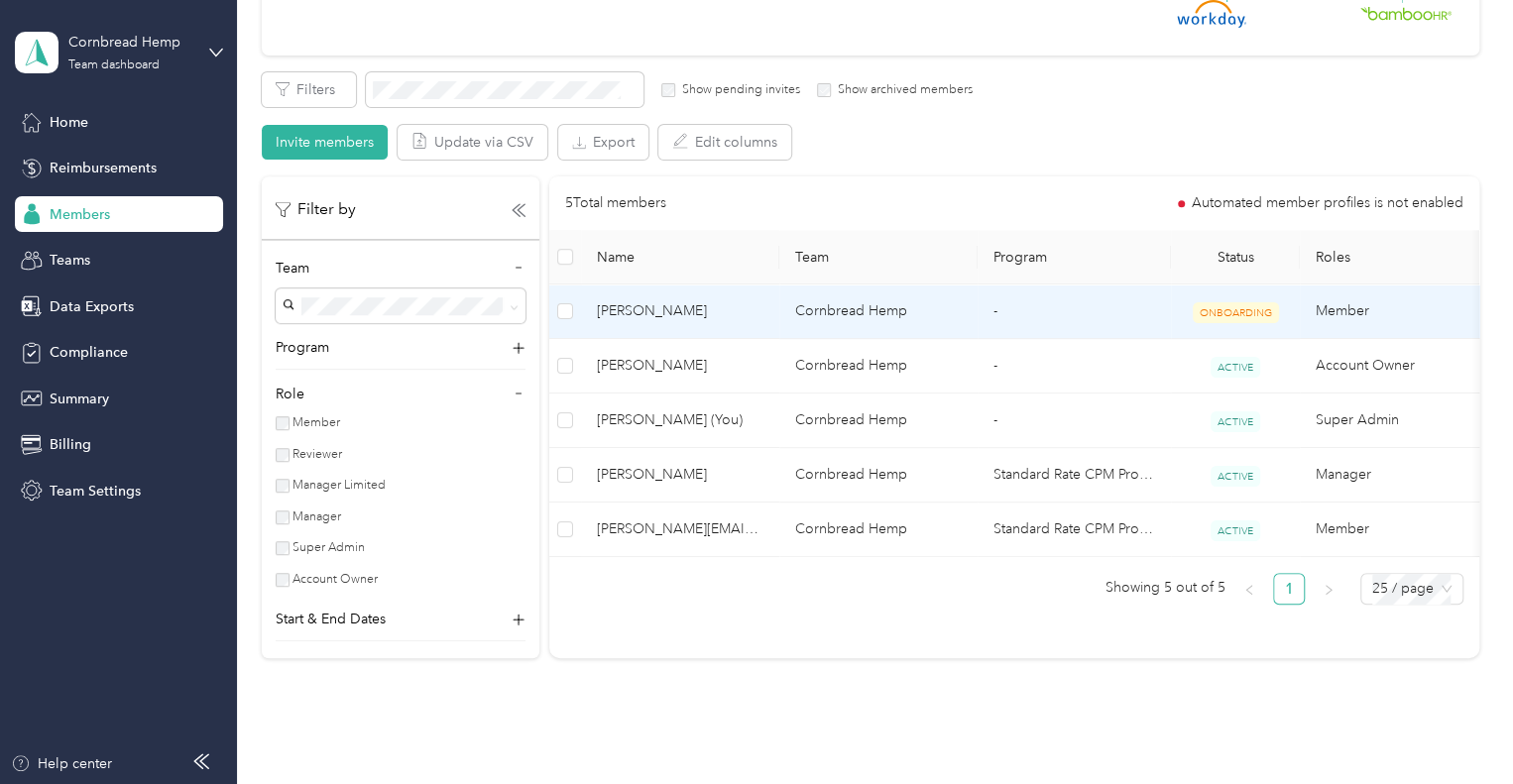 click on "[PERSON_NAME]" at bounding box center [680, 311] 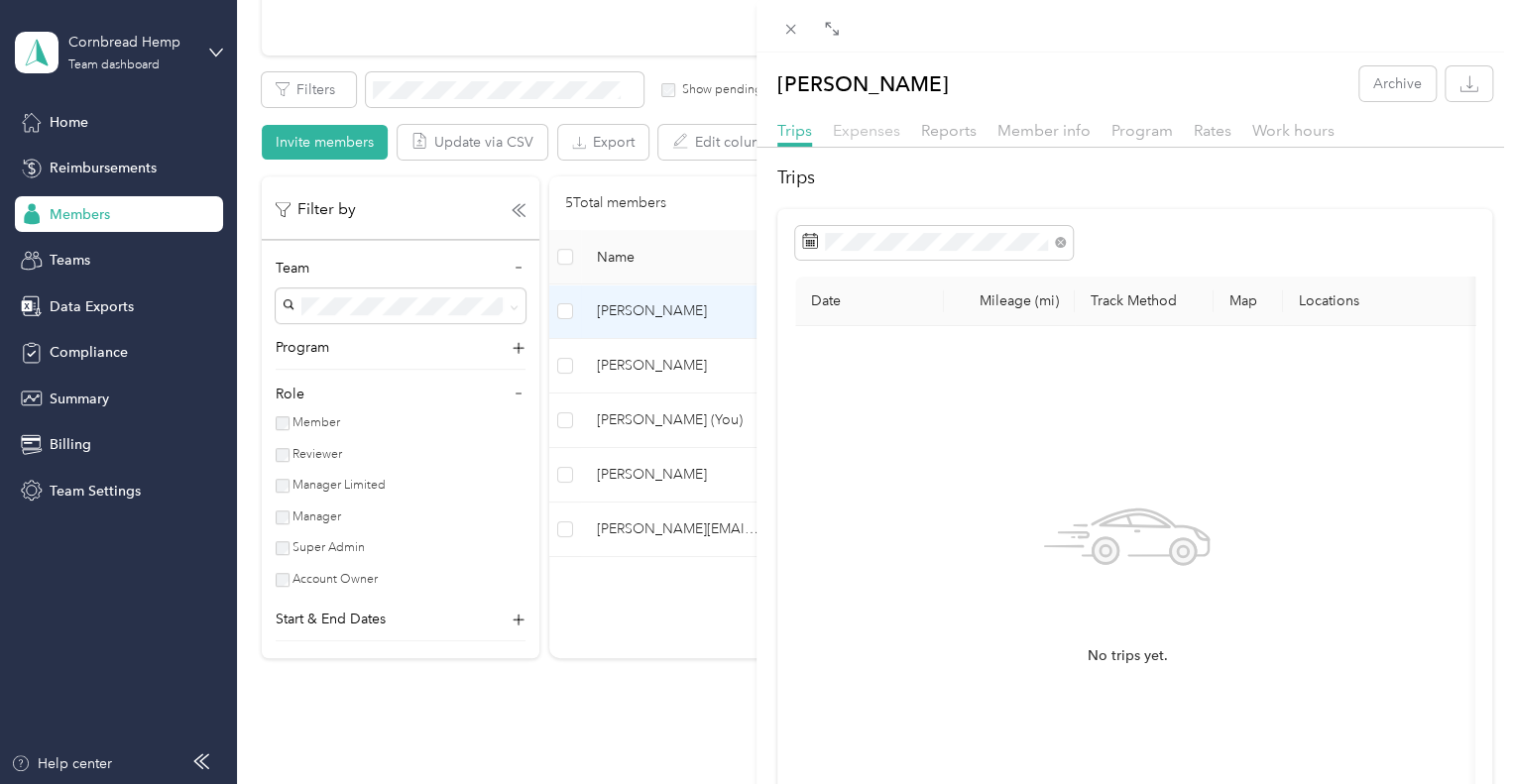 click on "Expenses" at bounding box center [867, 130] 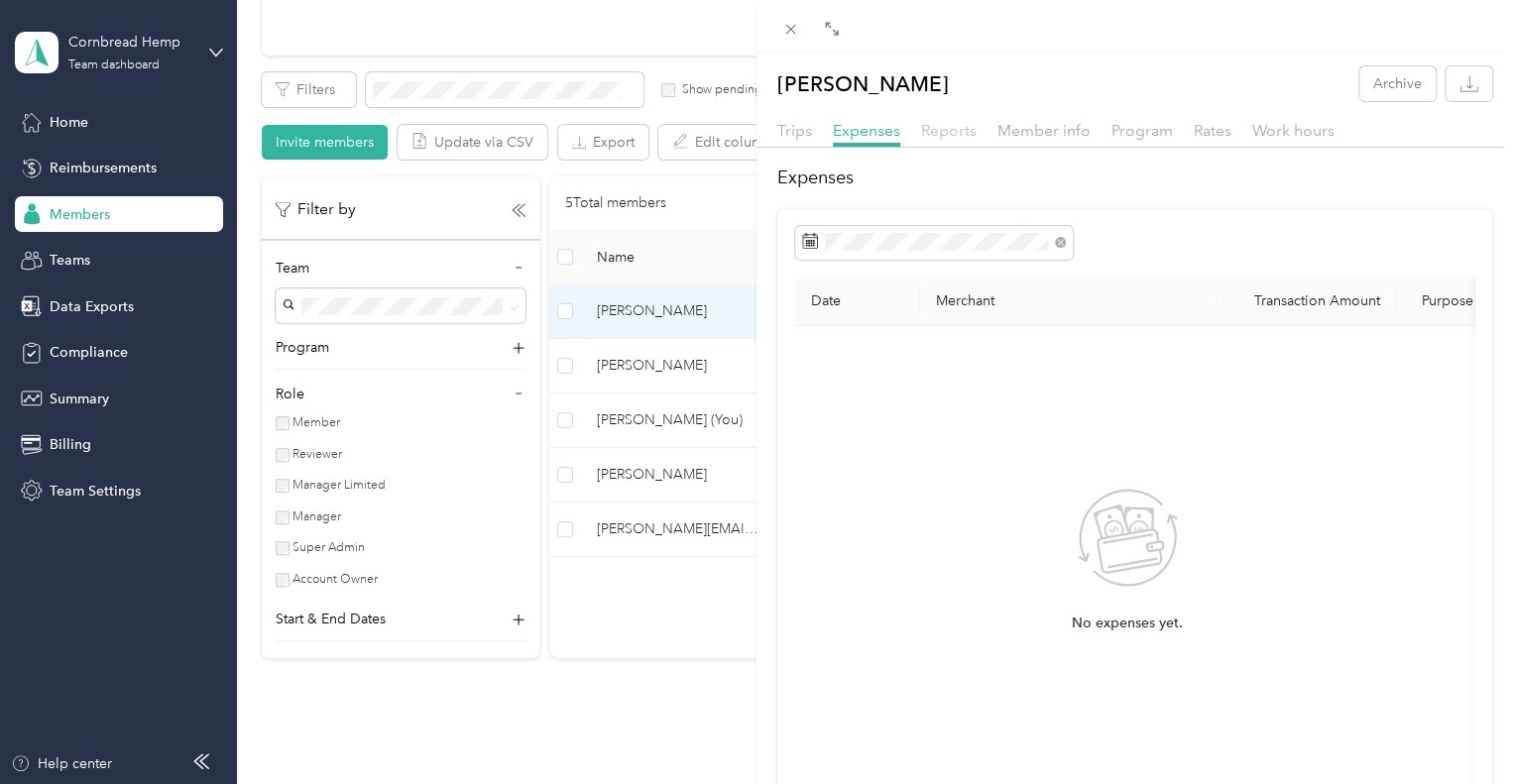 click on "Reports" at bounding box center [949, 130] 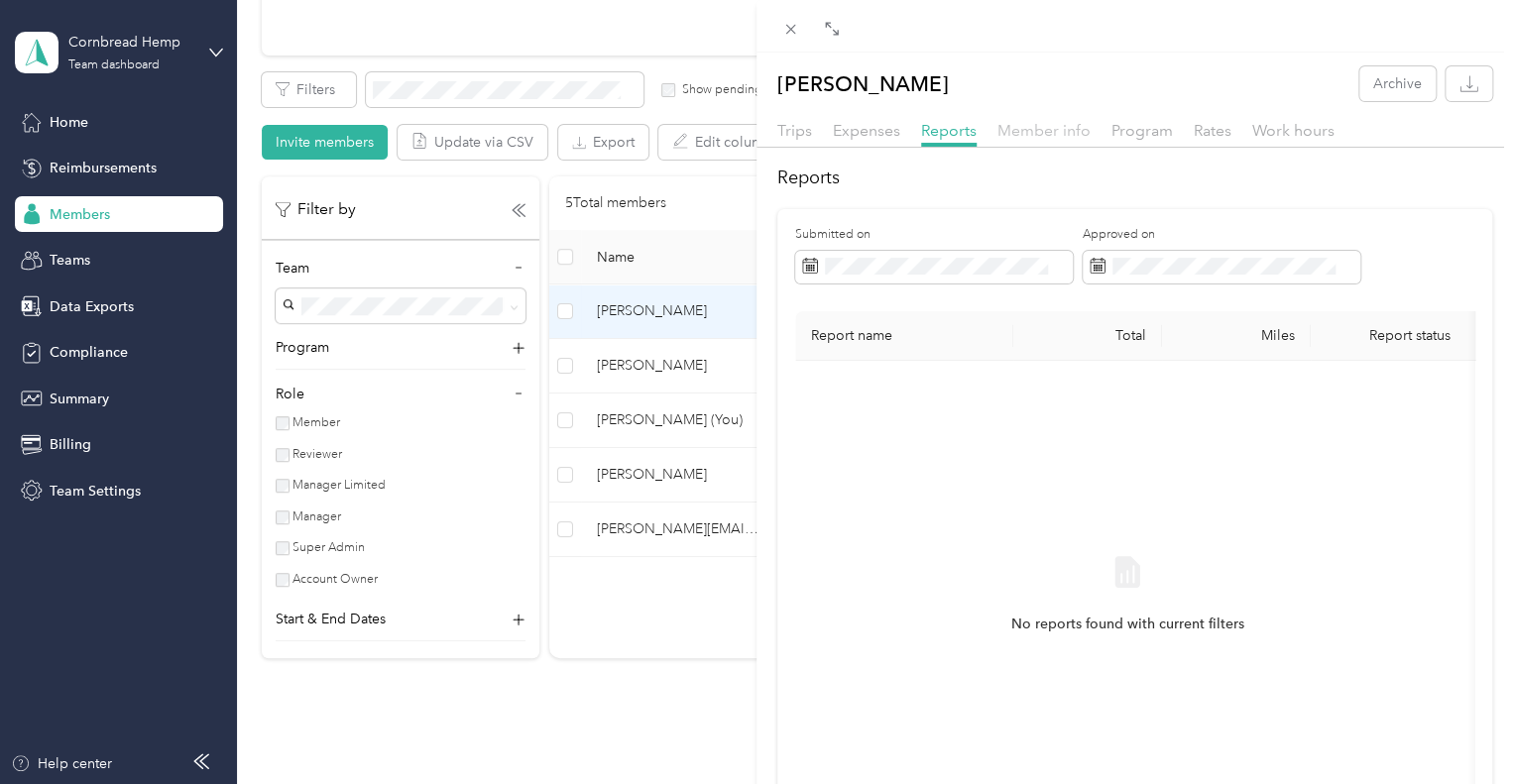 click on "Member info" at bounding box center [1044, 130] 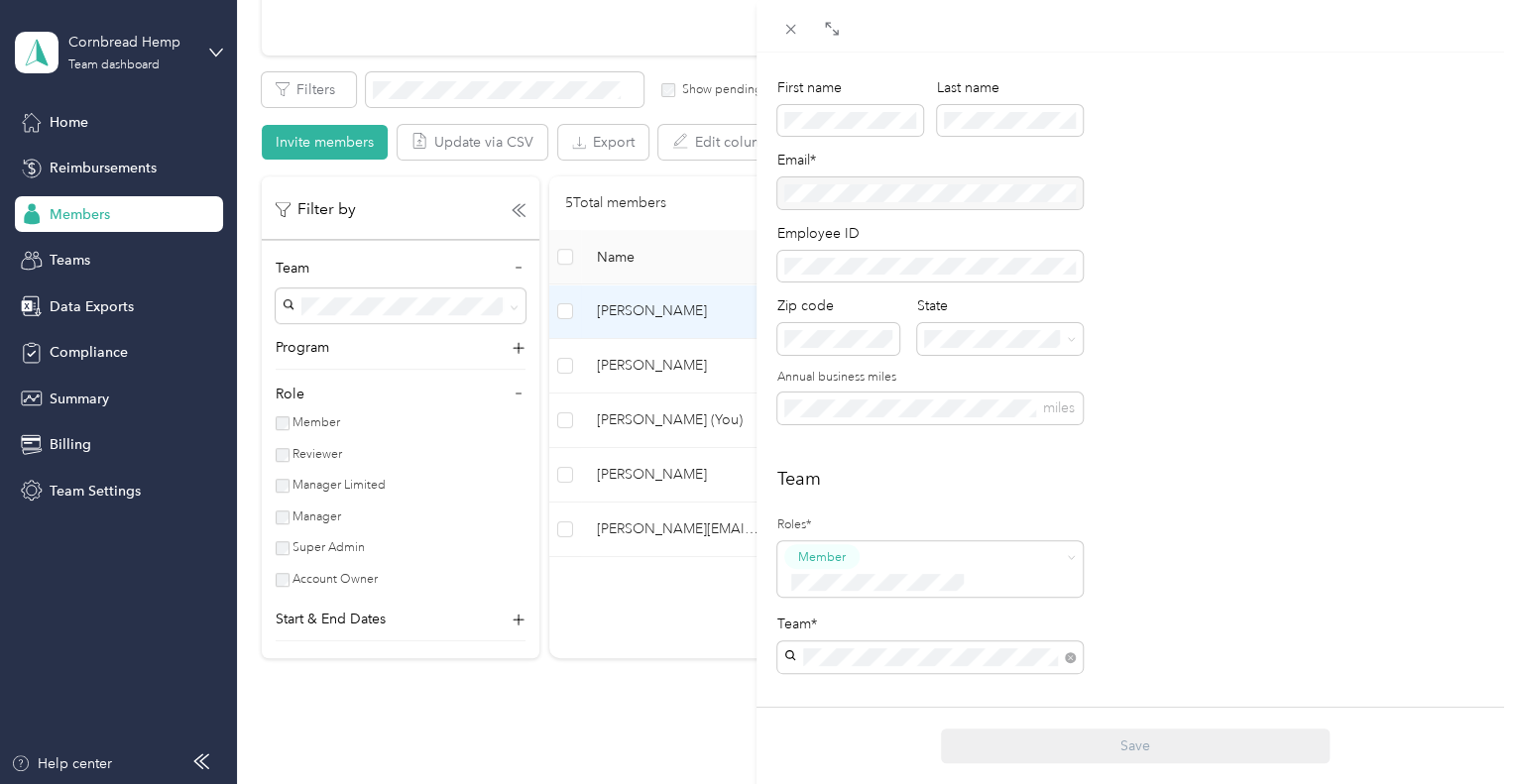 scroll, scrollTop: 0, scrollLeft: 0, axis: both 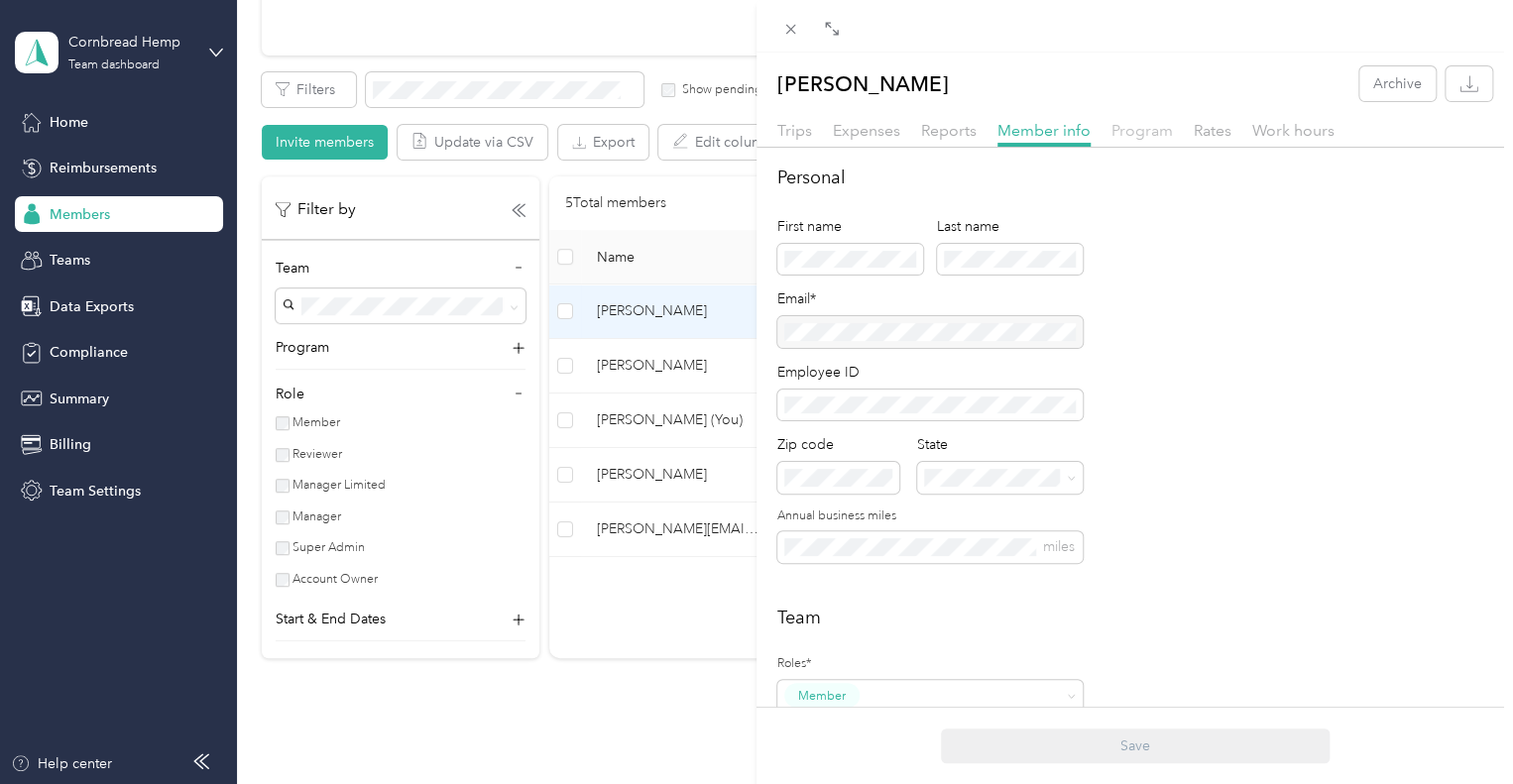click on "Program" at bounding box center [1142, 130] 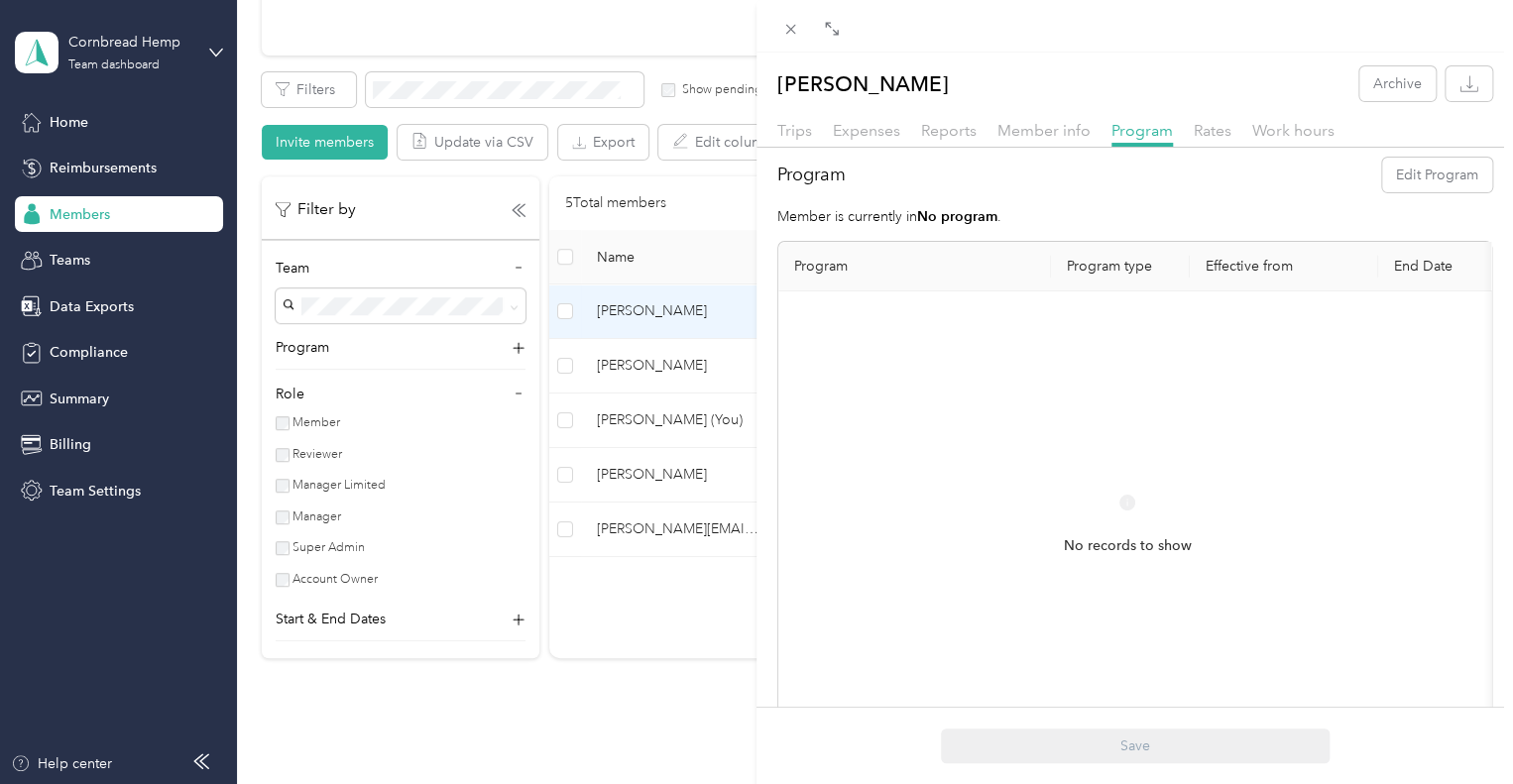 click on "Trips Expenses Reports Member info Program Rates Work hours" at bounding box center [1134, 133] 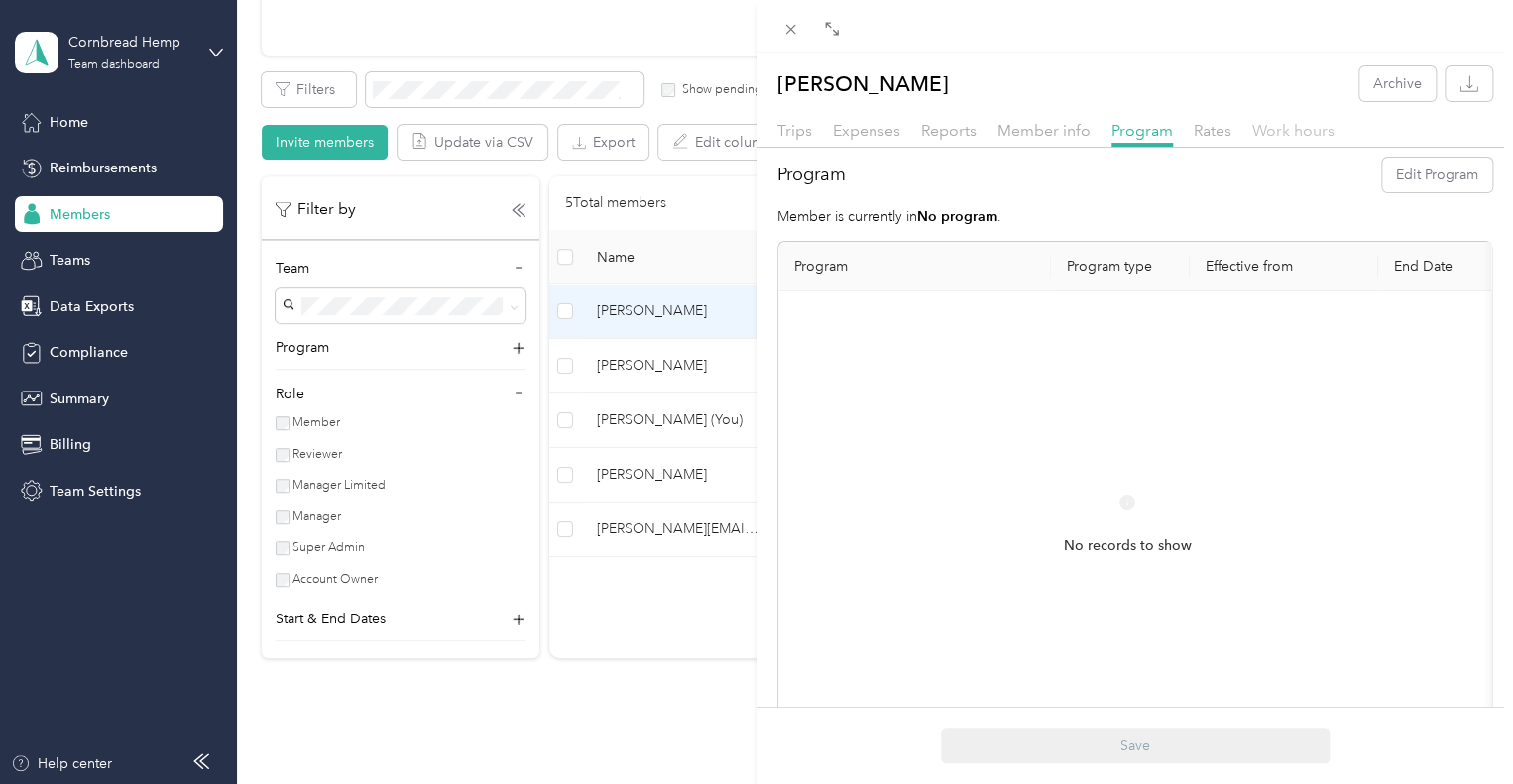 click on "Work hours" at bounding box center [1293, 130] 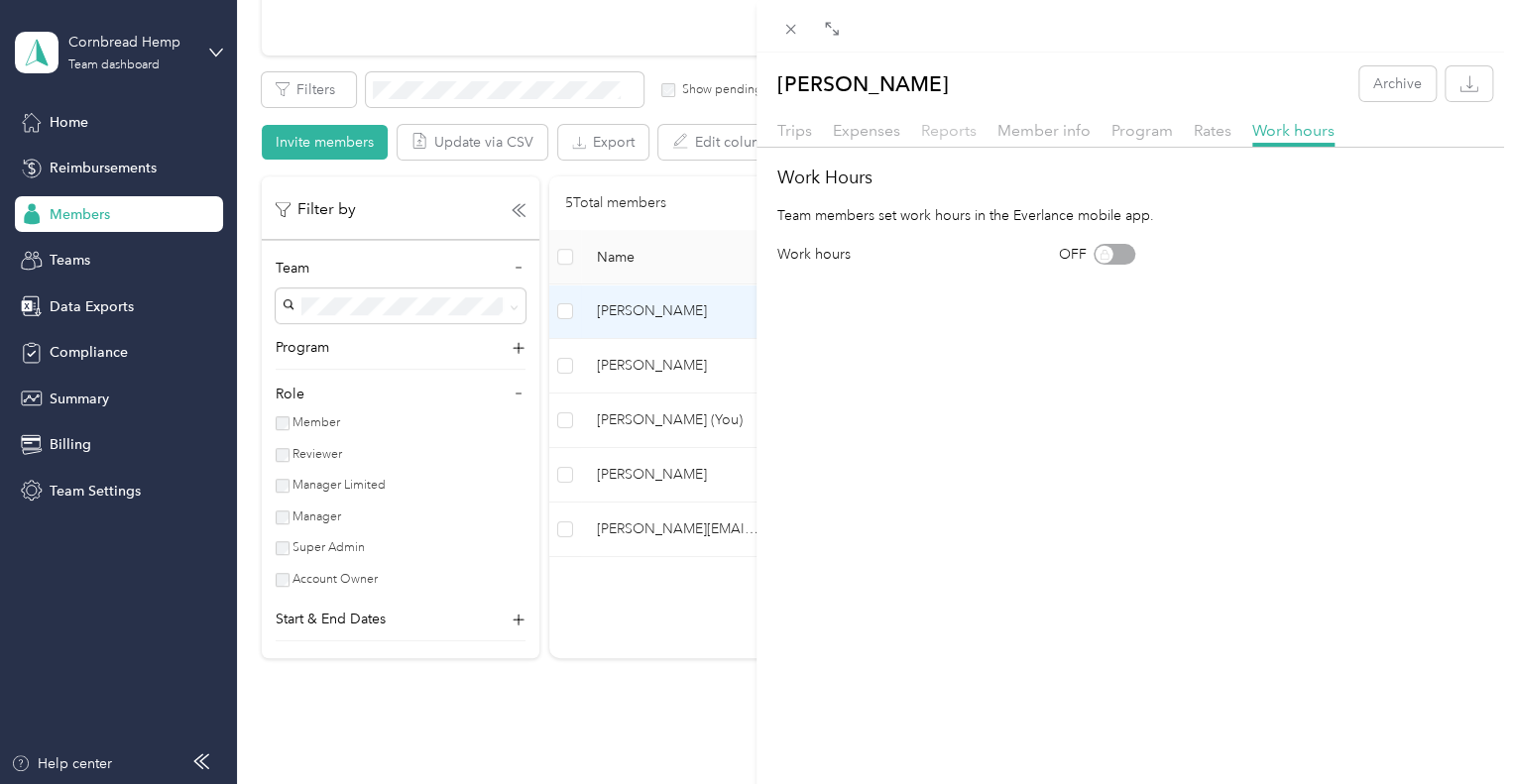 click on "Reports" at bounding box center (949, 130) 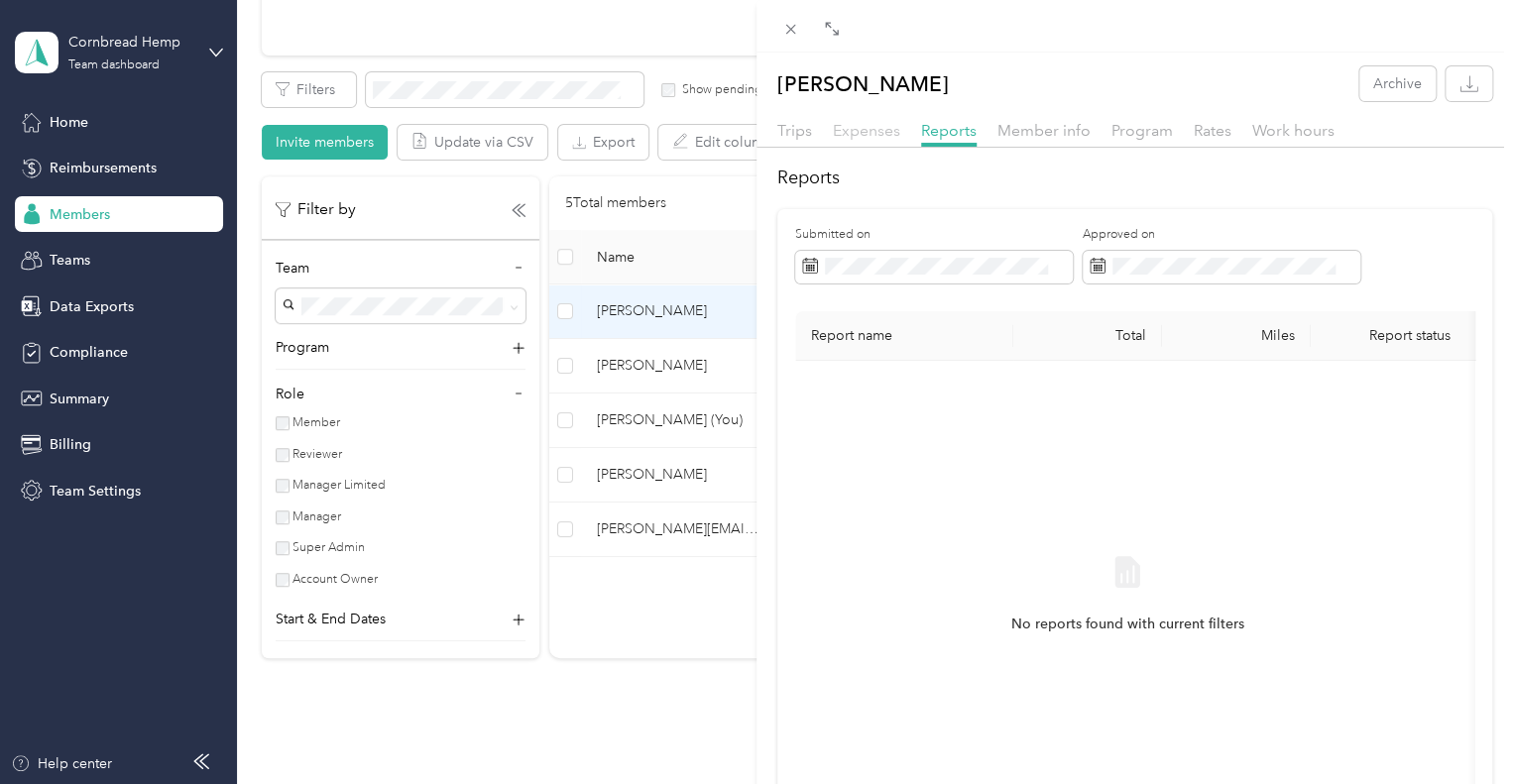 click on "Expenses" at bounding box center (867, 130) 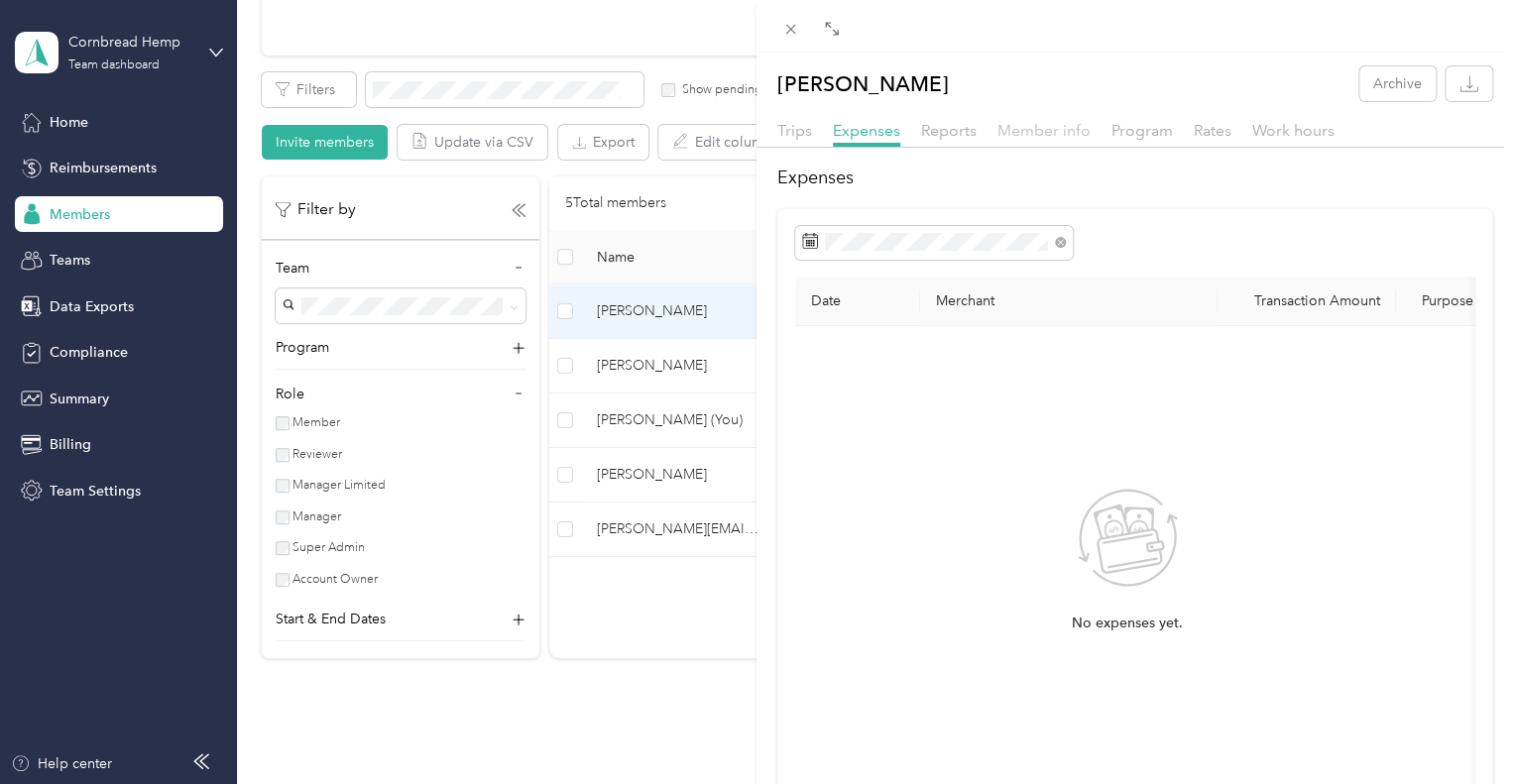 click on "Member info" at bounding box center [1044, 130] 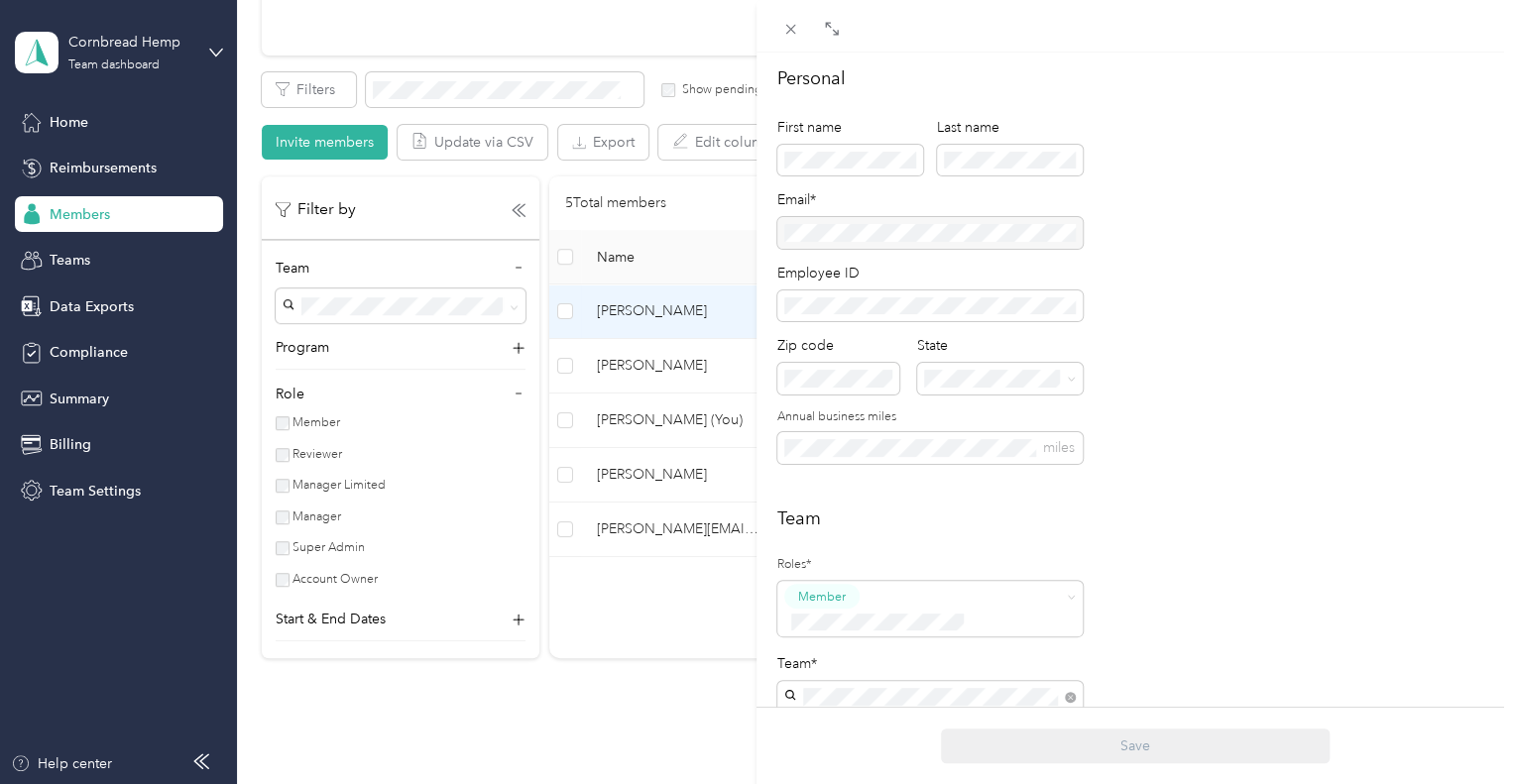 scroll, scrollTop: 0, scrollLeft: 0, axis: both 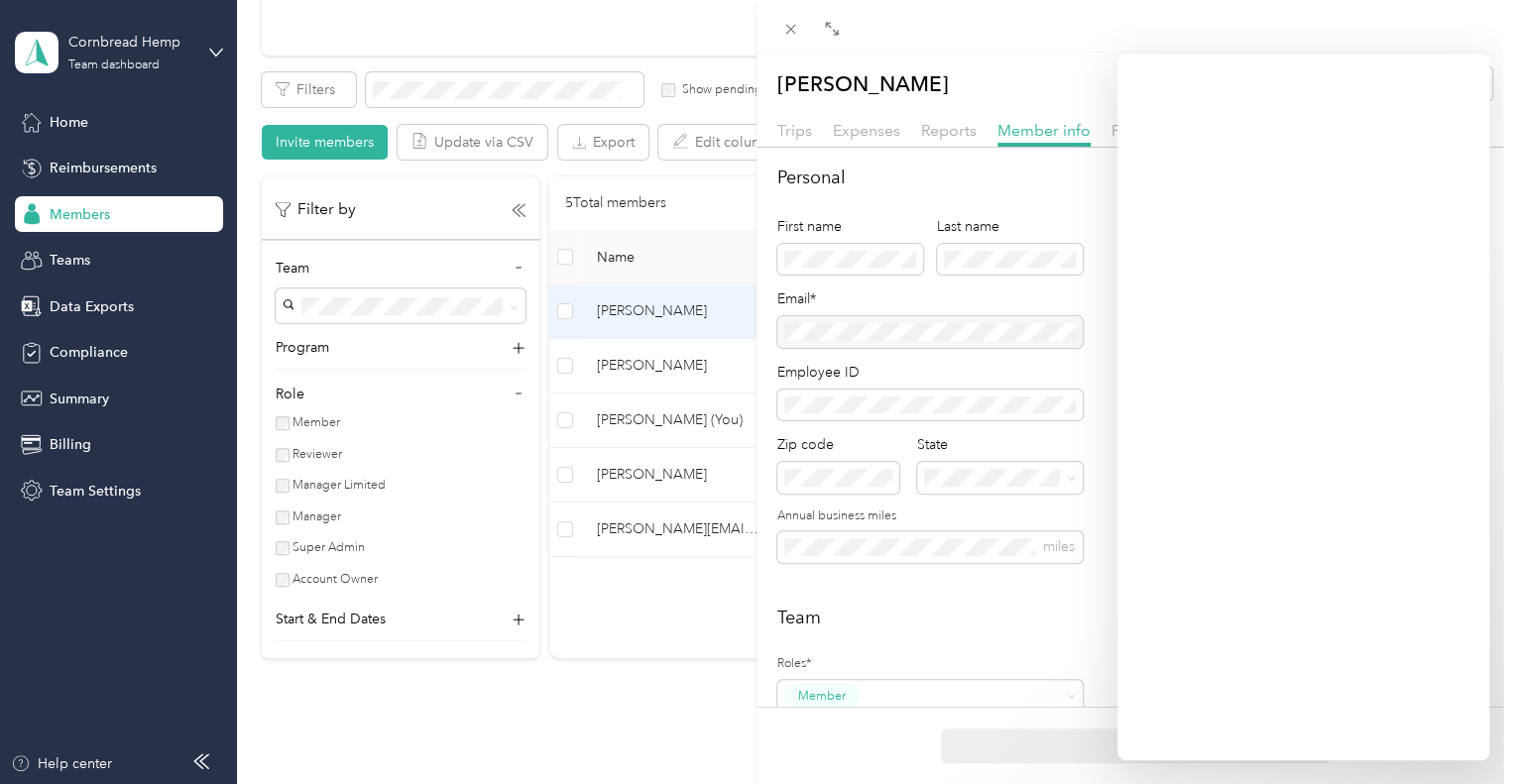 click on "[PERSON_NAME] Archive Trips Expenses Reports Member info Program Rates Work hours Personal First name Last name Email* Employee ID Zip code State Annual business miles   miles Team Roles*   Member Team* Team Manager [PERSON_NAME] [PERSON_NAME] [PERSON_NAME] Short-term Leave Start date   End date   Members on leave will not have access to Everlance. Archive member End date Adding an end date archives a member. Archived members will lose access to Everlance 30 days after the end date. To edit program start date go to the   program tab Save" at bounding box center [756, 392] 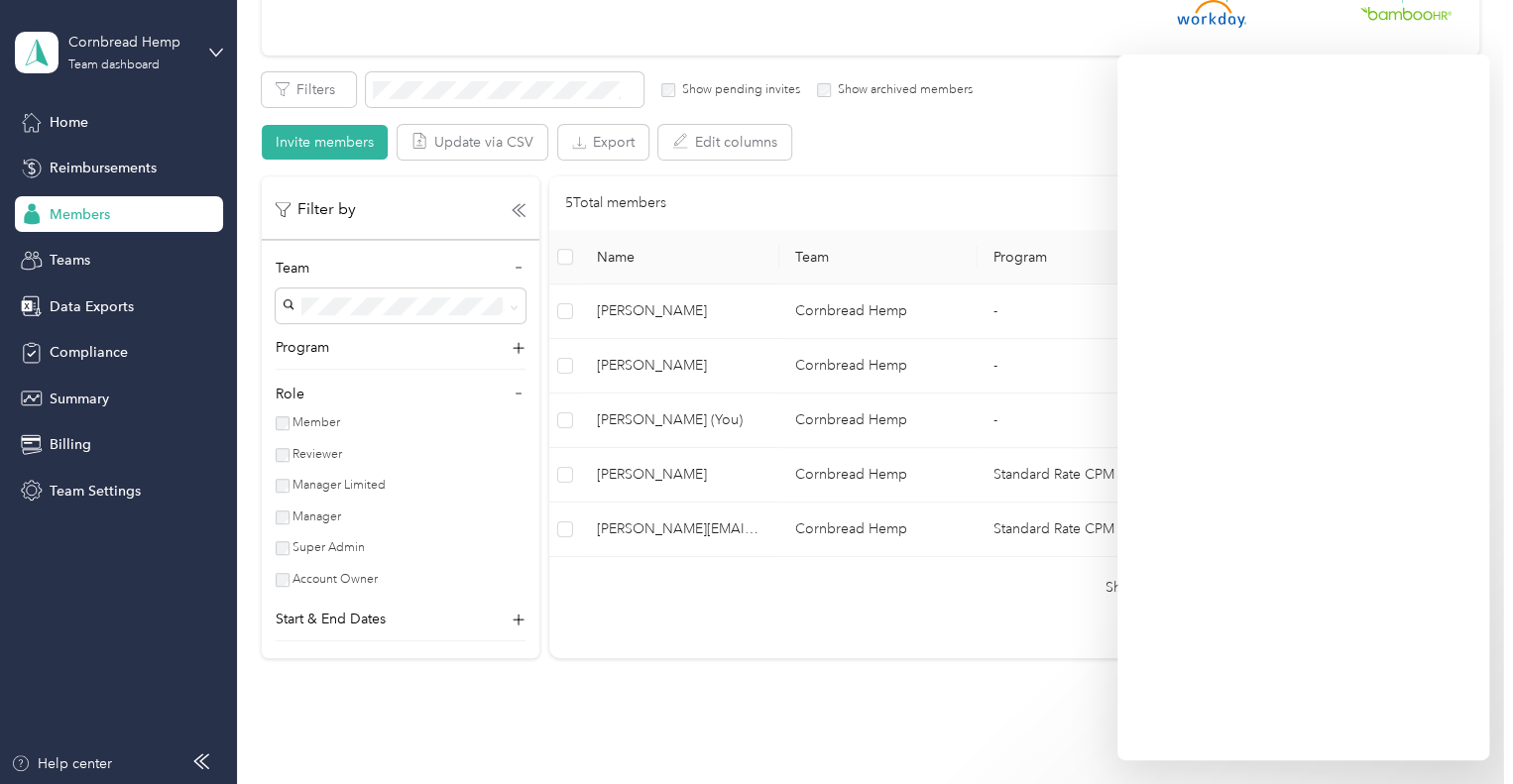 click on "Cornbread Hemp Team dashboard" at bounding box center [130, 52] 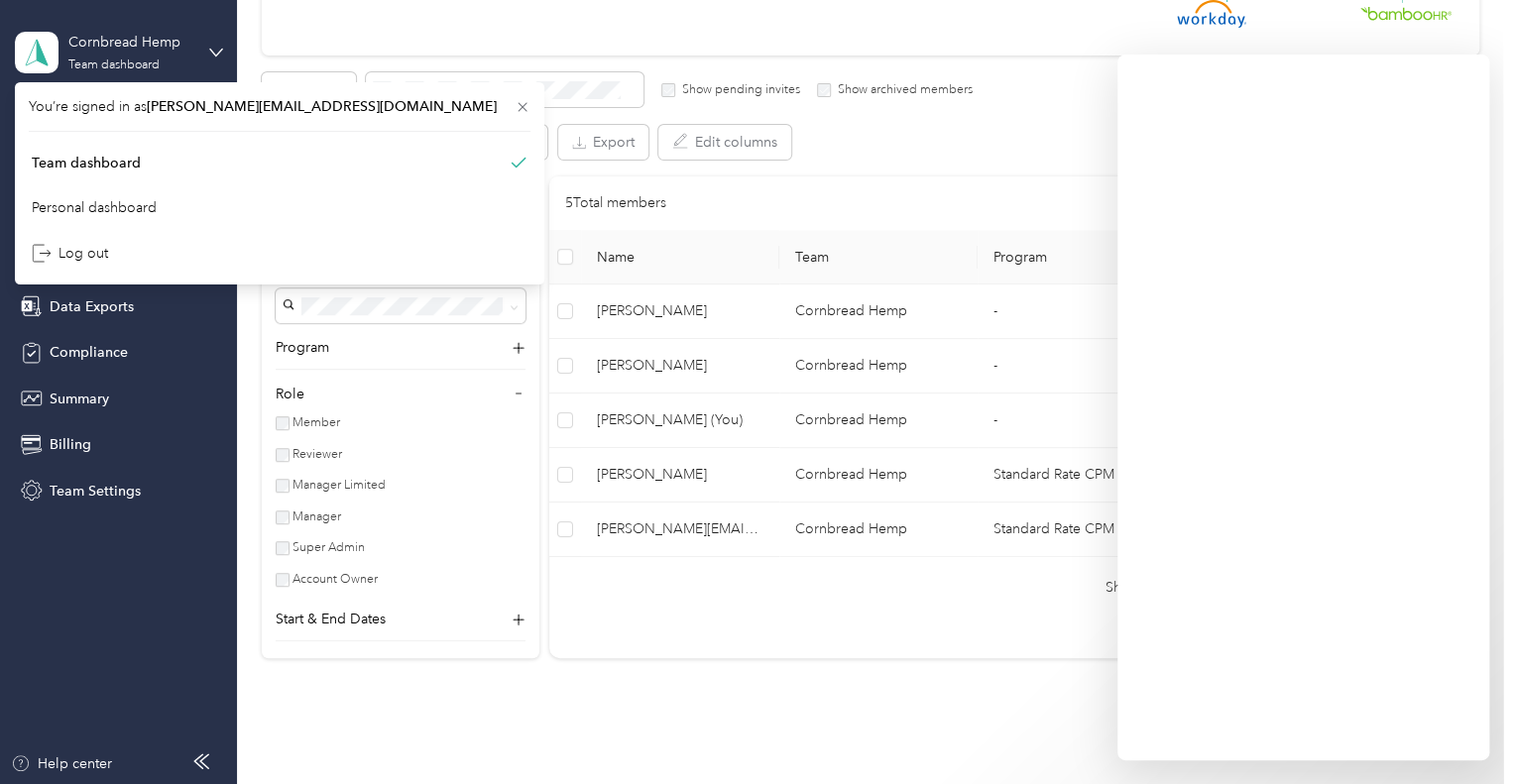 click on "Cornbread Hemp Team dashboard" at bounding box center (130, 52) 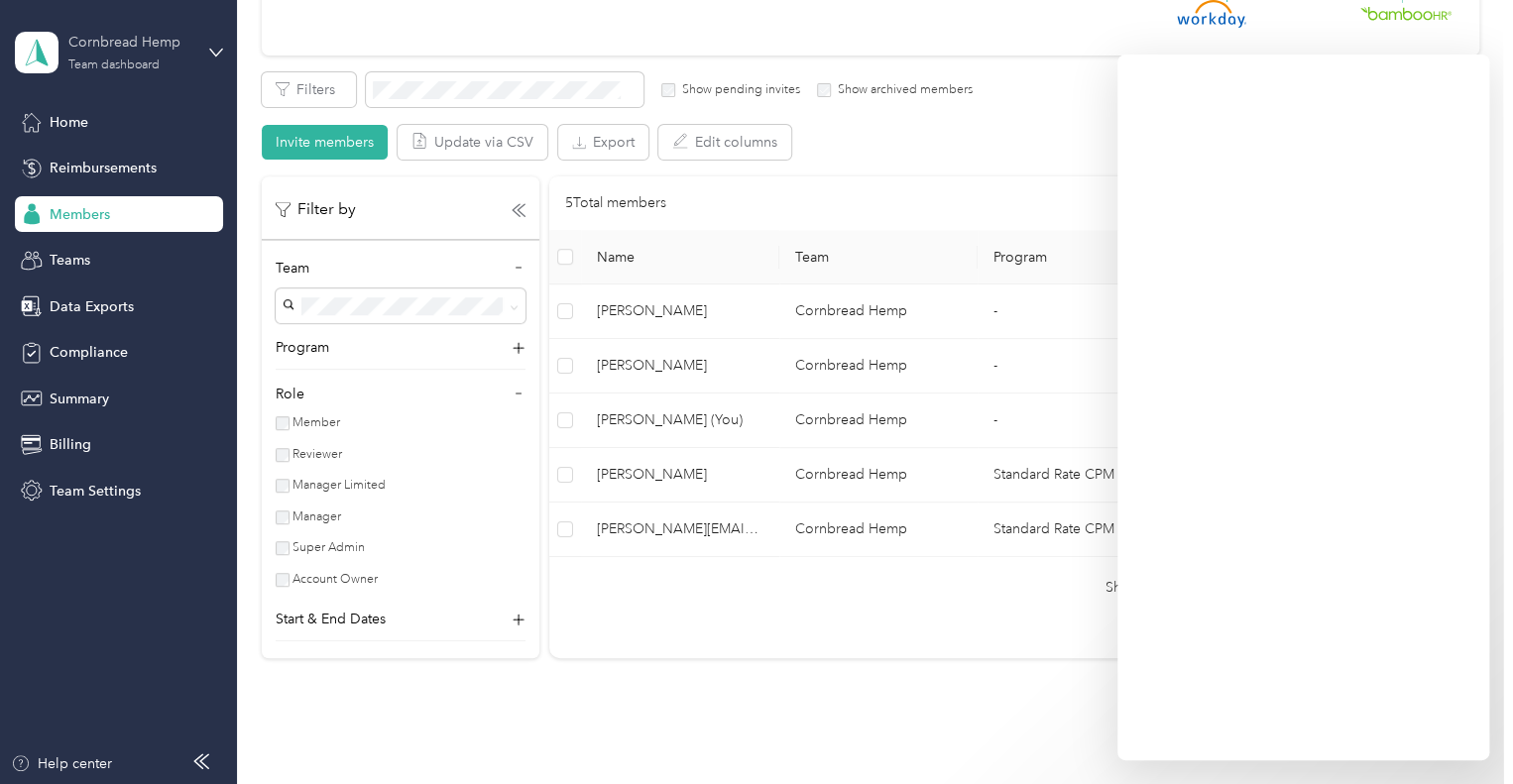 click on "Team dashboard" at bounding box center (114, 65) 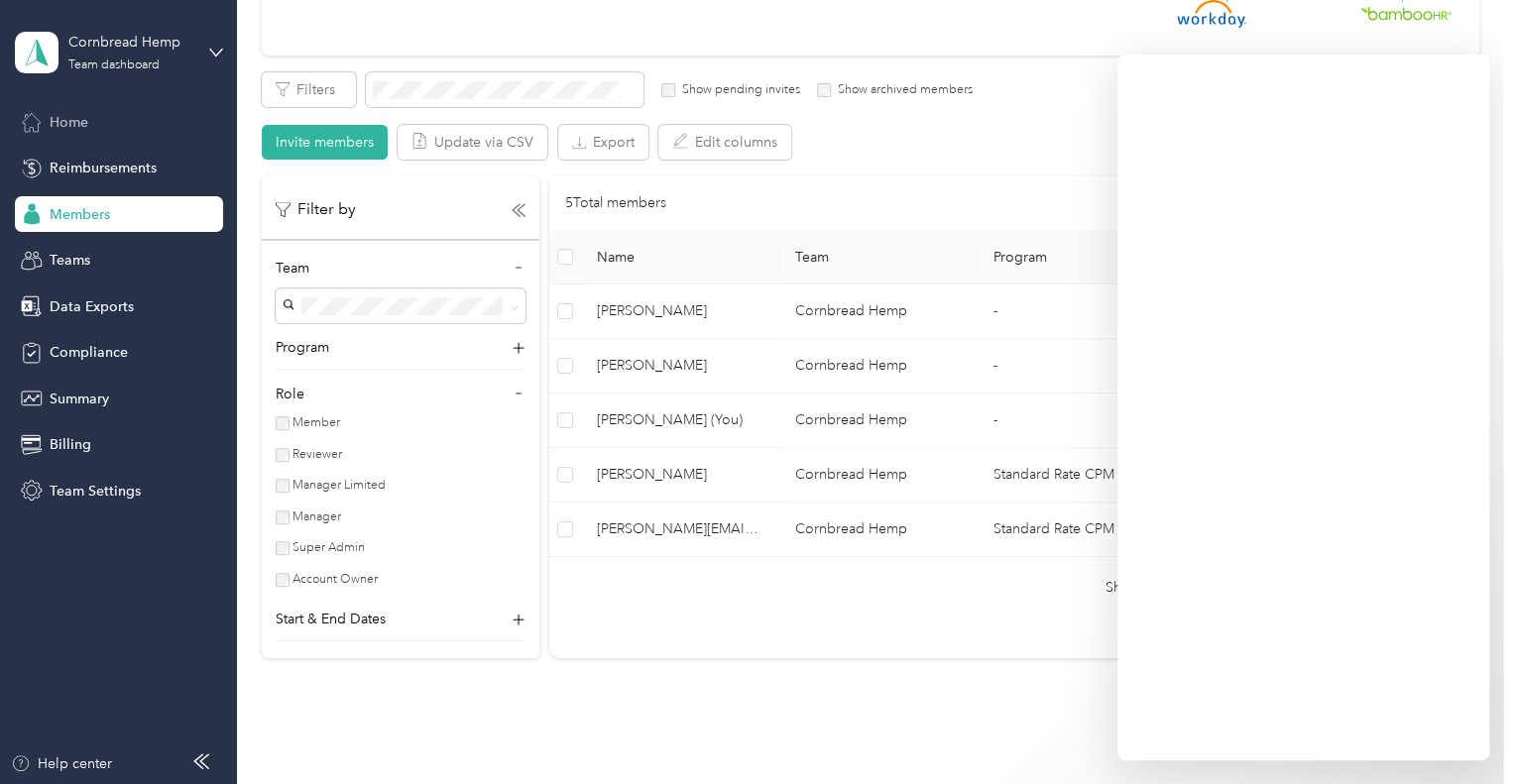 click on "Home" at bounding box center (68, 122) 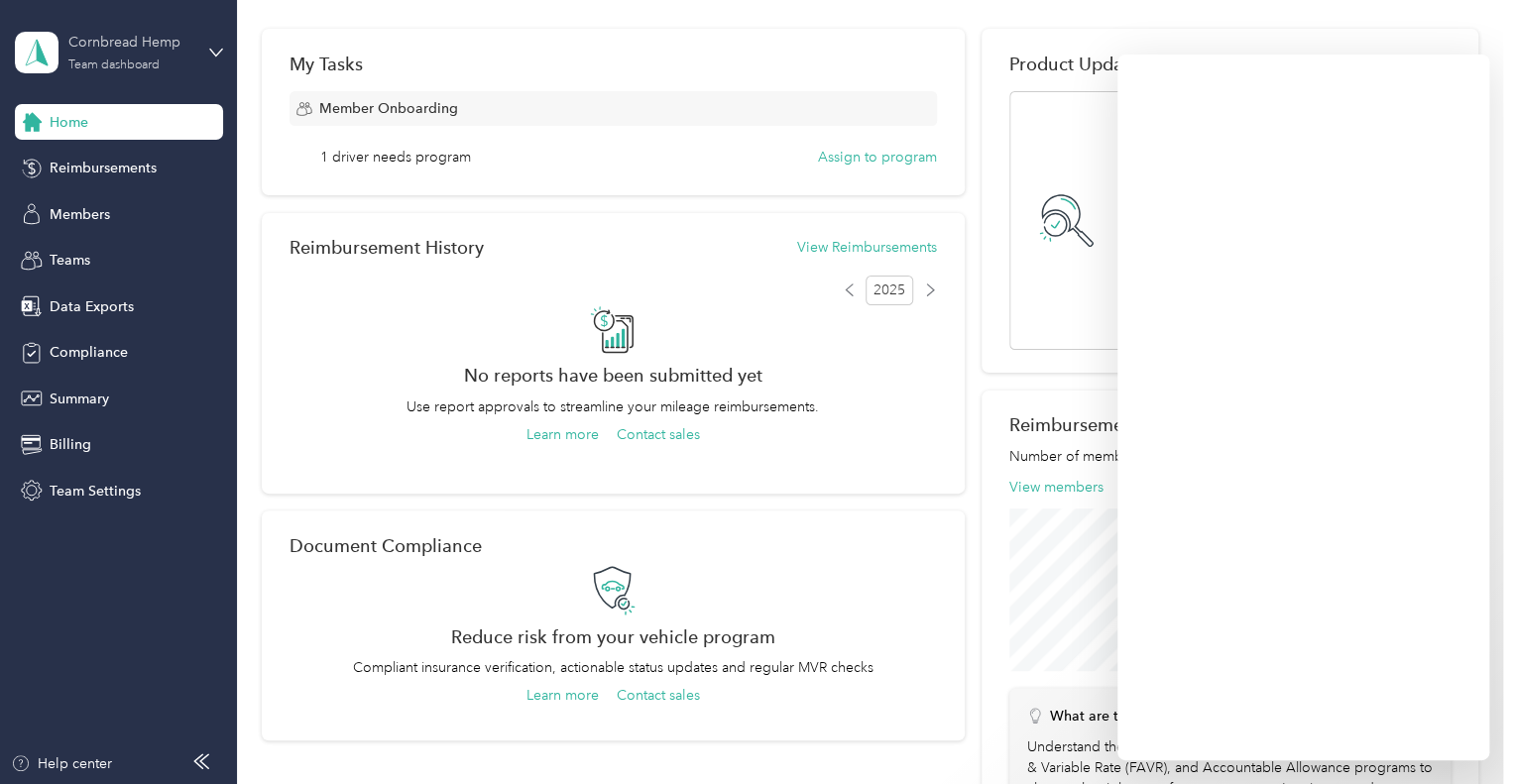 click on "Team dashboard" at bounding box center (114, 65) 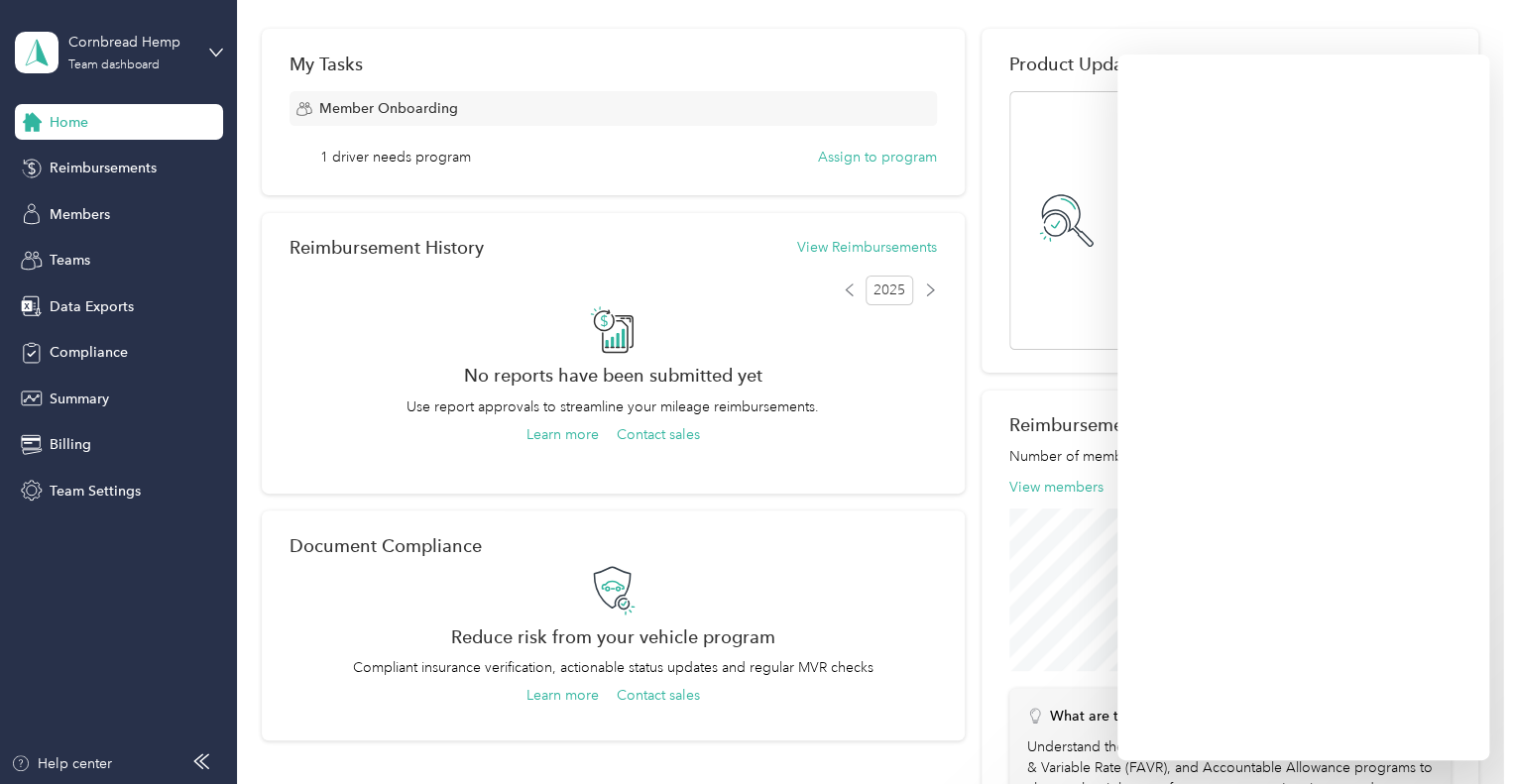 click on "Team dashboard" at bounding box center [86, 163] 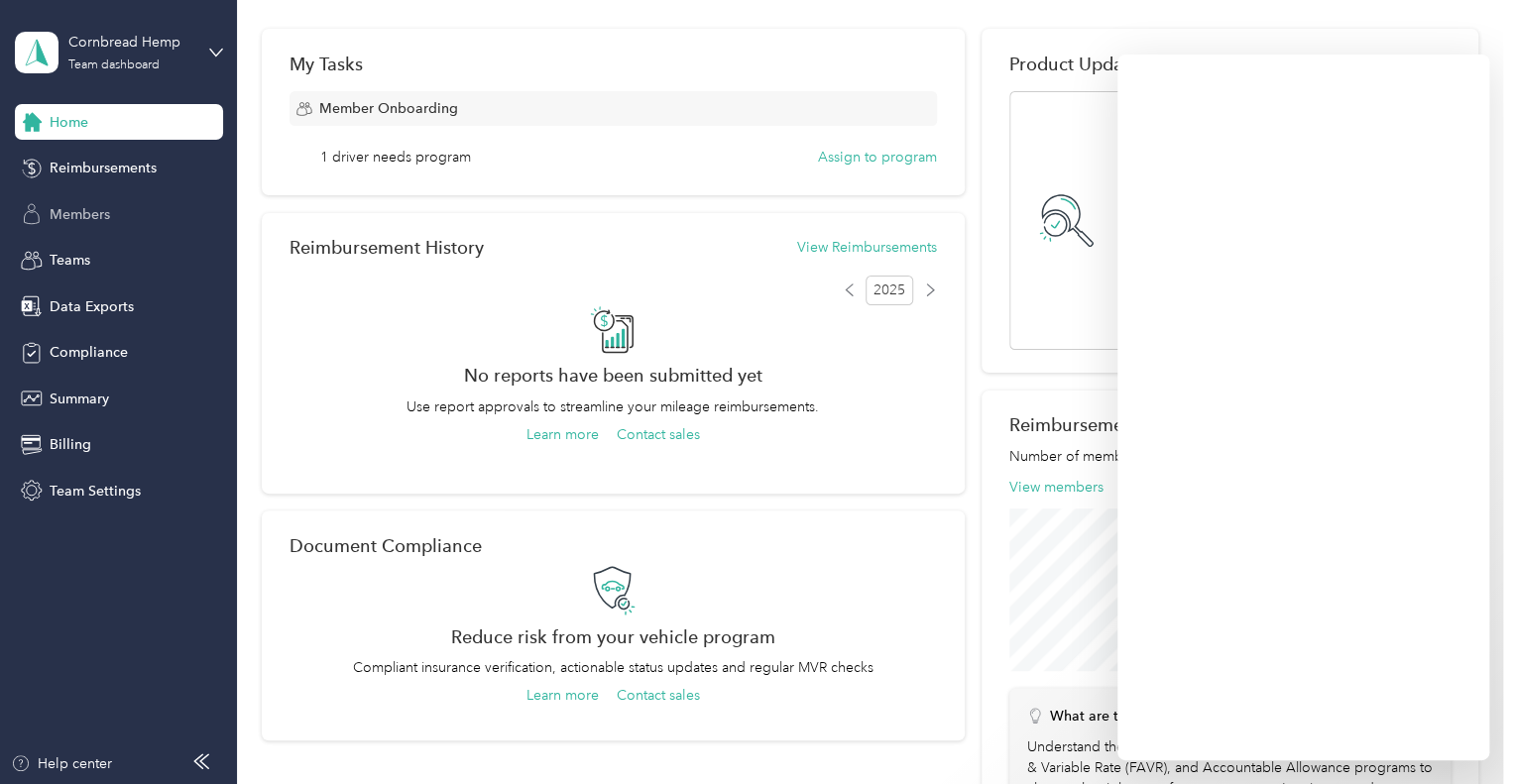 click on "Members" at bounding box center [79, 214] 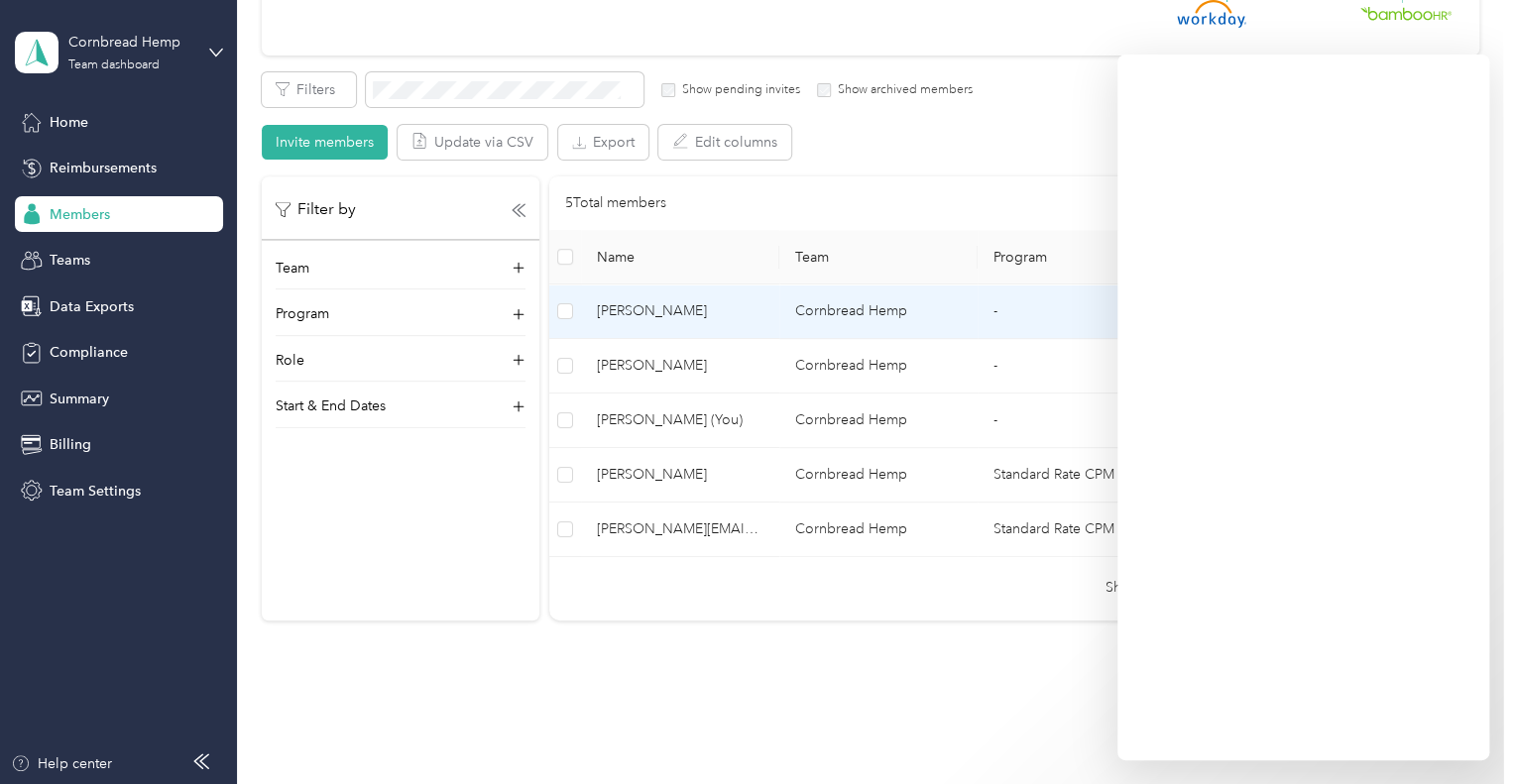 click on "[PERSON_NAME]" at bounding box center [680, 311] 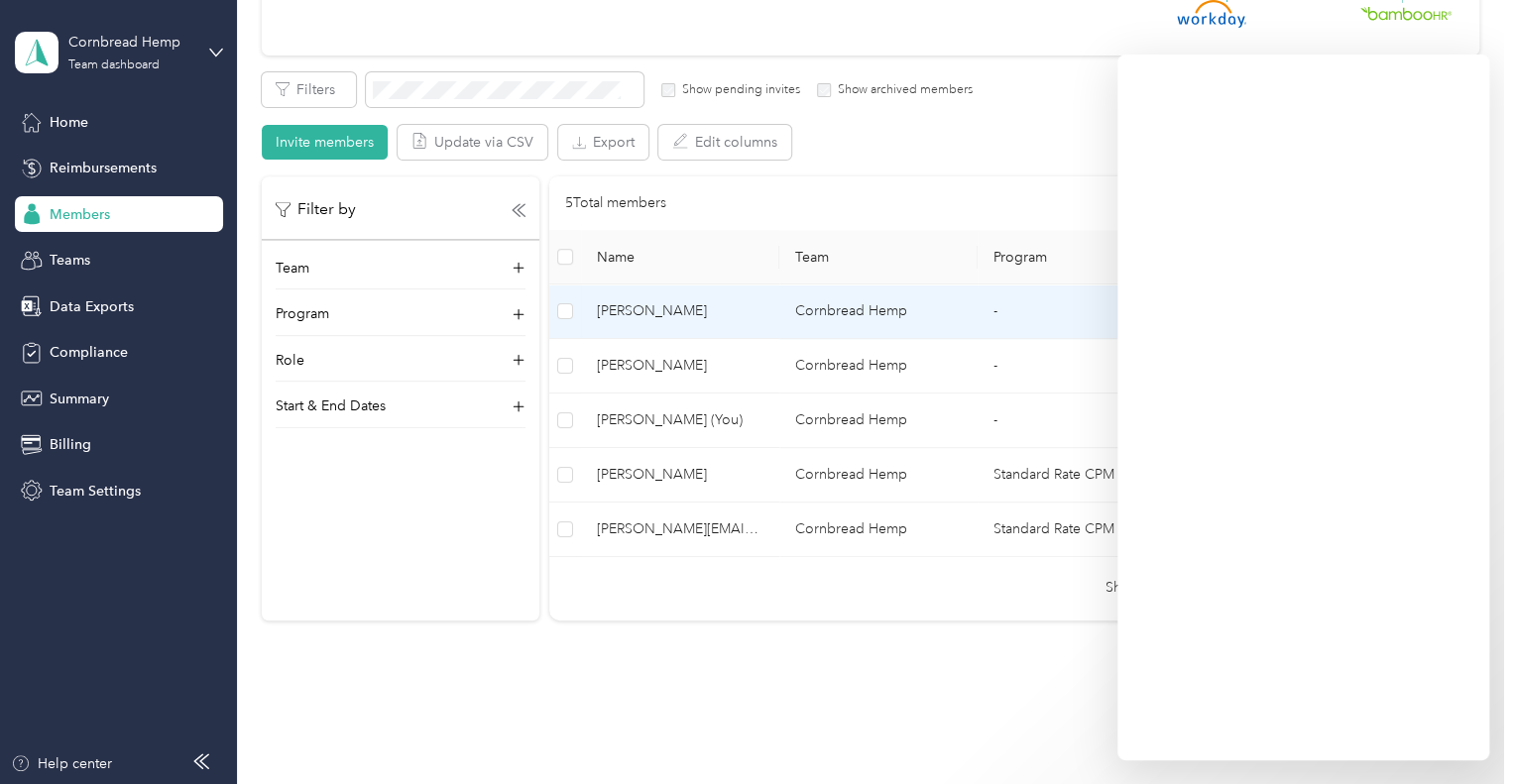 click on "Drag to resize Click to close [PERSON_NAME] Archive Trips Expenses Reports Member info Program Rates Work hours Trips Date Mileage (mi) Track Method Map Locations Mileage value Purpose" at bounding box center (752, 784) 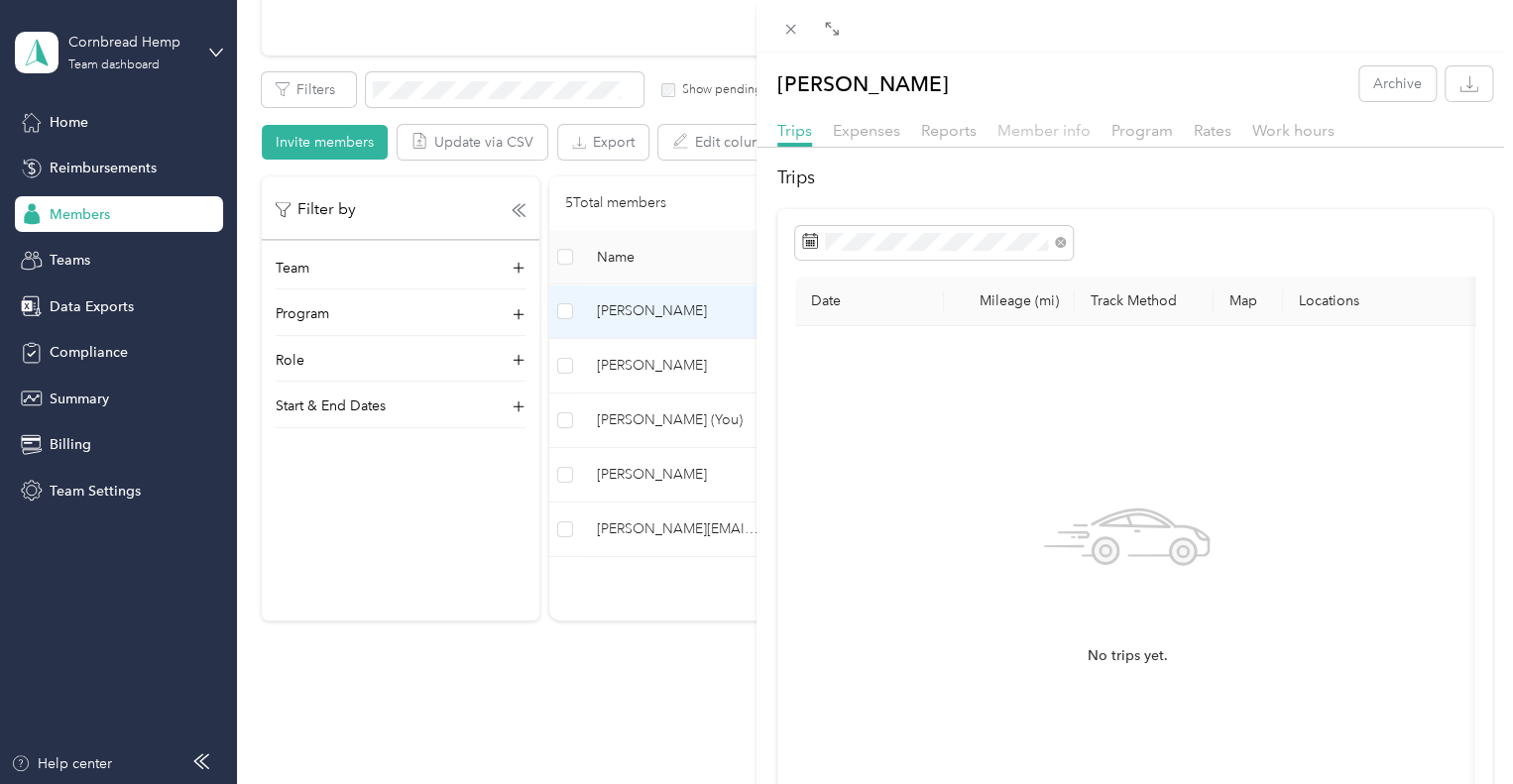 click on "Member info" at bounding box center (1044, 130) 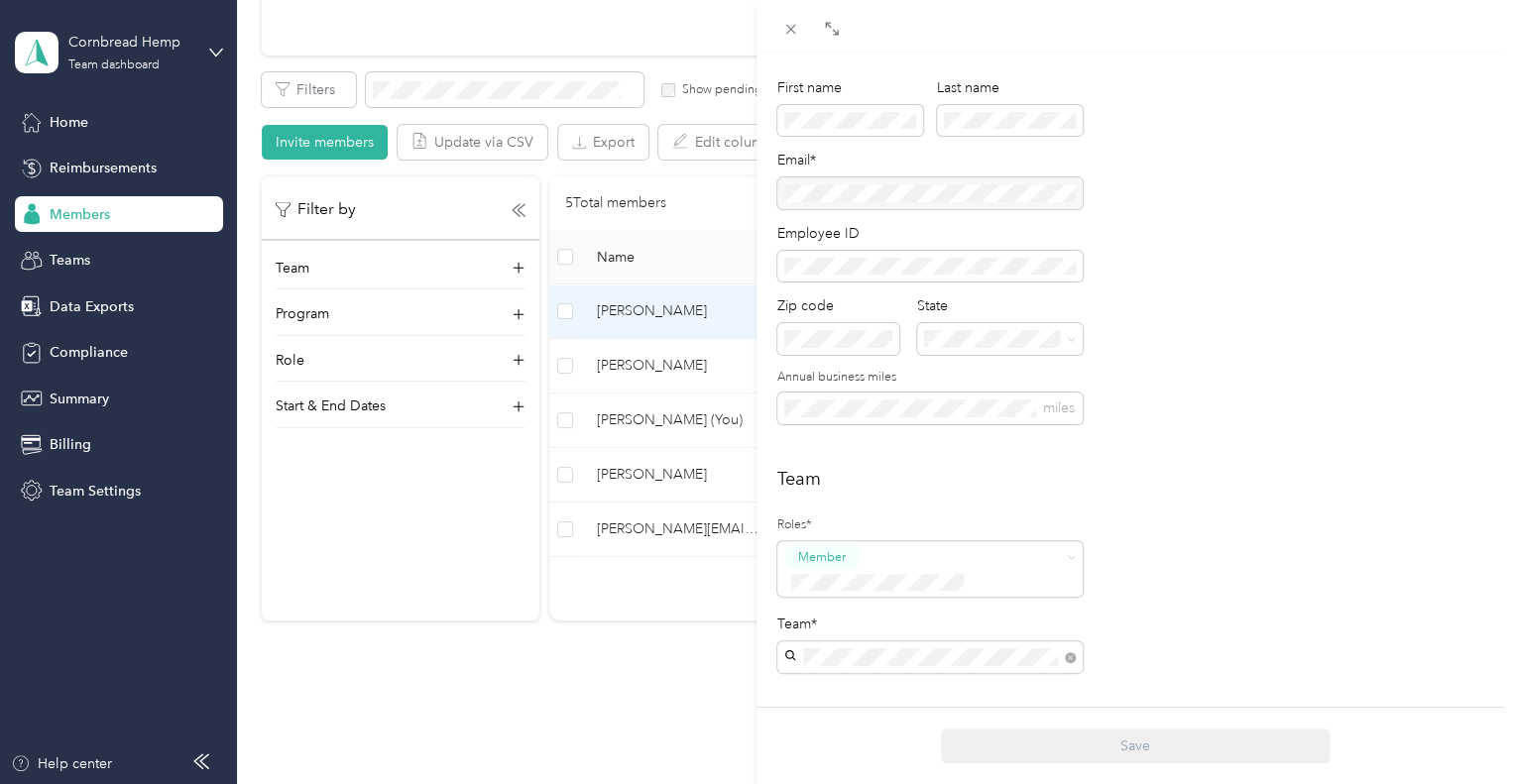 scroll, scrollTop: 198, scrollLeft: 0, axis: vertical 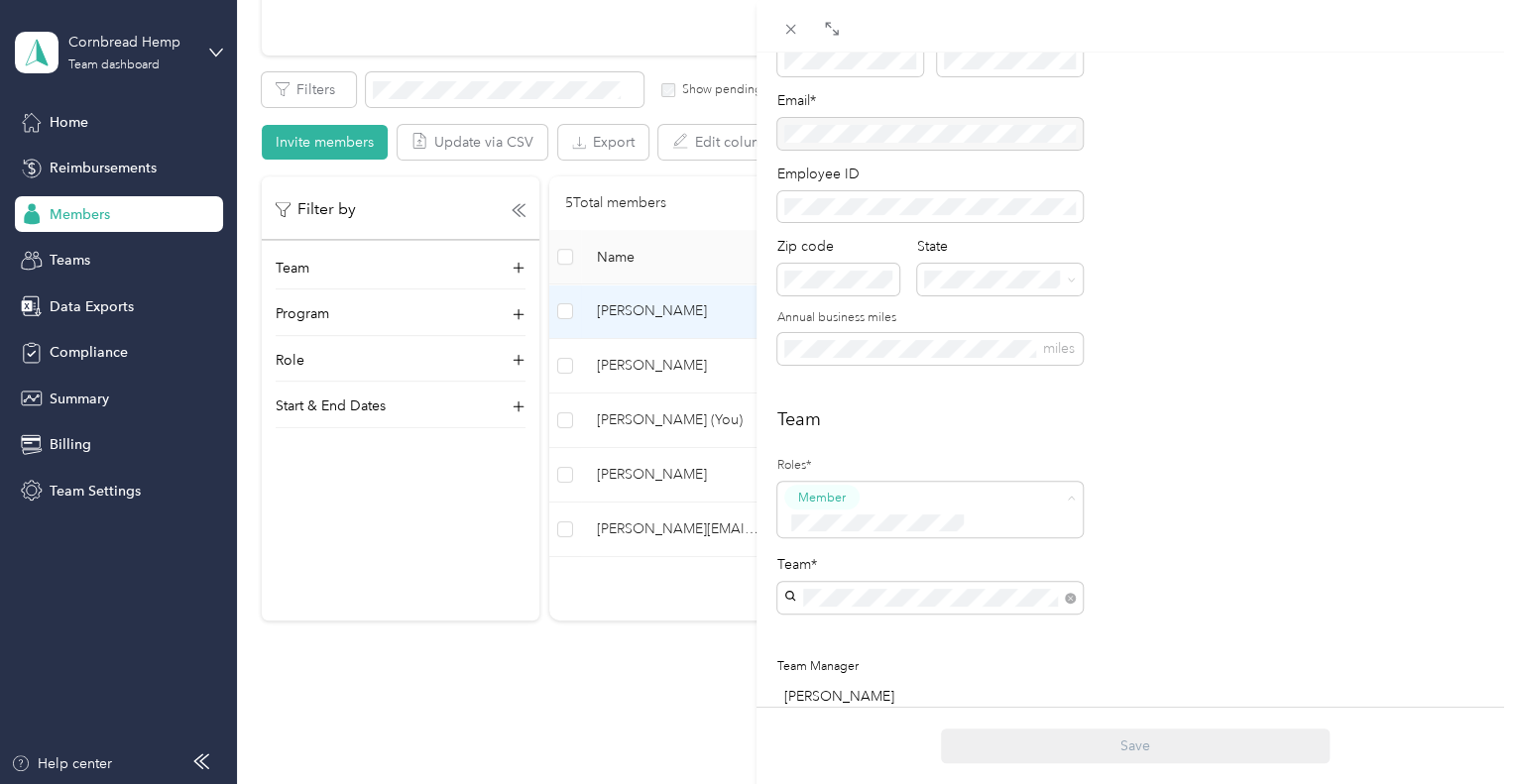 click on "Member" at bounding box center [918, 533] 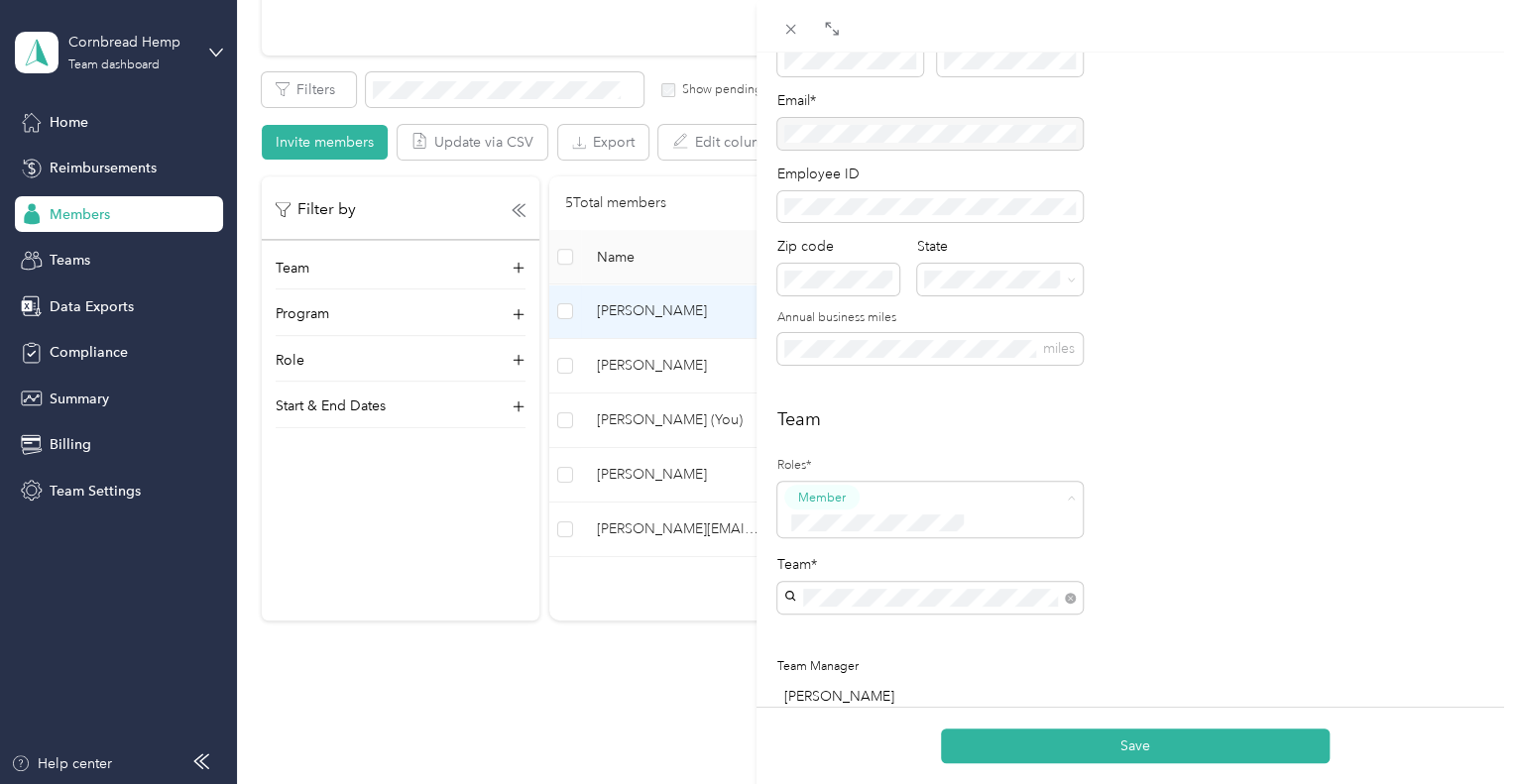 click on "Super Admin" at bounding box center (842, 686) 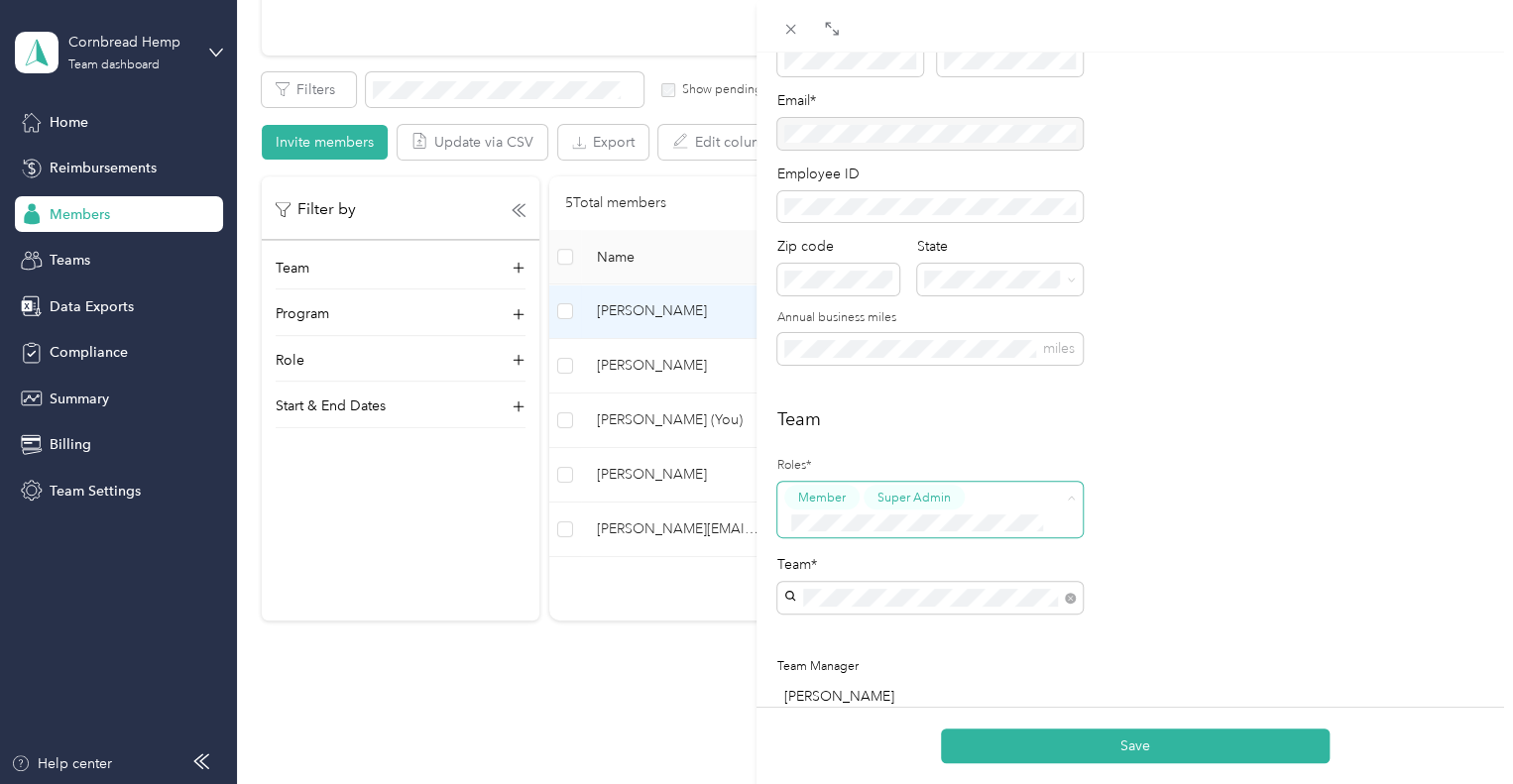 click on "Member" at bounding box center (822, 498) 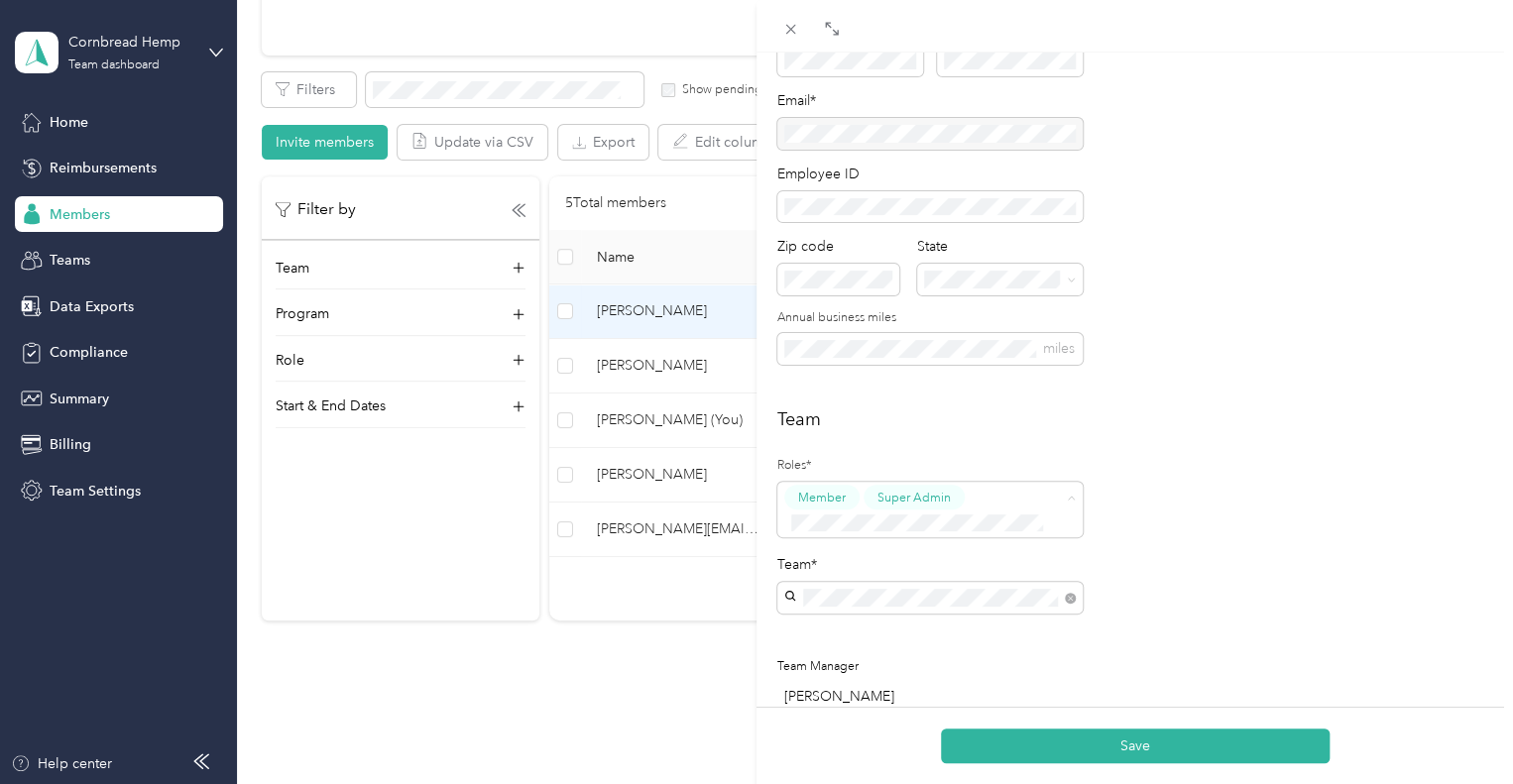 click on "Member" at bounding box center (918, 557) 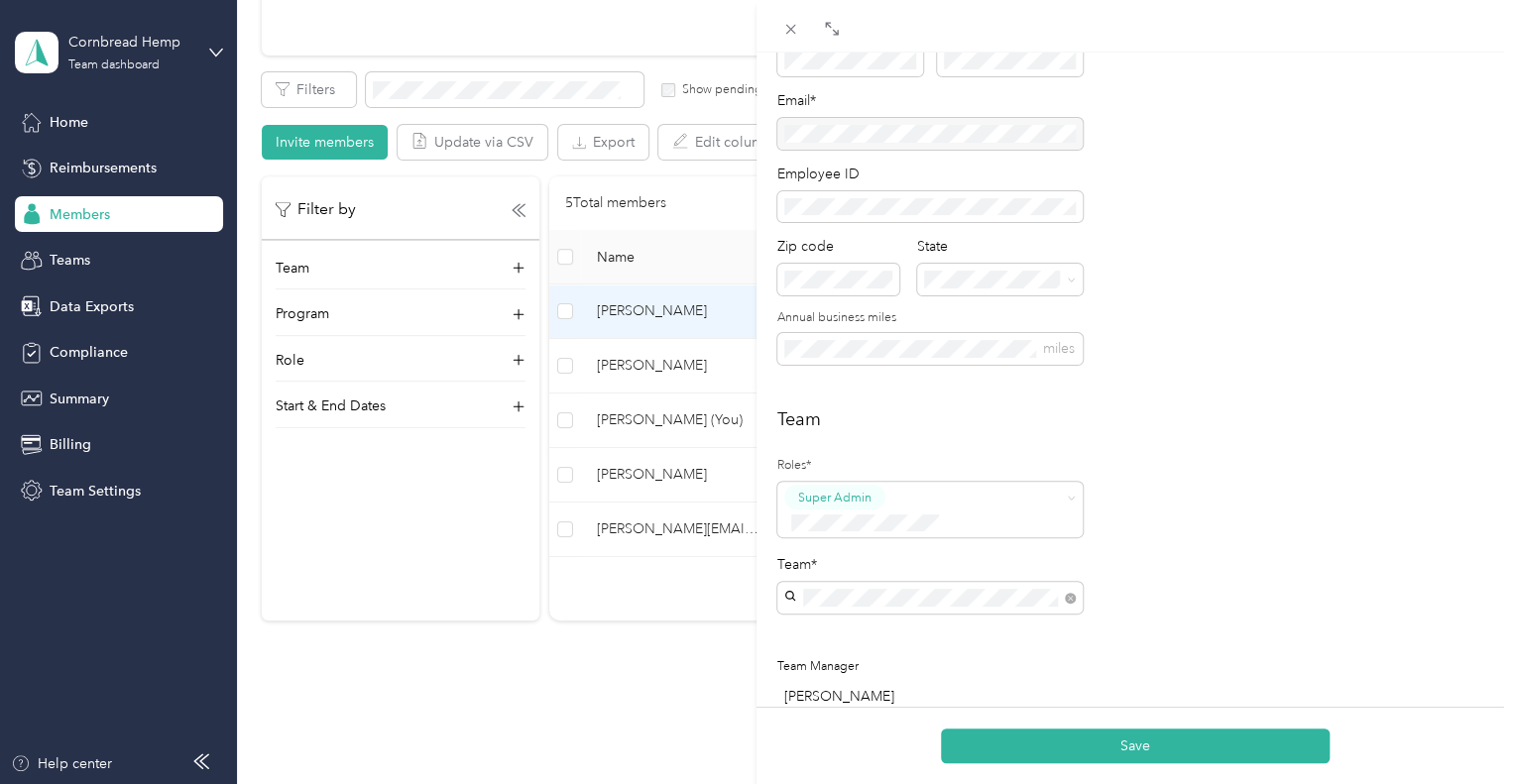click on "Save" at bounding box center (1135, 745) 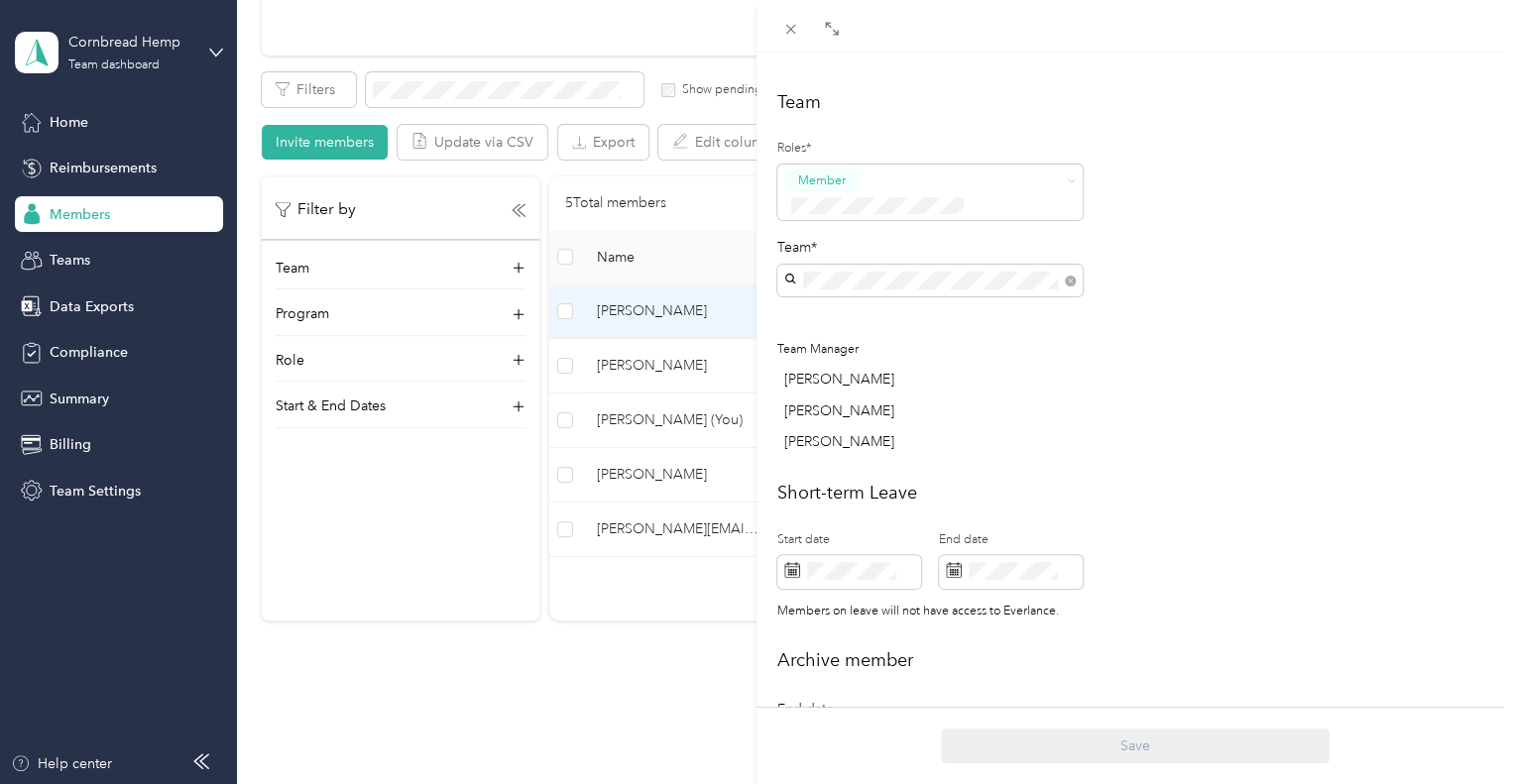 scroll, scrollTop: 471, scrollLeft: 0, axis: vertical 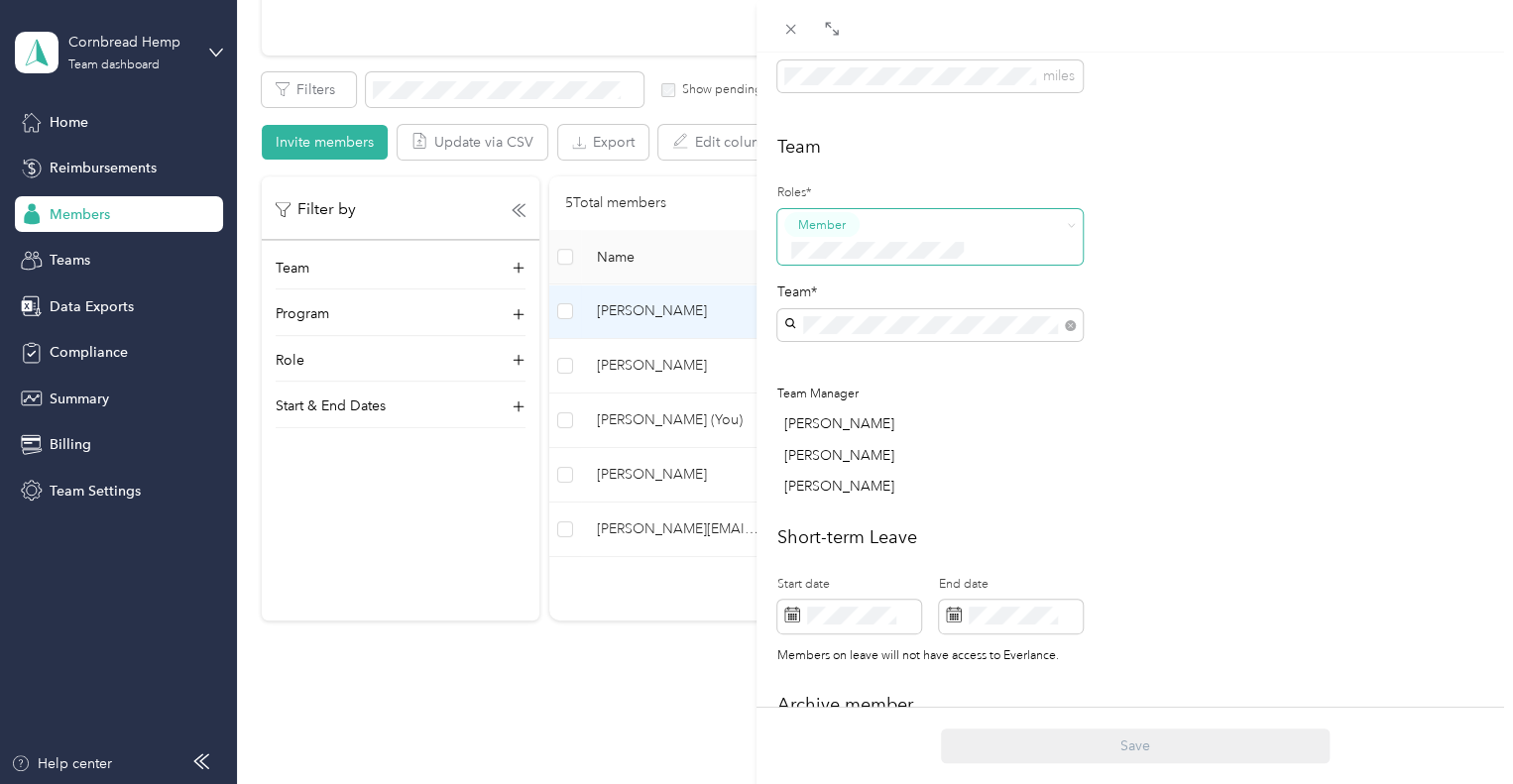 click at bounding box center (917, 250) 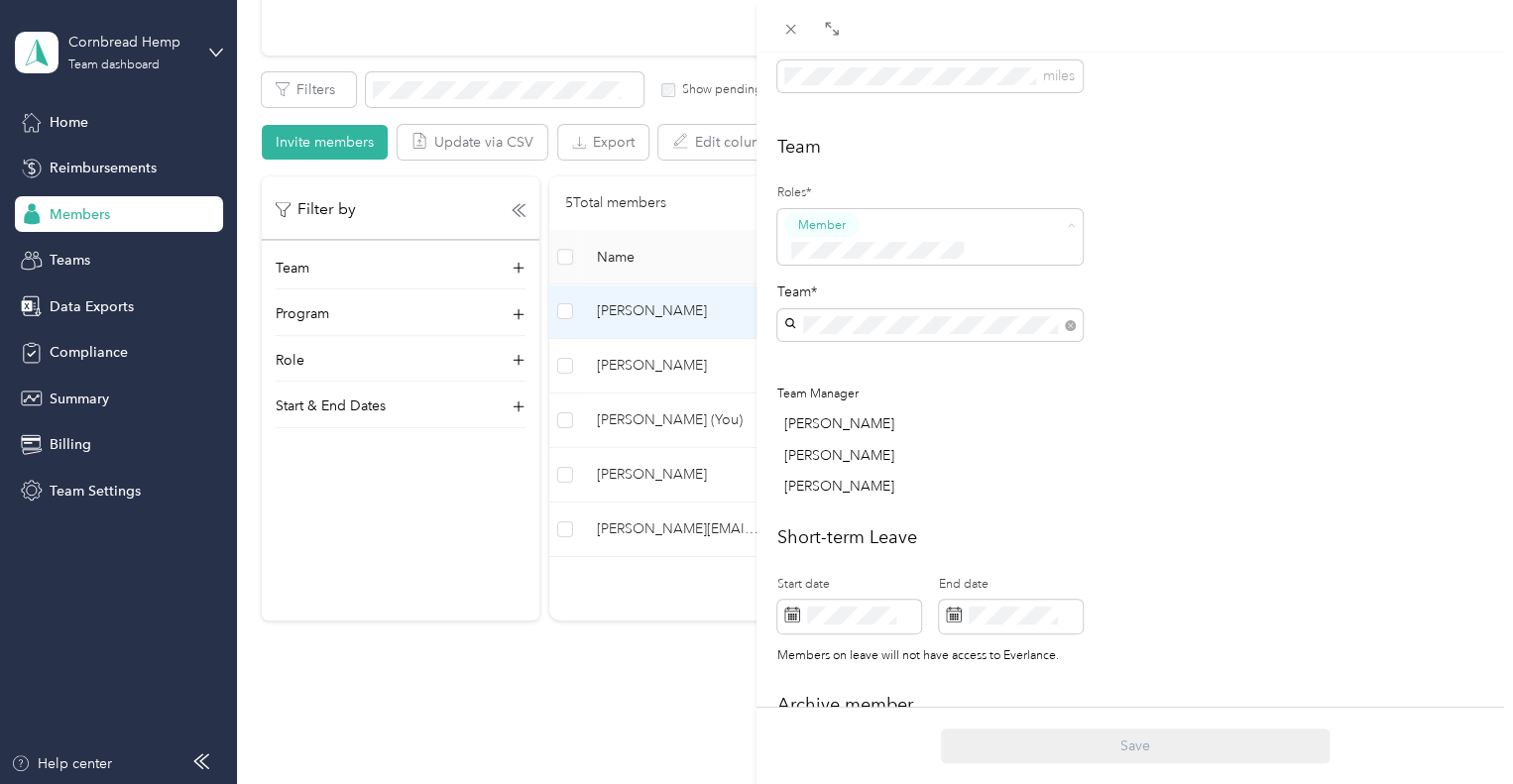 click on "Team Roles*   Member Team* Team Manager [PERSON_NAME] [PERSON_NAME] [PERSON_NAME]" at bounding box center [1134, 320] 